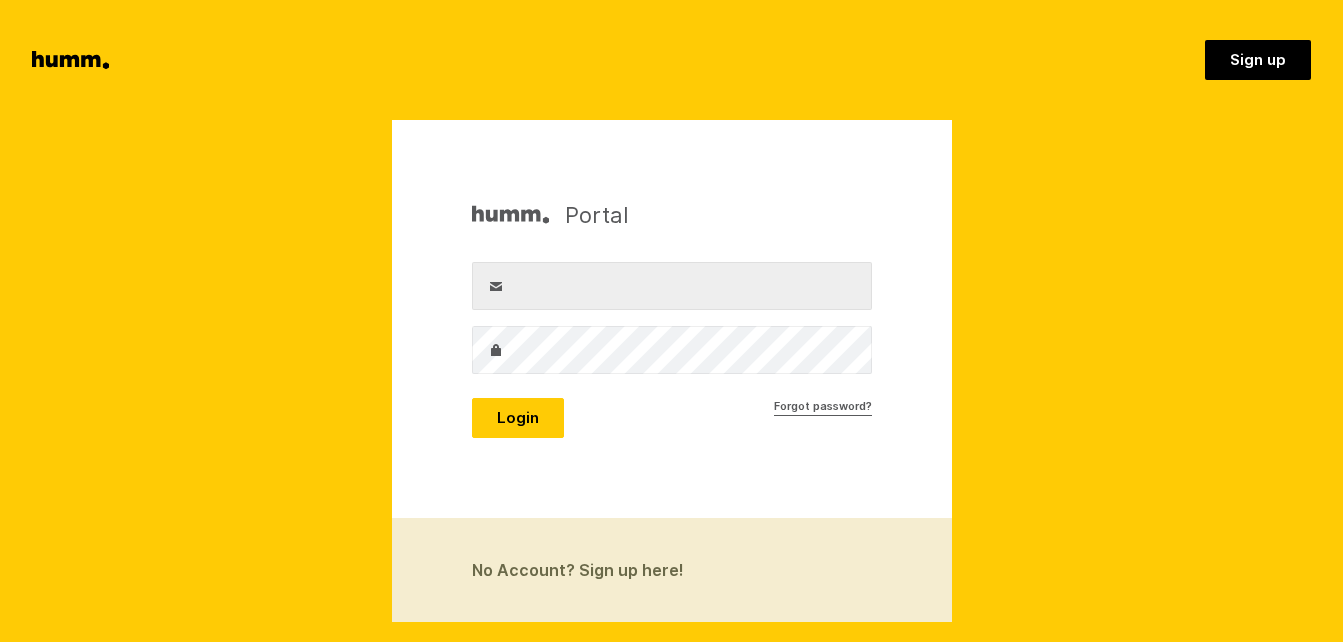 scroll, scrollTop: 0, scrollLeft: 0, axis: both 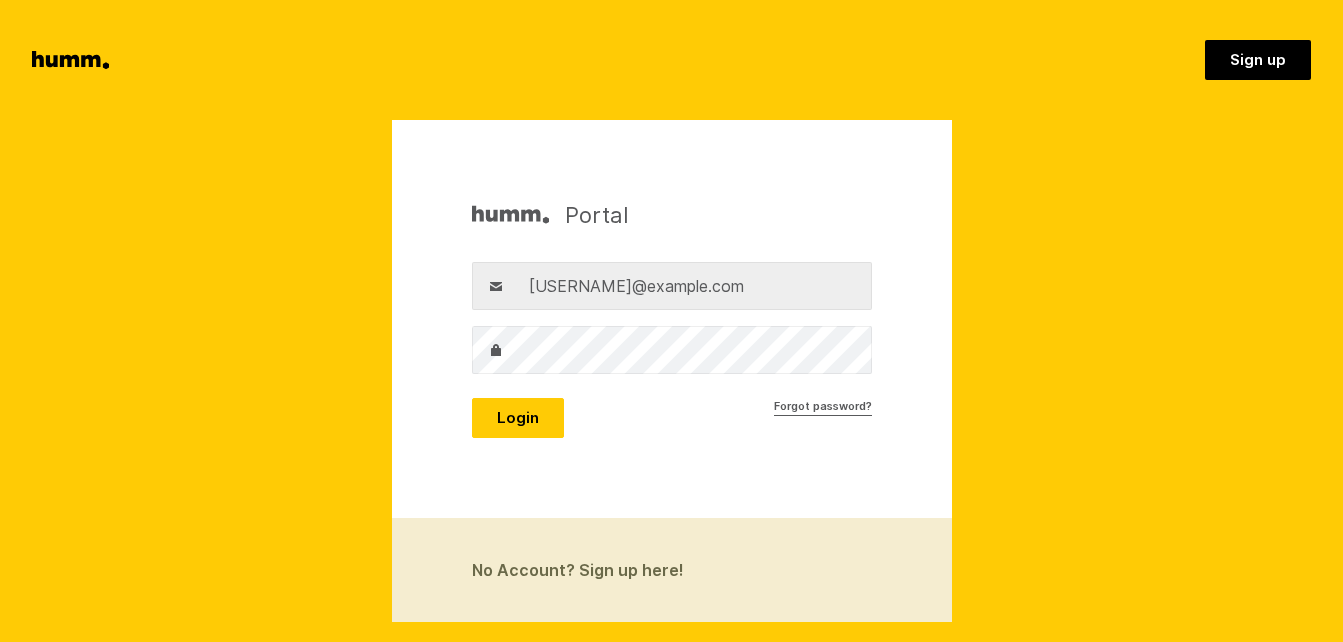 click on "Password" at bounding box center [496, 350] 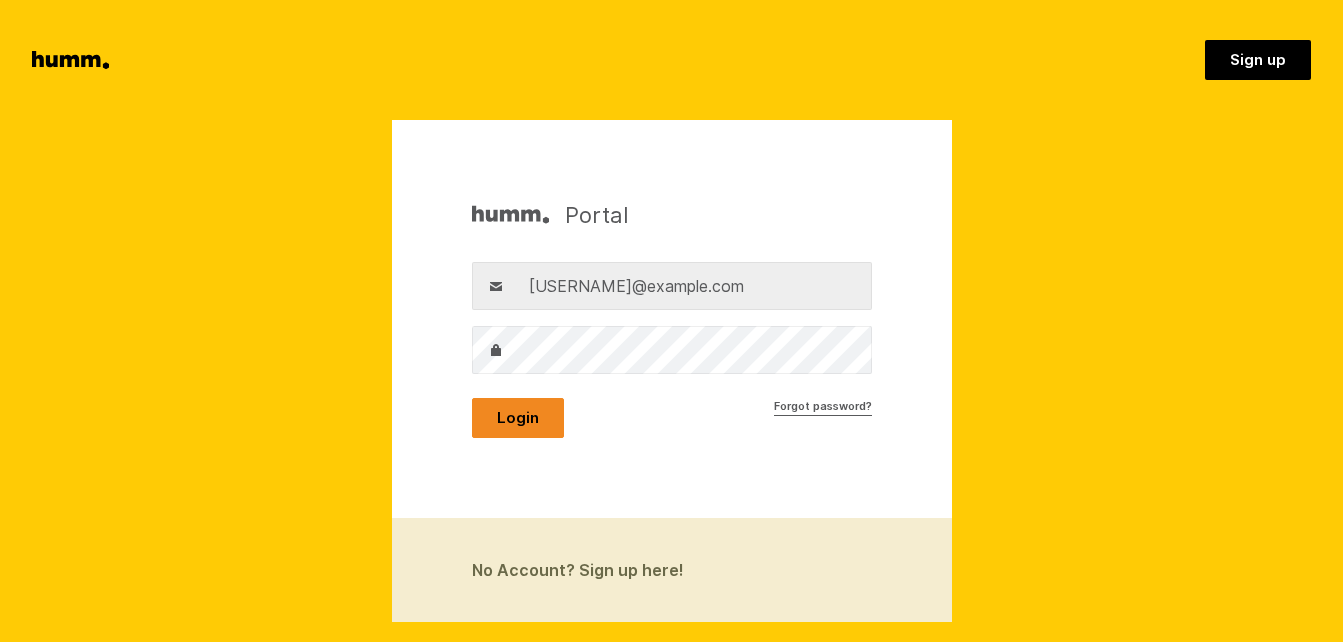 click on "Login" at bounding box center [518, 418] 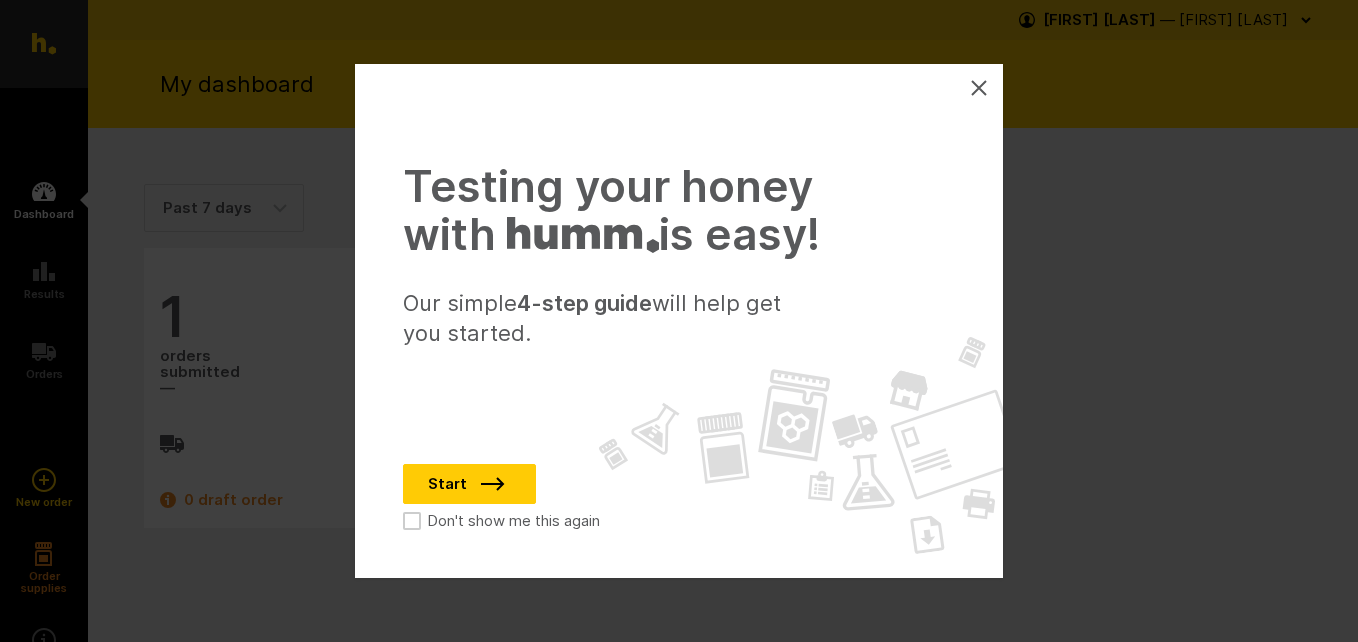 scroll, scrollTop: 0, scrollLeft: 0, axis: both 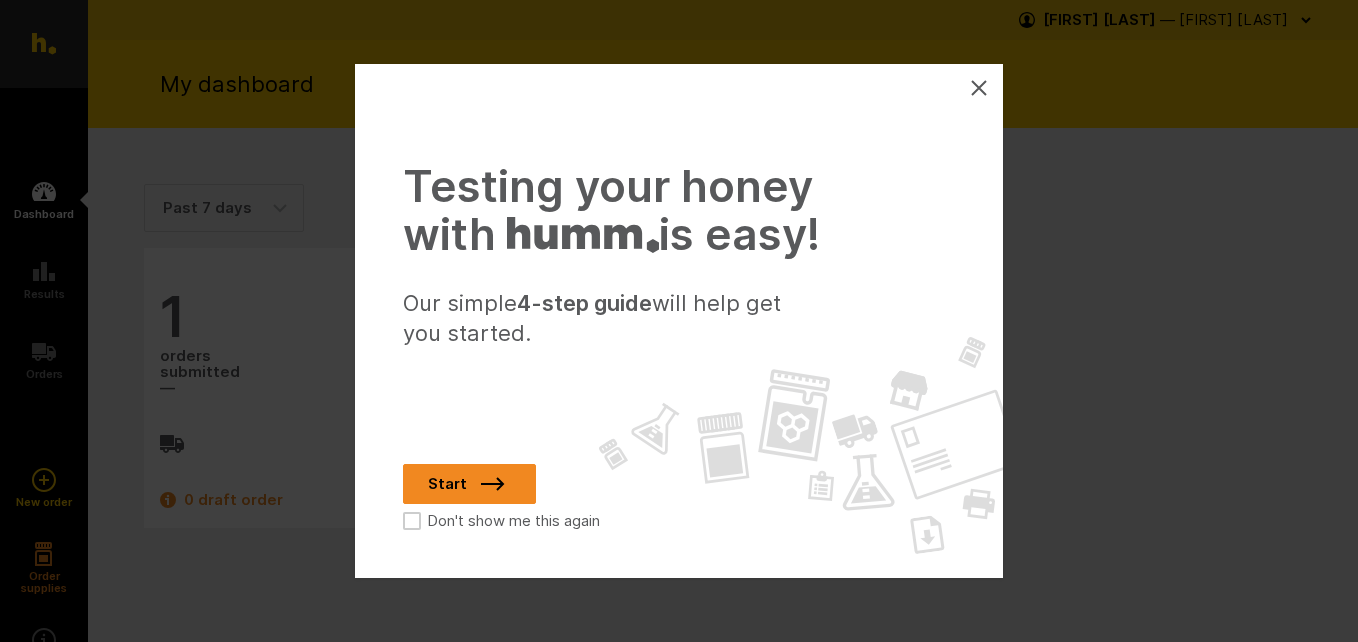 click on "Start" at bounding box center [469, 484] 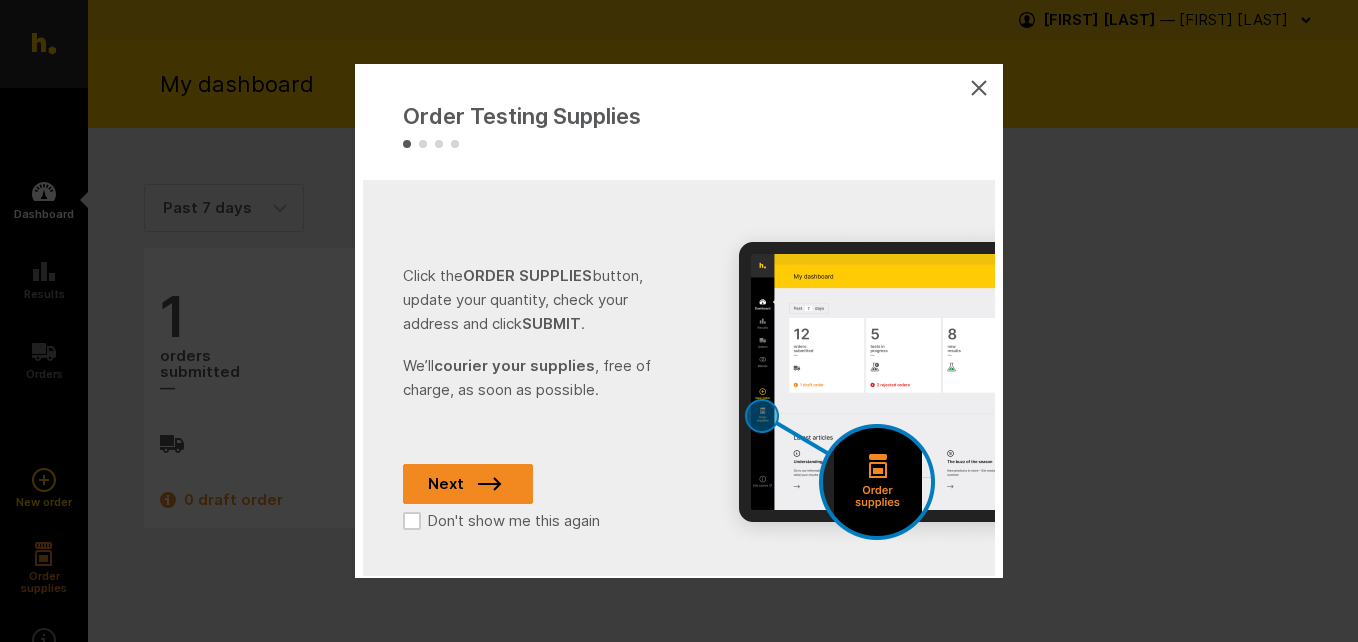 click on "Next" at bounding box center [468, 484] 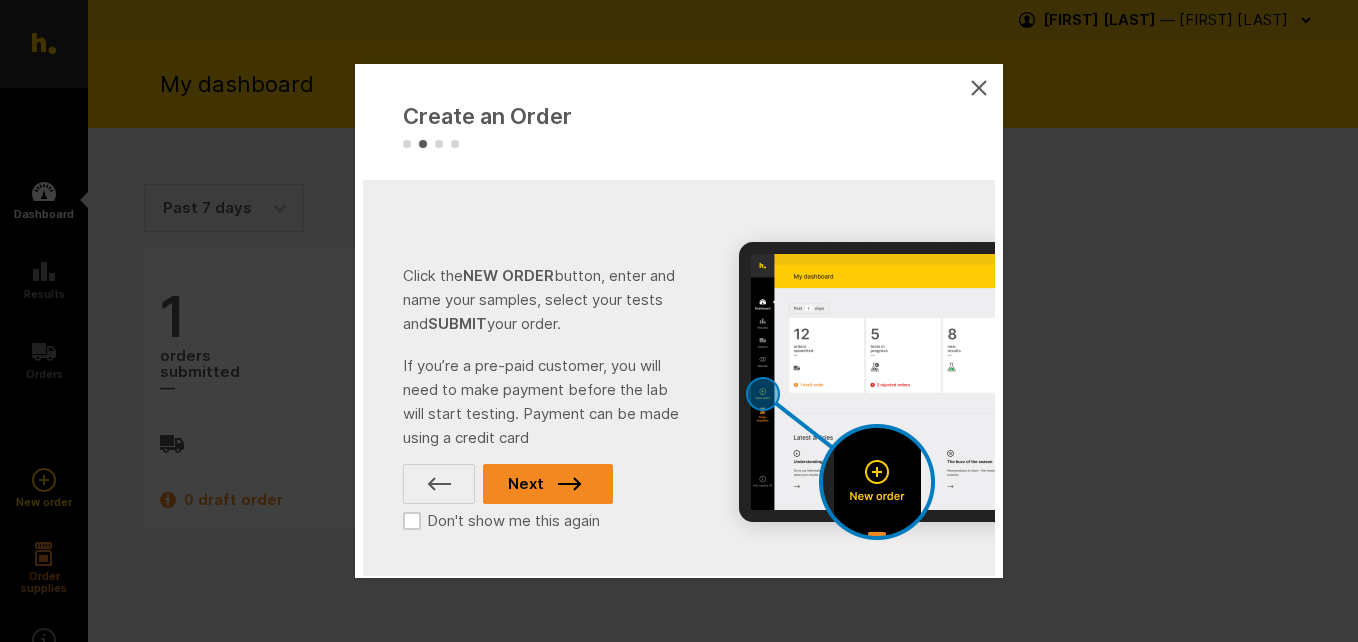 click on "Next" at bounding box center [548, 484] 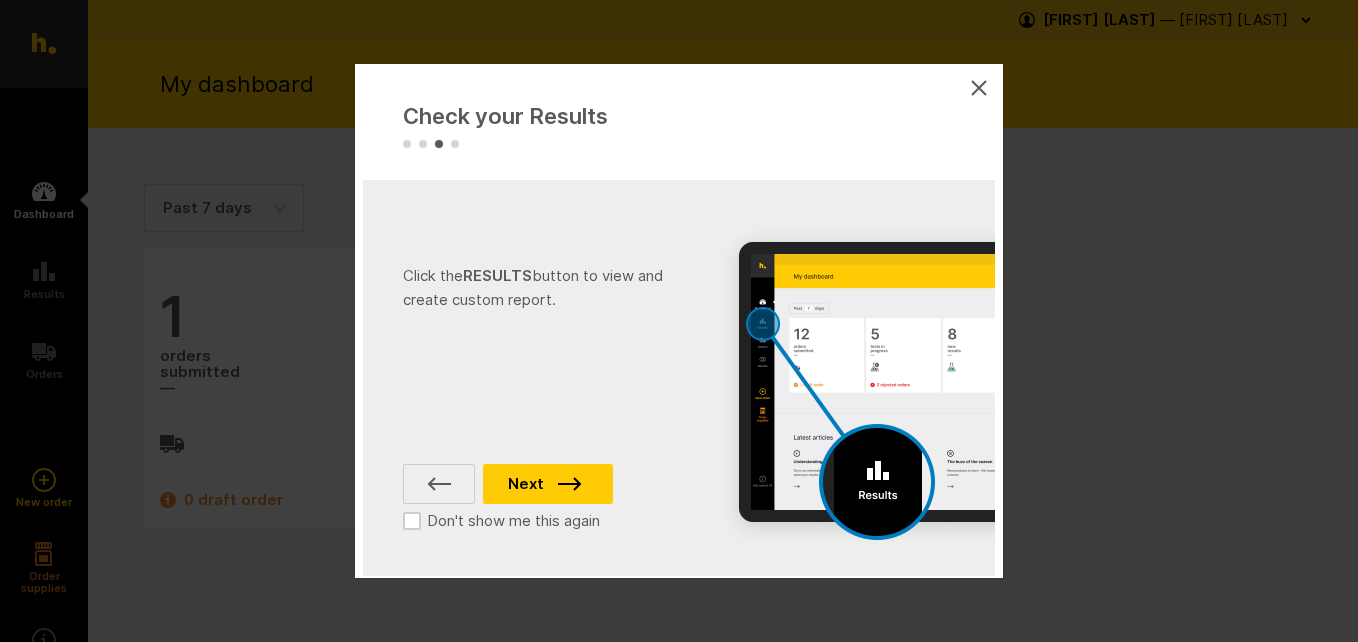 click on "Next" at bounding box center (548, 484) 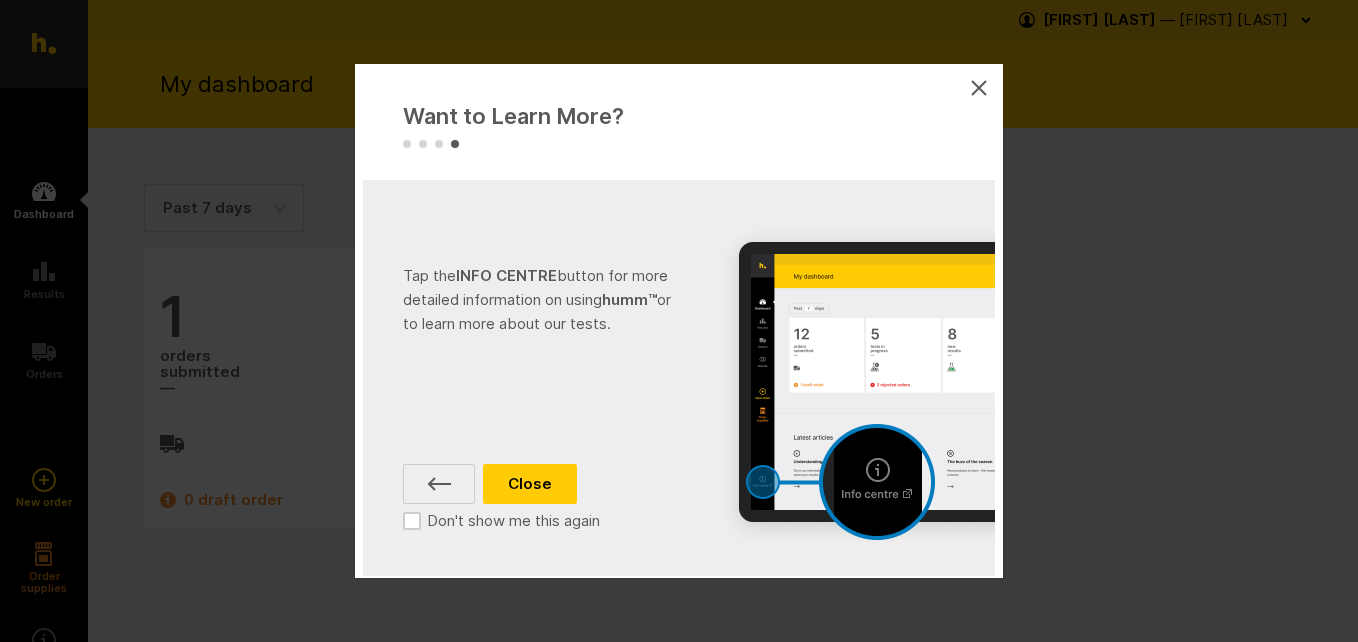 click on "Close" at bounding box center (530, 484) 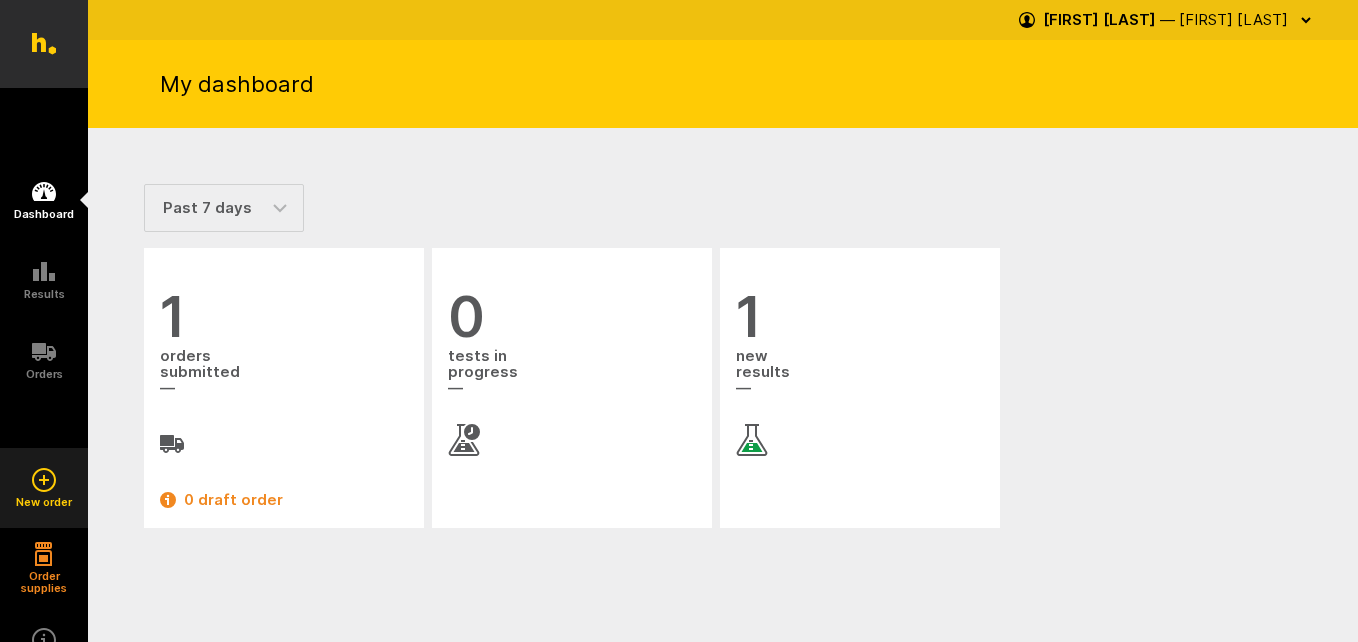click 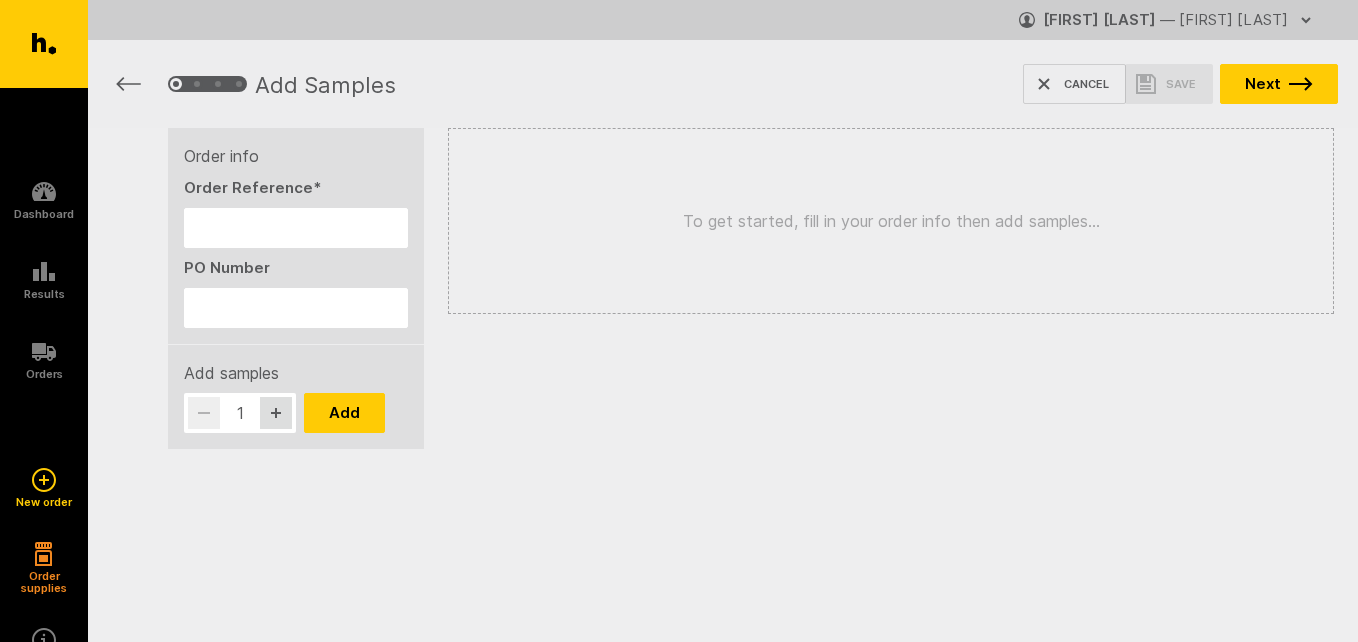 scroll, scrollTop: 0, scrollLeft: 0, axis: both 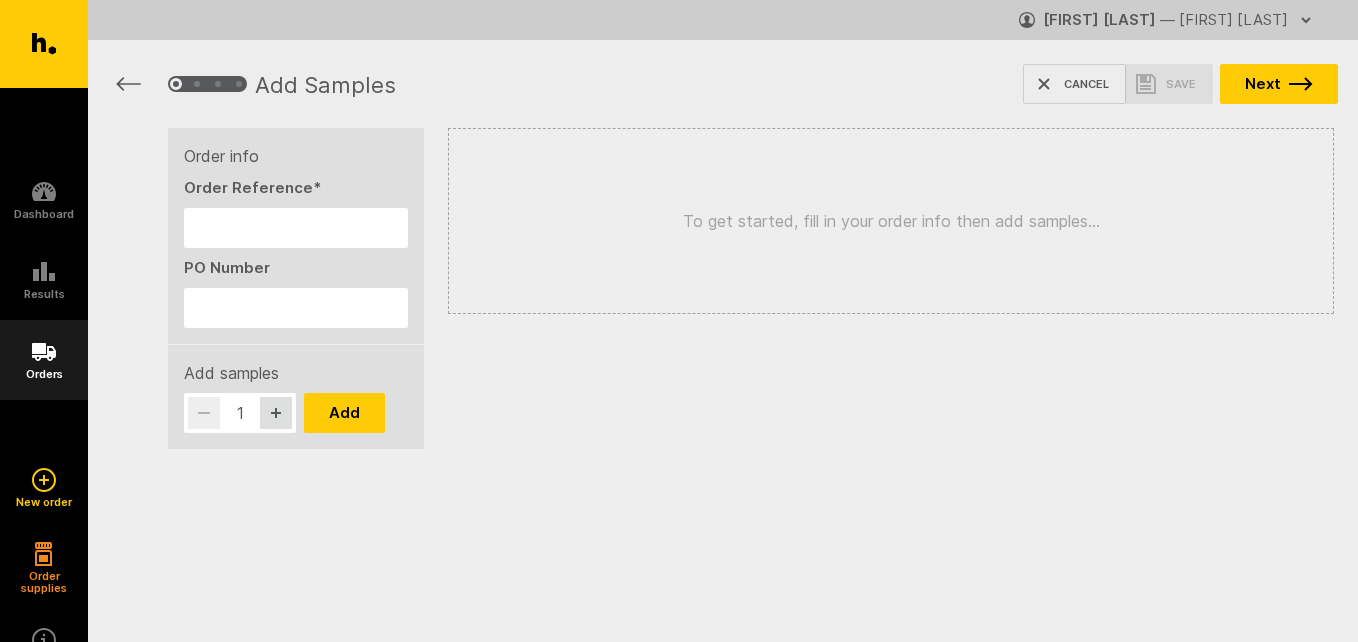 click 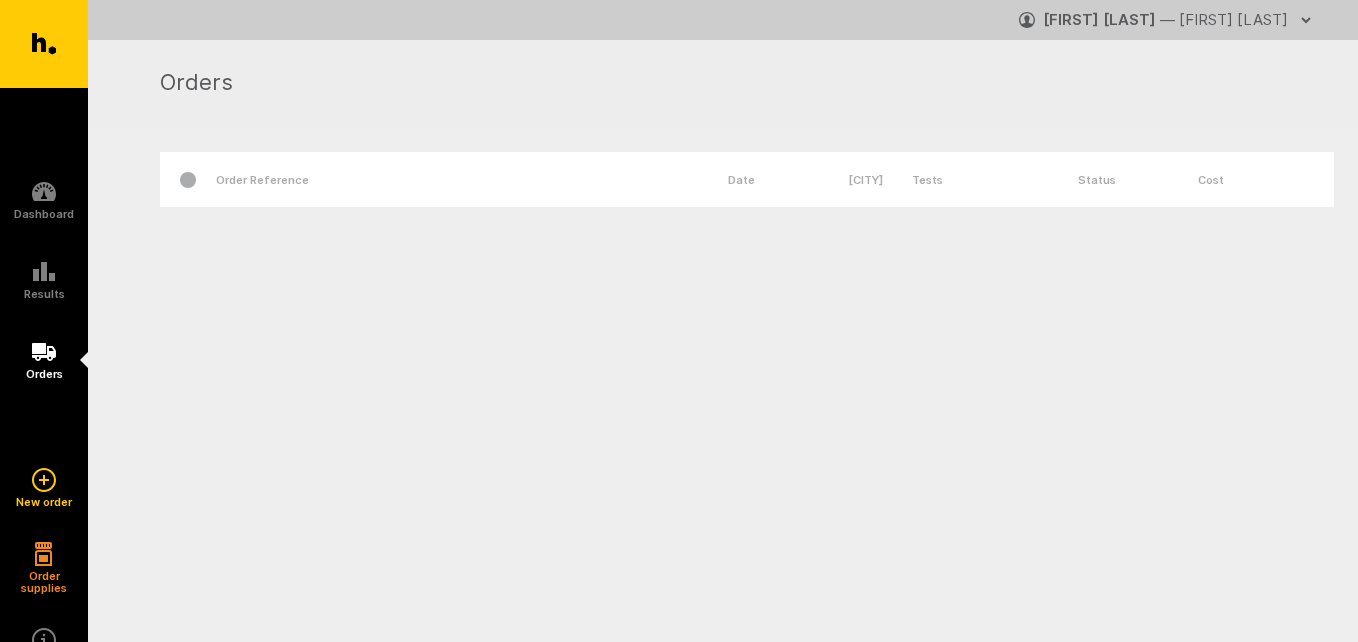 scroll, scrollTop: 0, scrollLeft: 0, axis: both 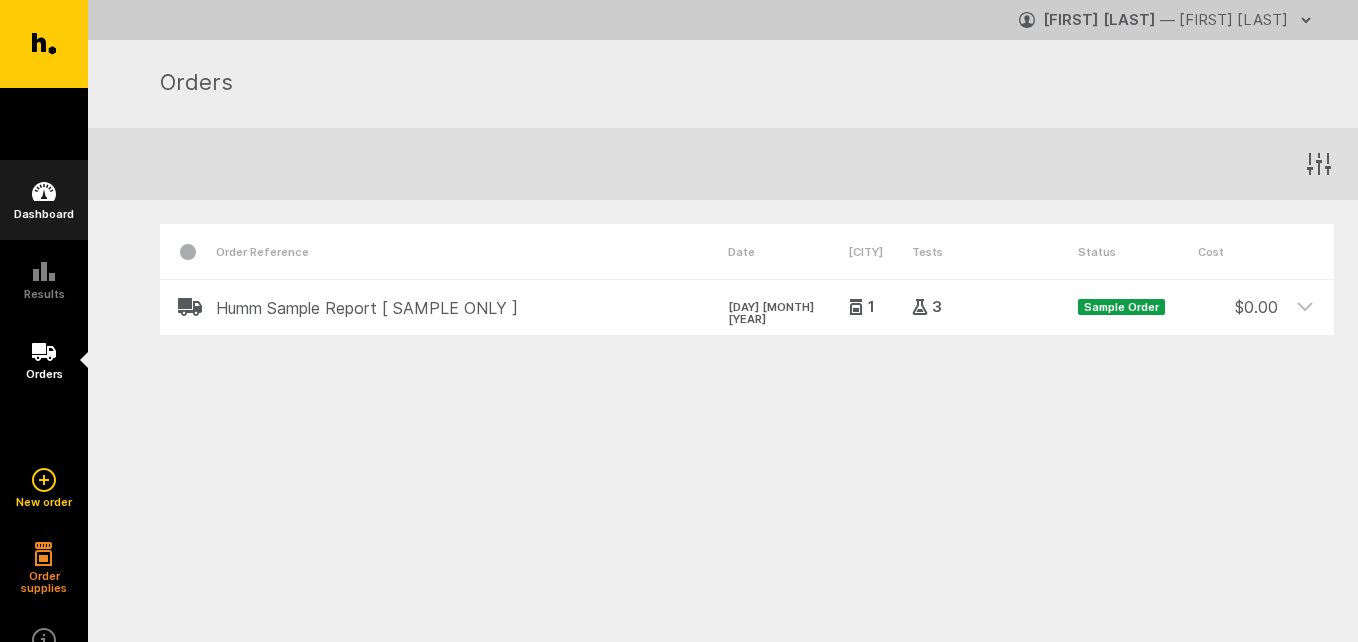 click on "Dashboard" at bounding box center [44, 200] 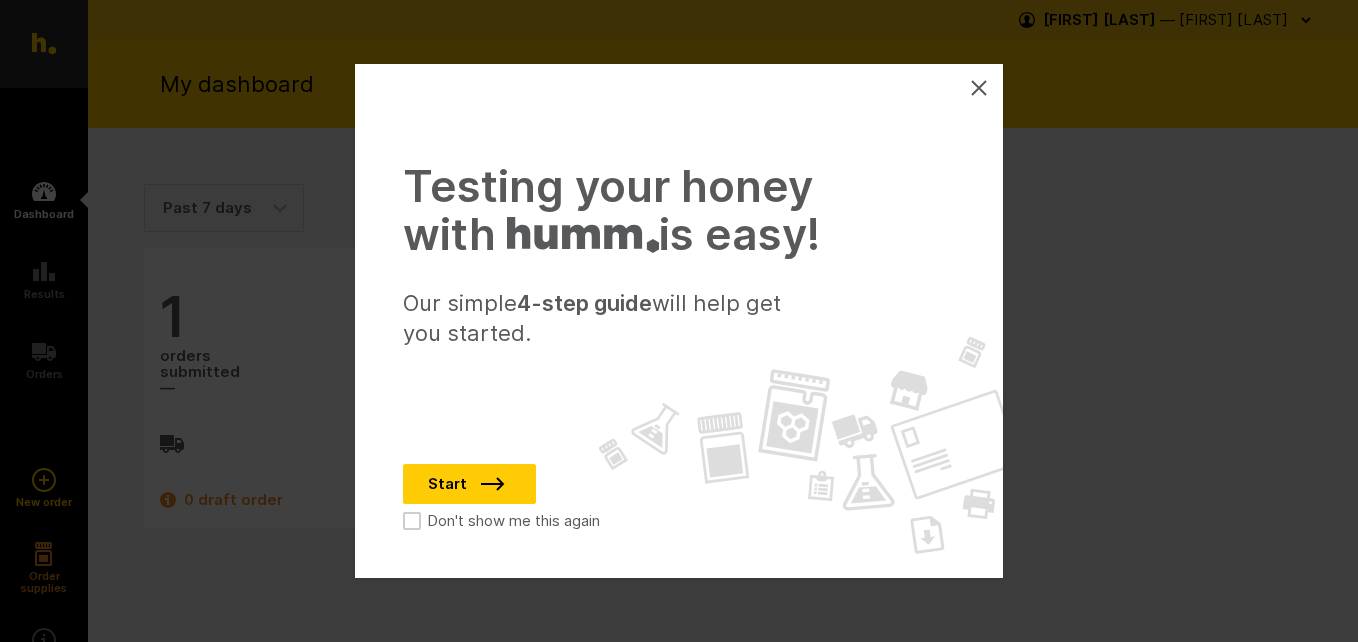 scroll, scrollTop: 0, scrollLeft: 0, axis: both 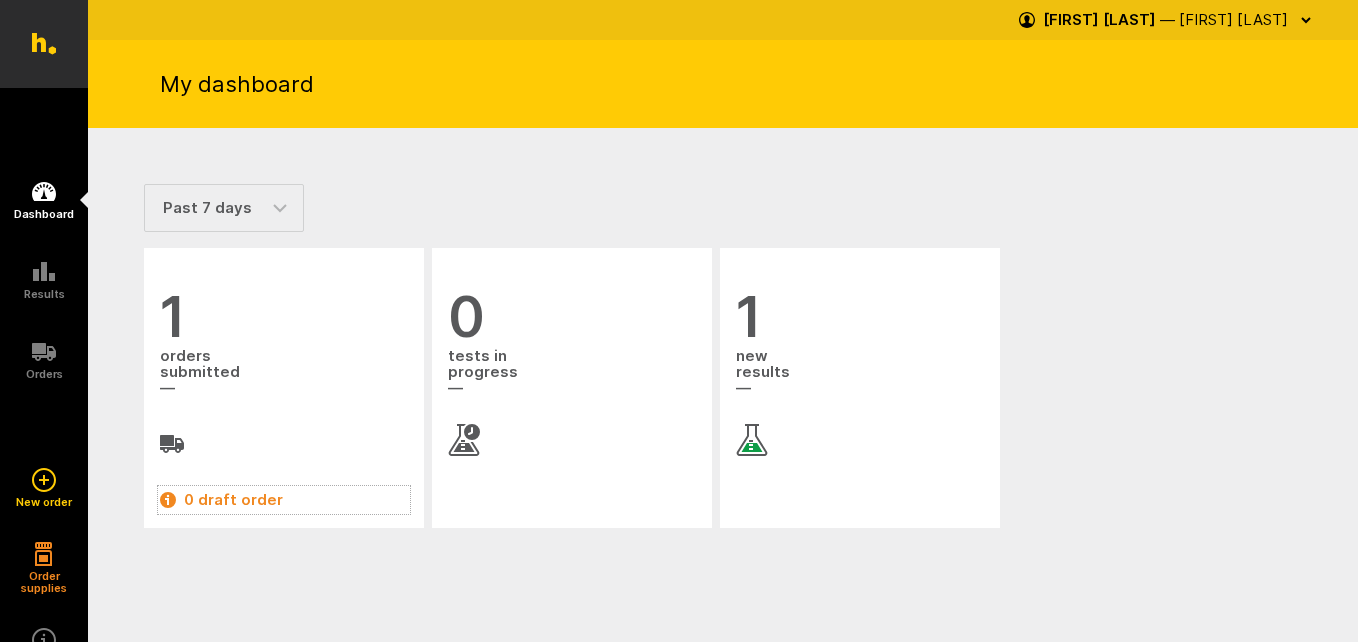 click on "0 draft order" at bounding box center [284, 500] 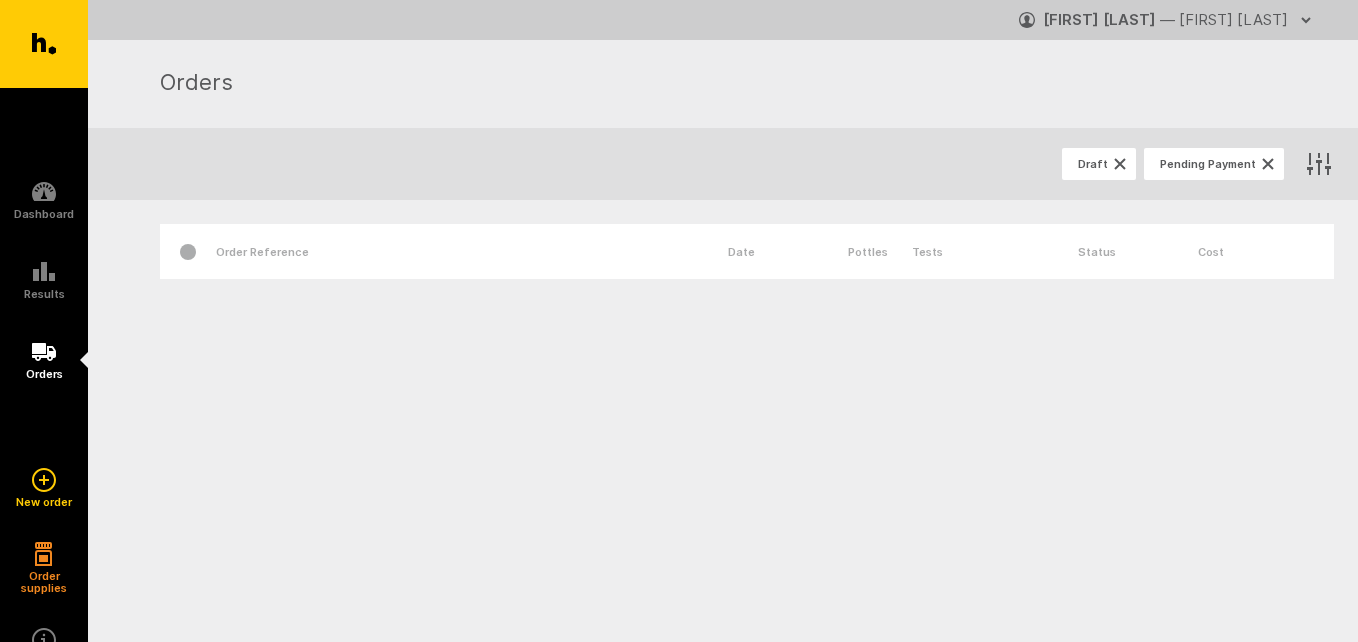 scroll, scrollTop: 0, scrollLeft: 0, axis: both 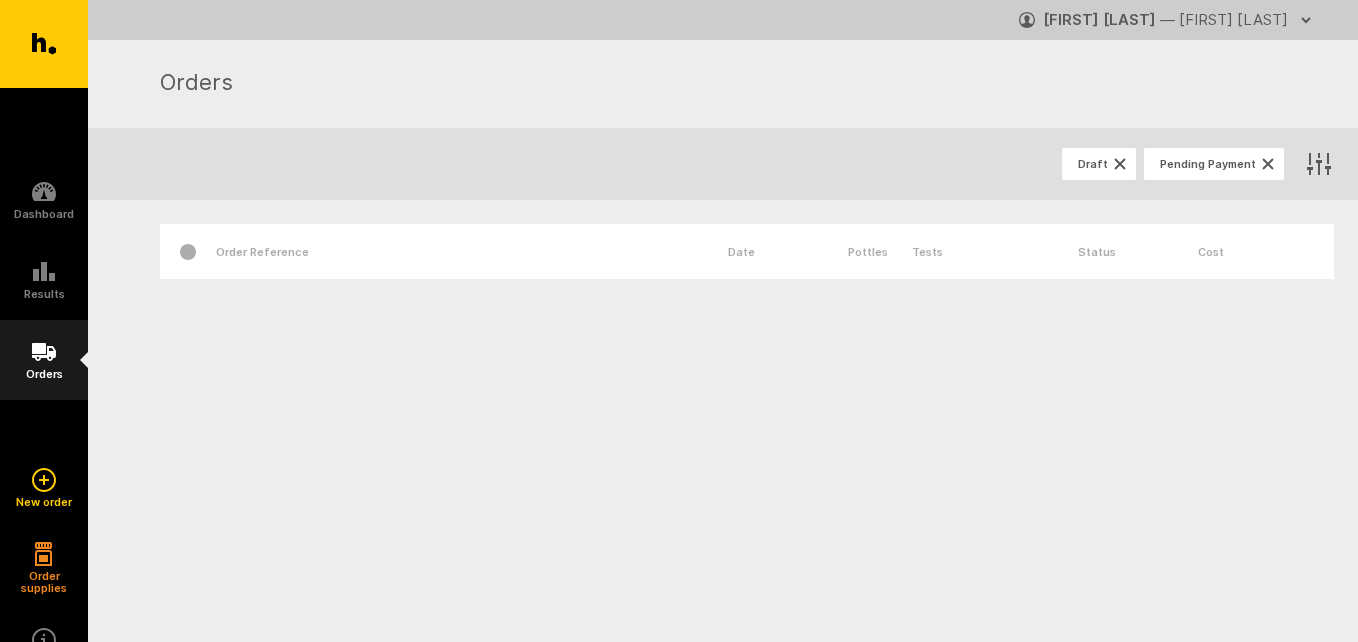 click 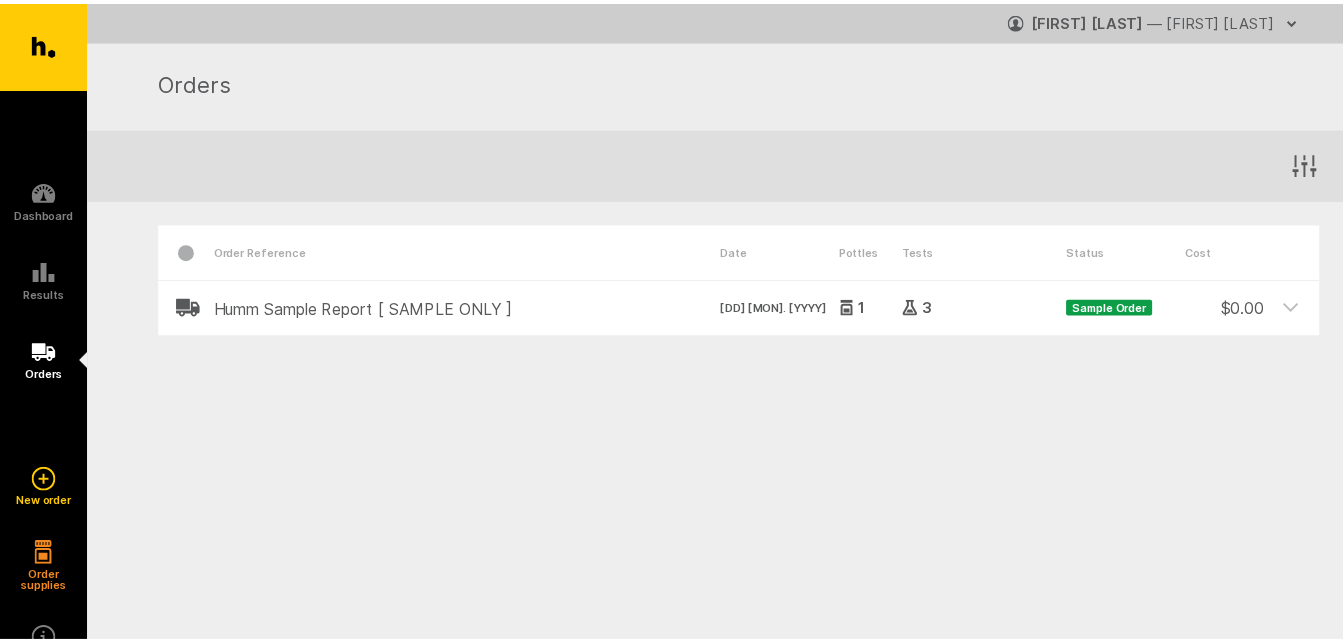 scroll, scrollTop: 0, scrollLeft: 0, axis: both 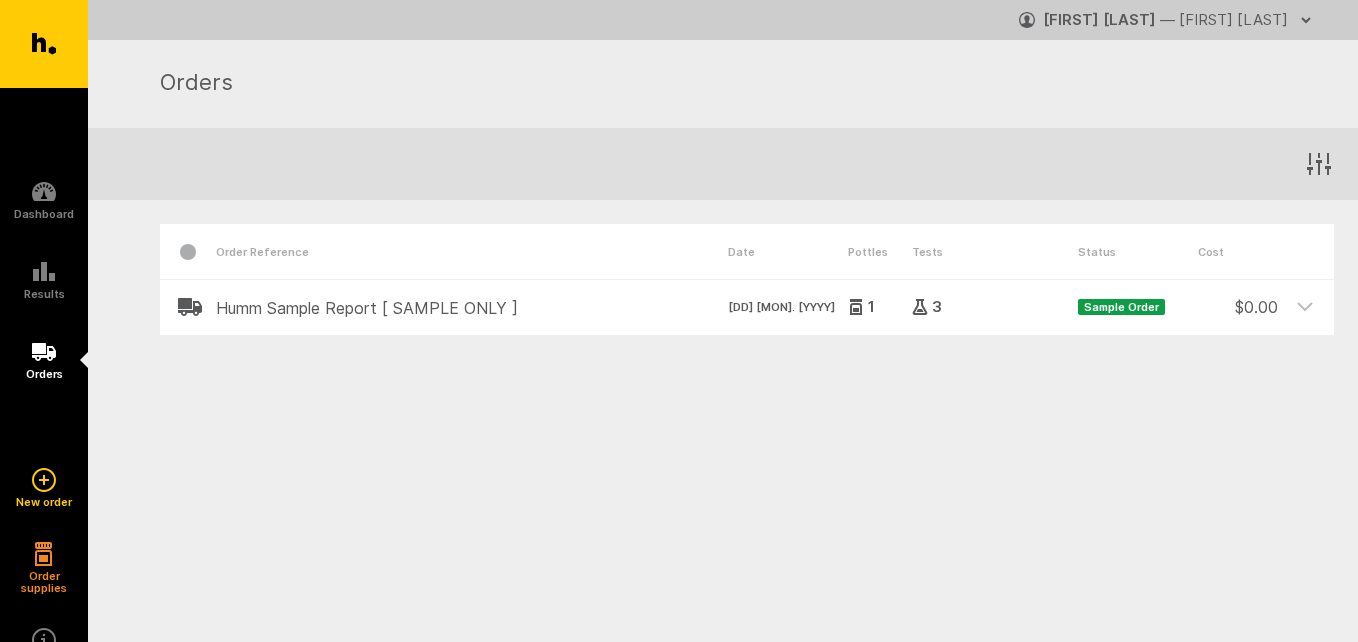 click 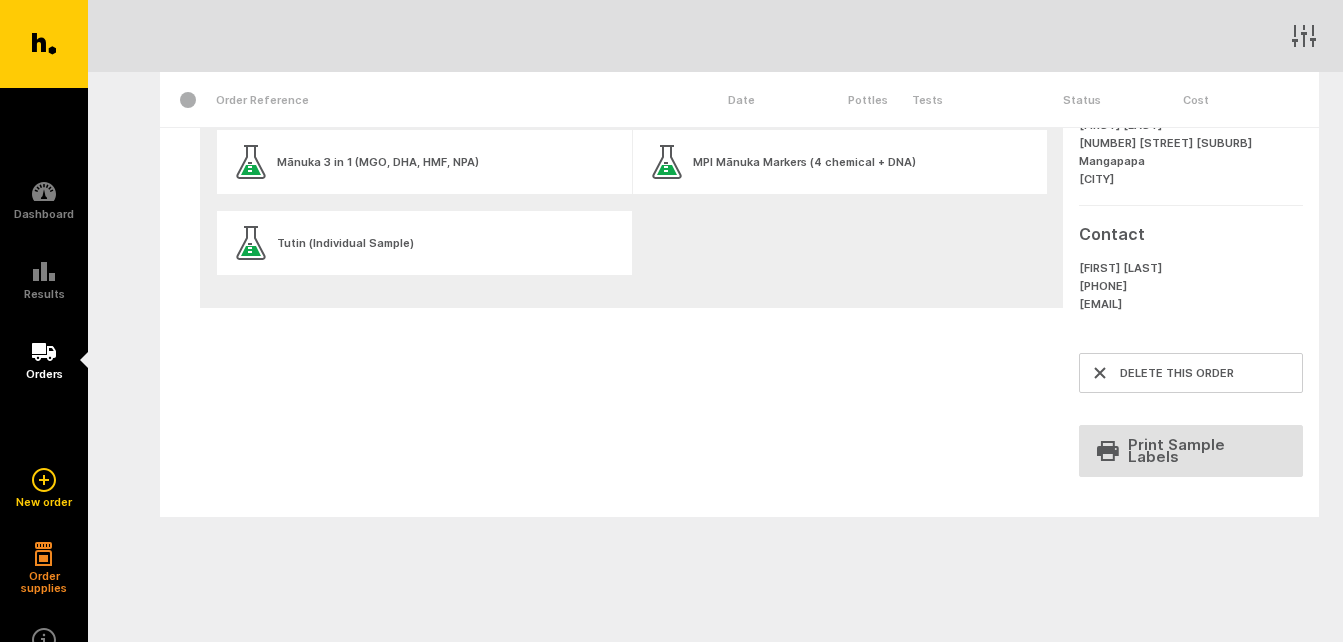 scroll, scrollTop: 320, scrollLeft: 0, axis: vertical 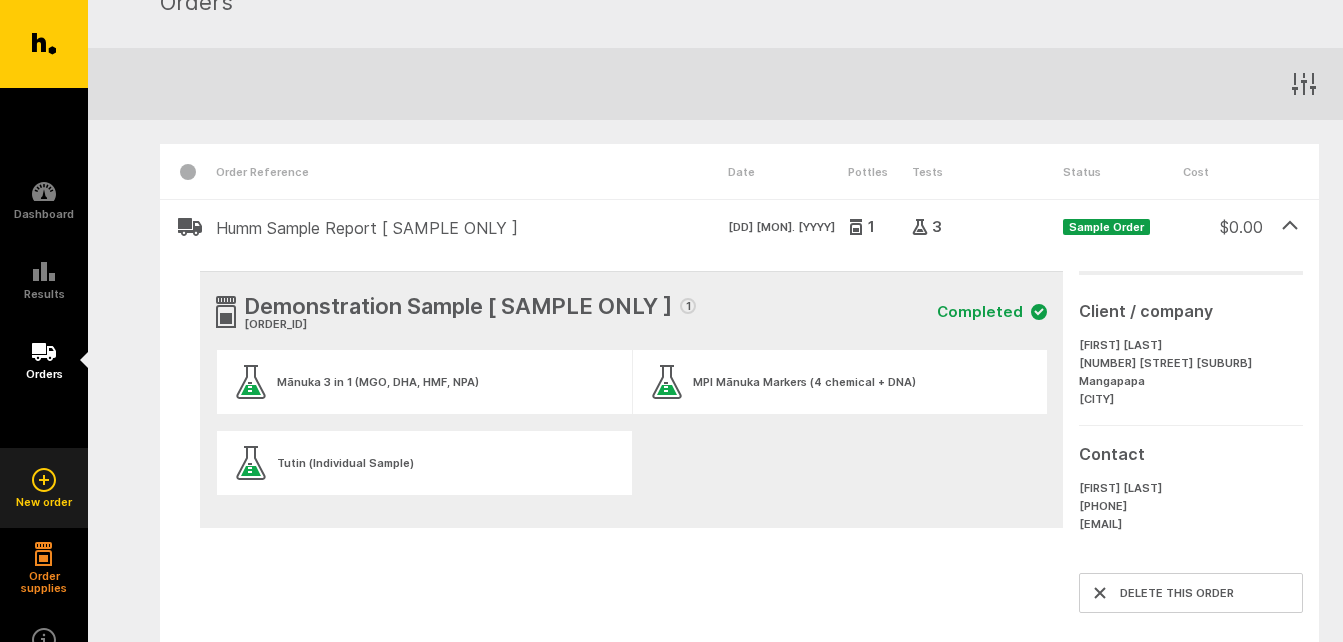 click 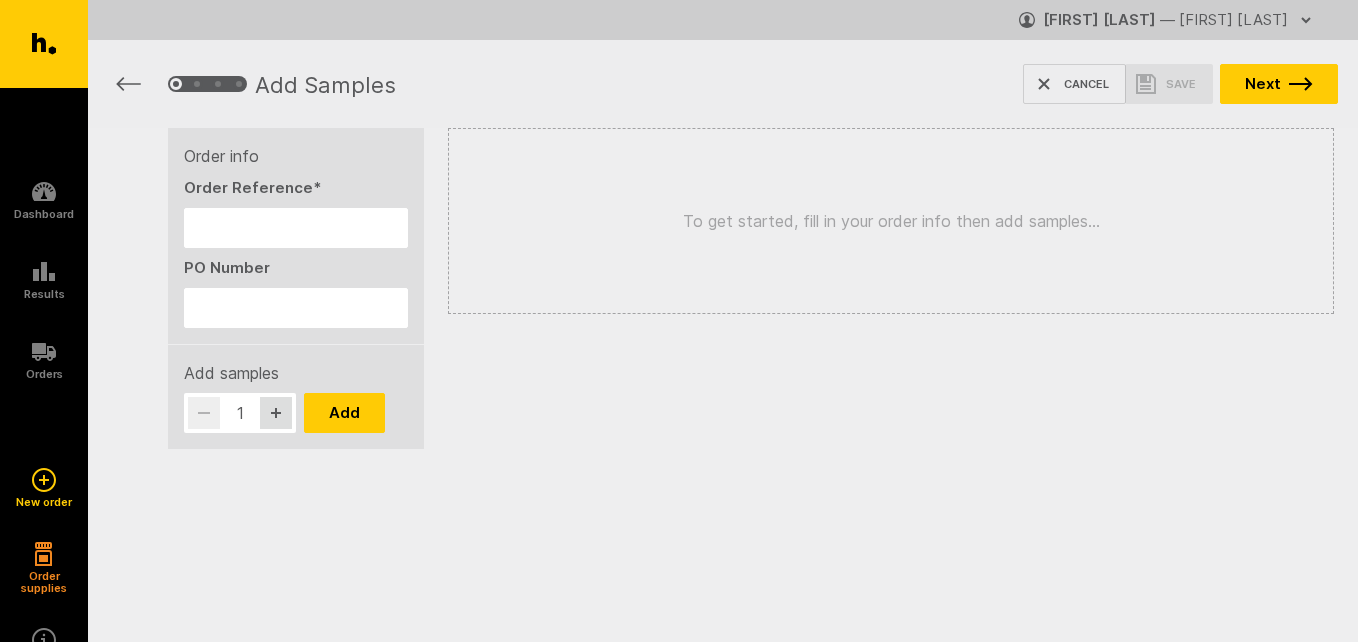 scroll, scrollTop: 0, scrollLeft: 0, axis: both 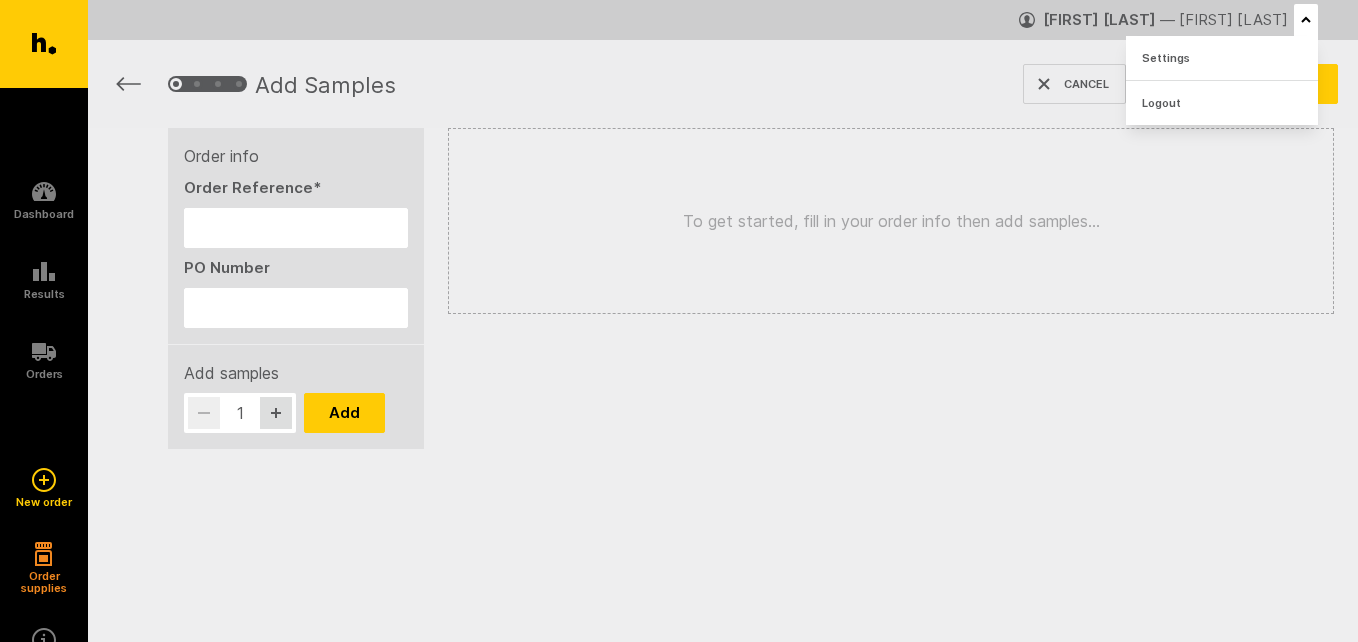 click on "1 2 3 4 Add Samples Cancel Save Next" at bounding box center [723, 84] 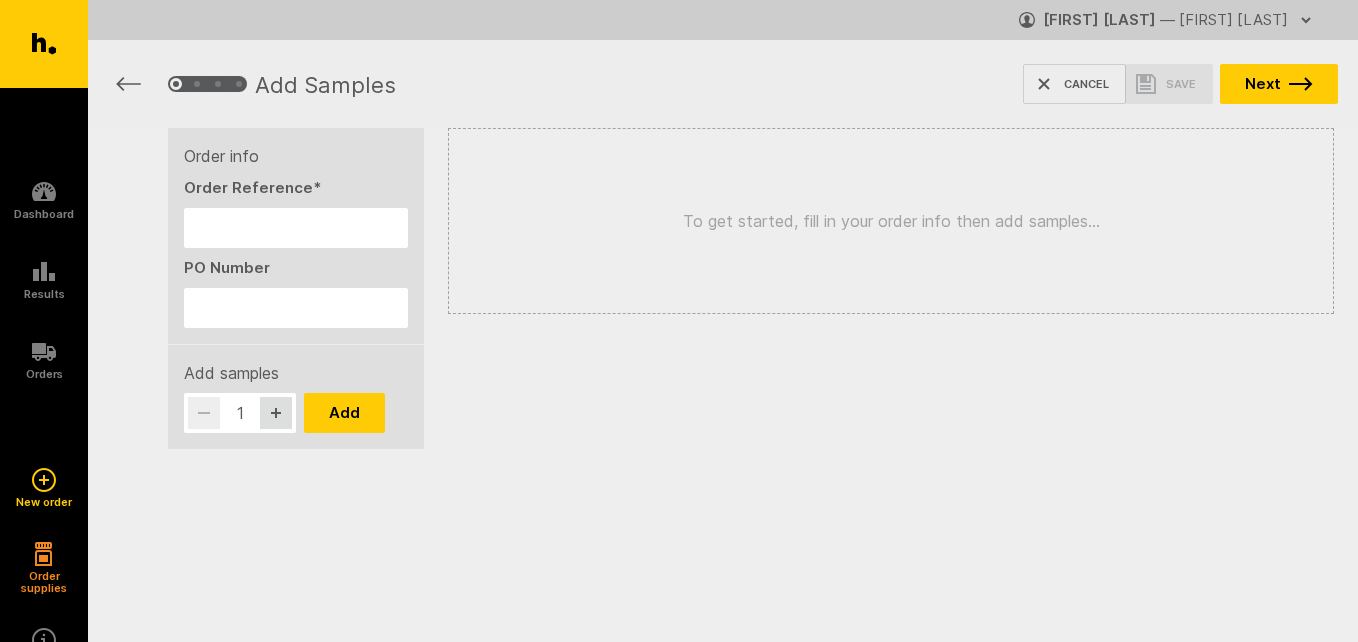 click 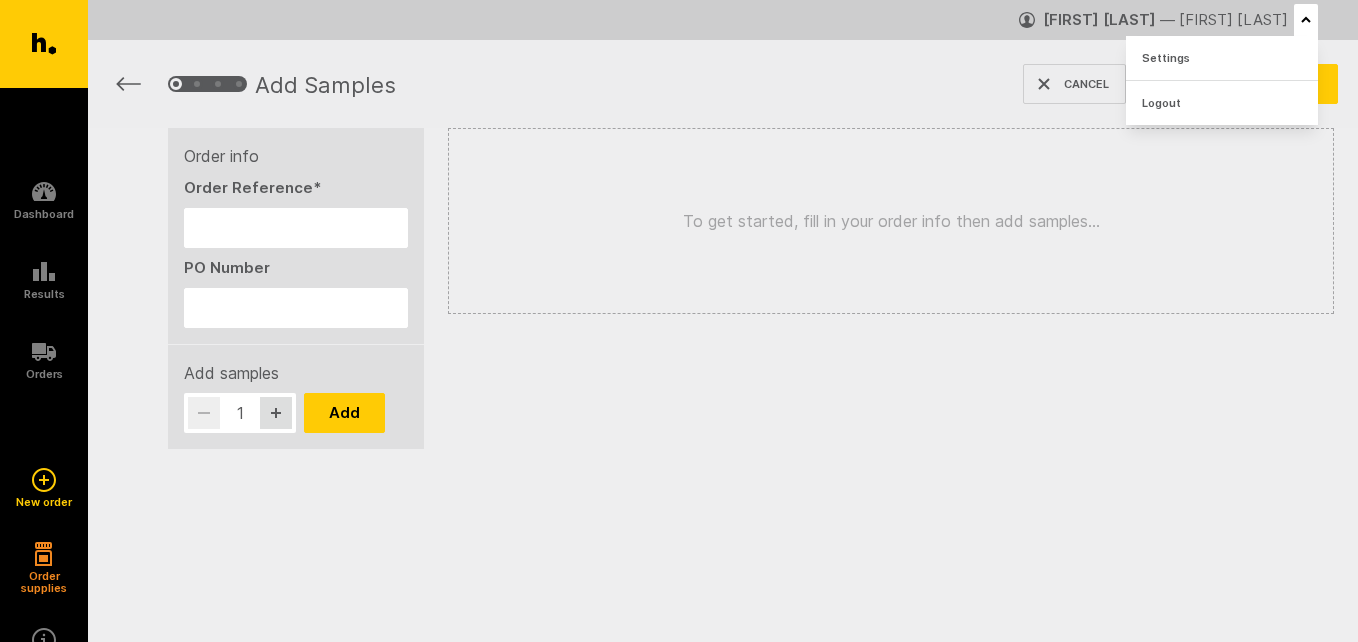 click on "1 2 3 4 Add Samples Cancel Save Next" at bounding box center [723, 84] 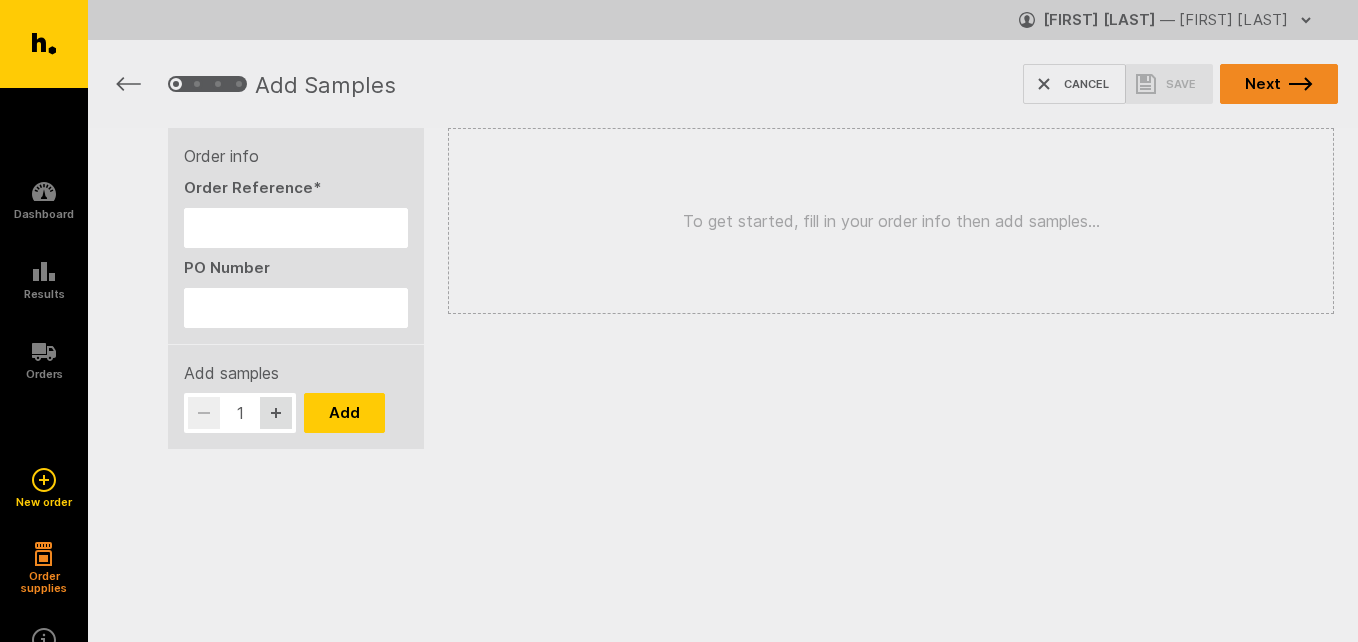click on "Next" at bounding box center [1279, 84] 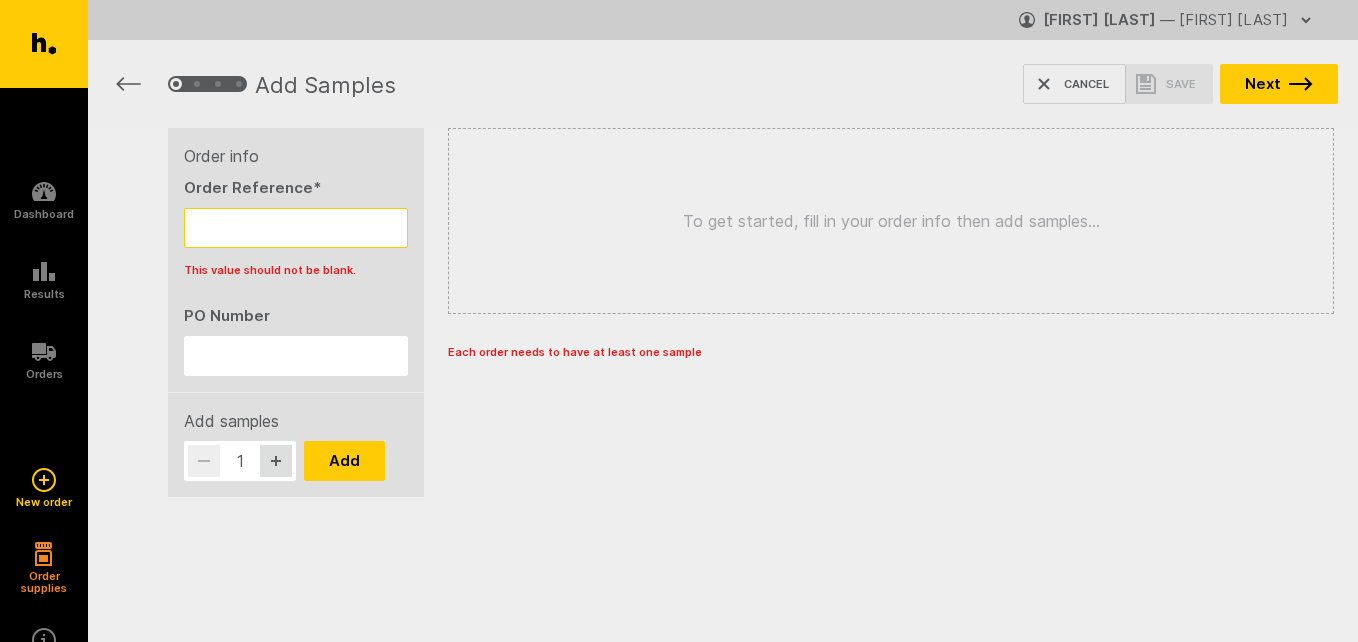click on "Order Reference *" at bounding box center (296, 228) 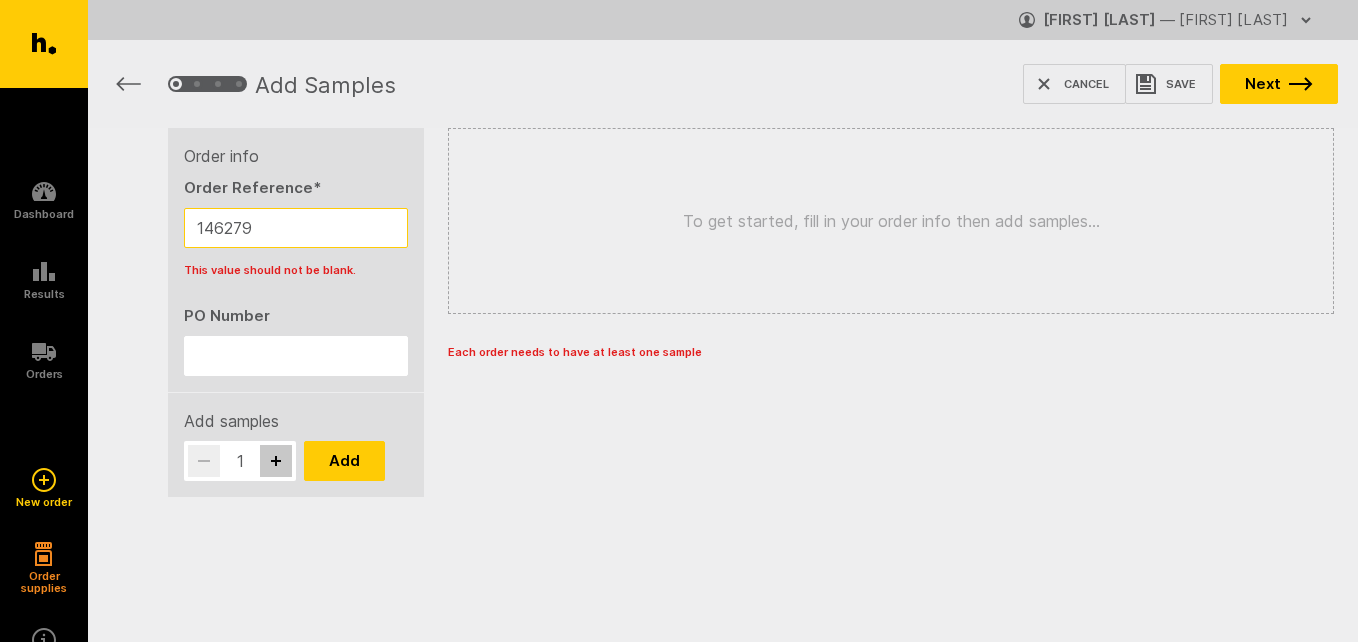 type on "146279" 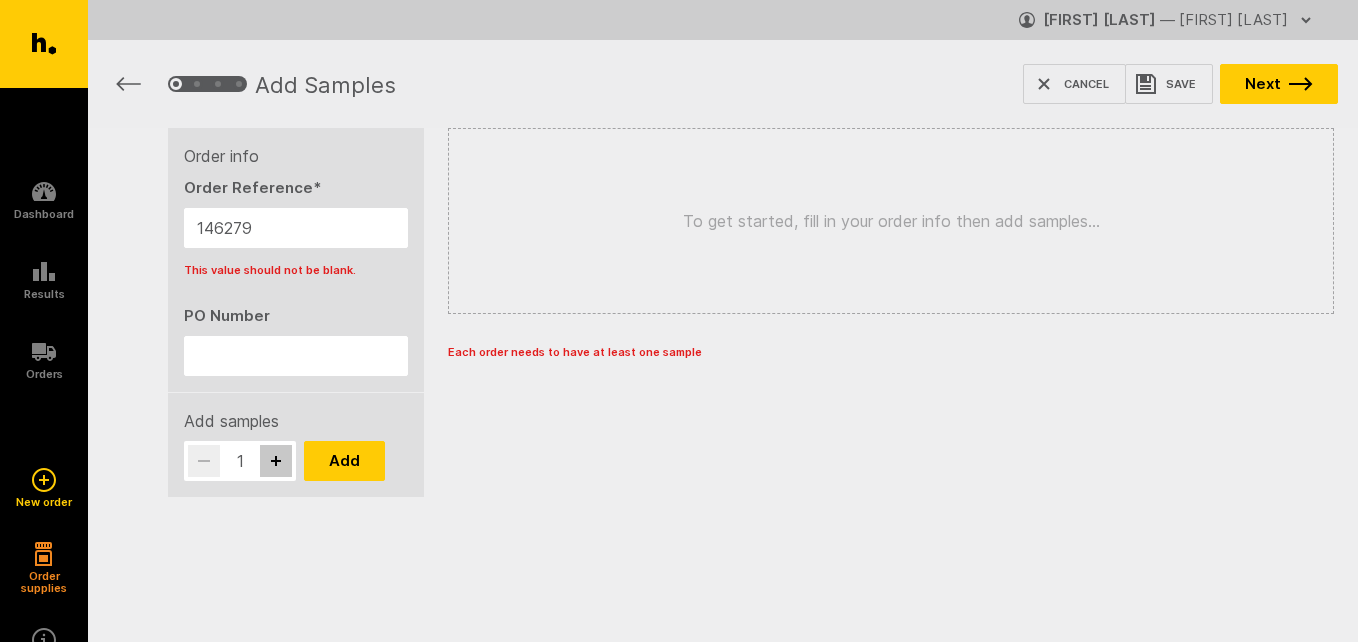 click 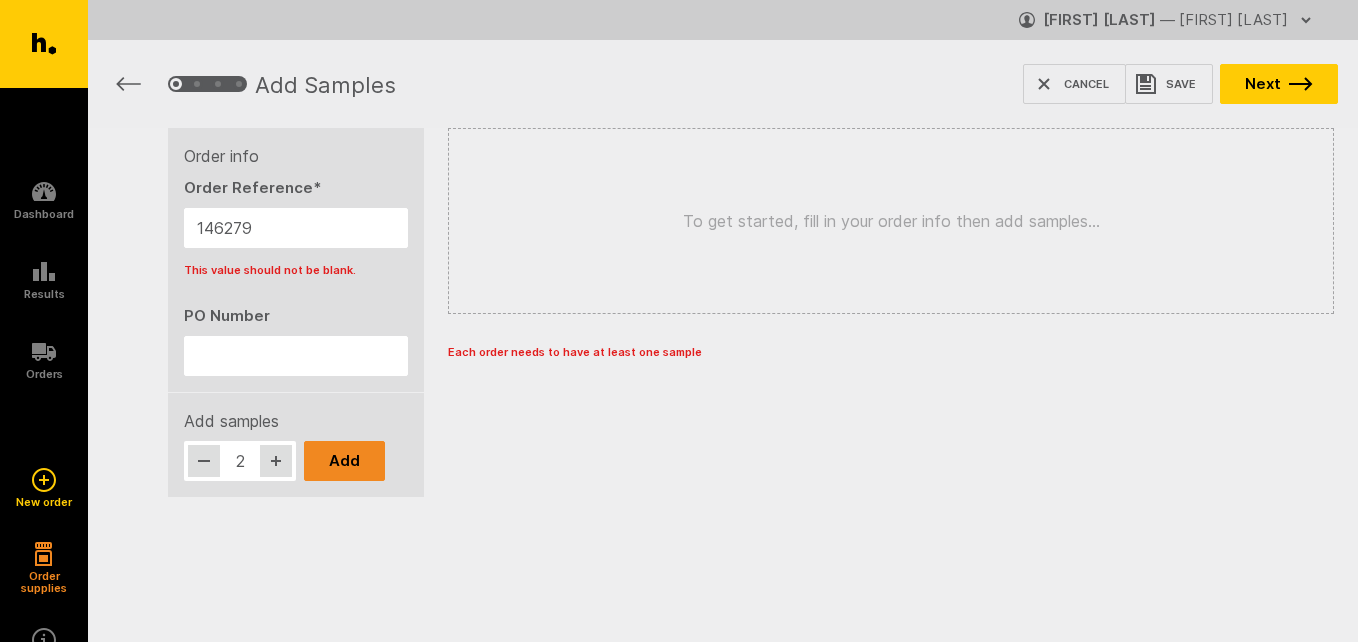 click on "Add" at bounding box center (344, 461) 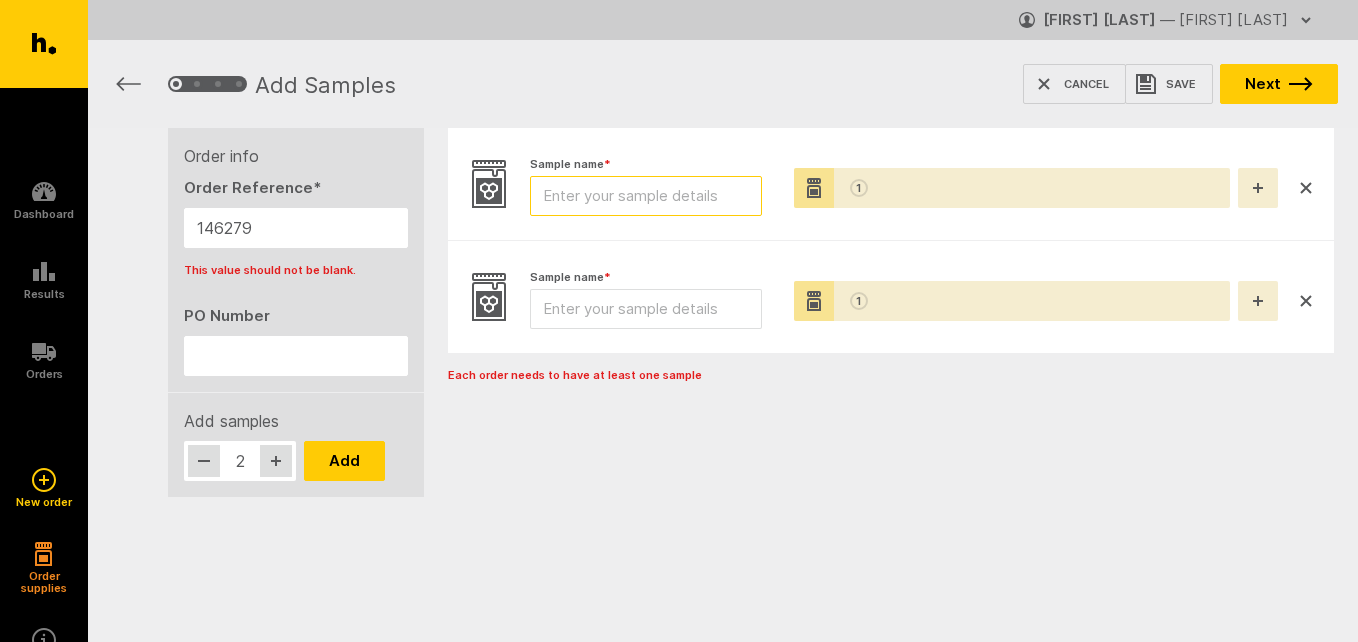 click on "Sample name *" at bounding box center [646, 196] 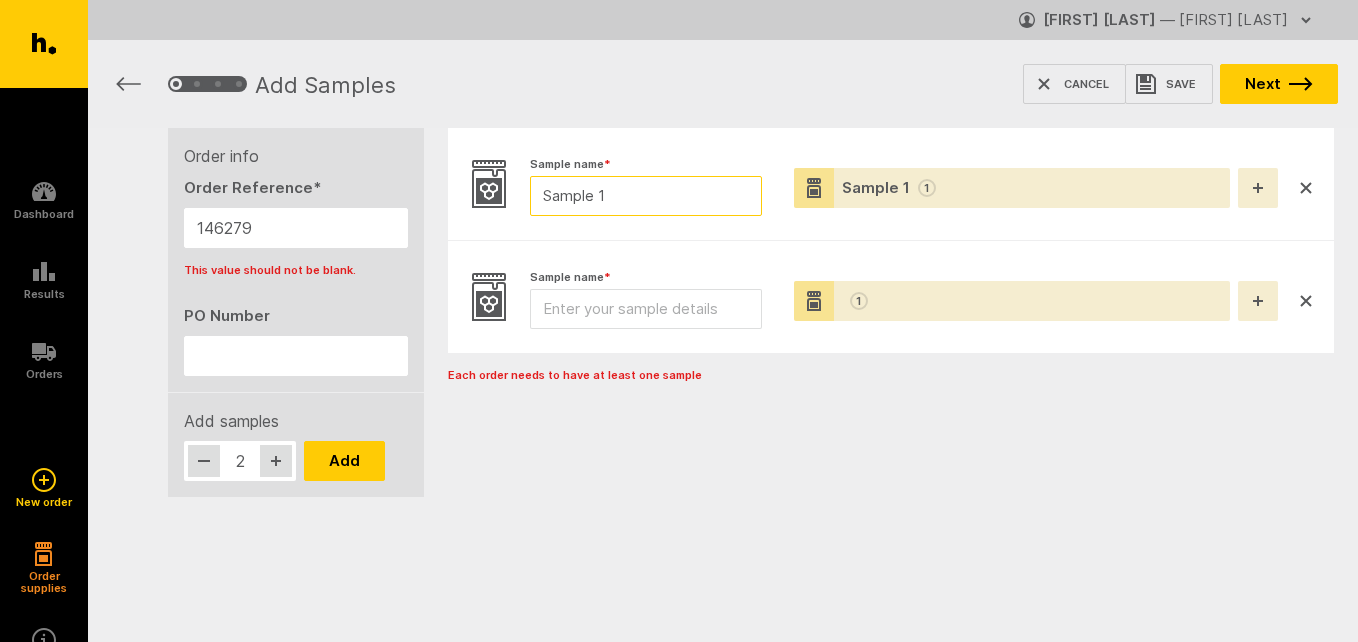 type on "Sample 1" 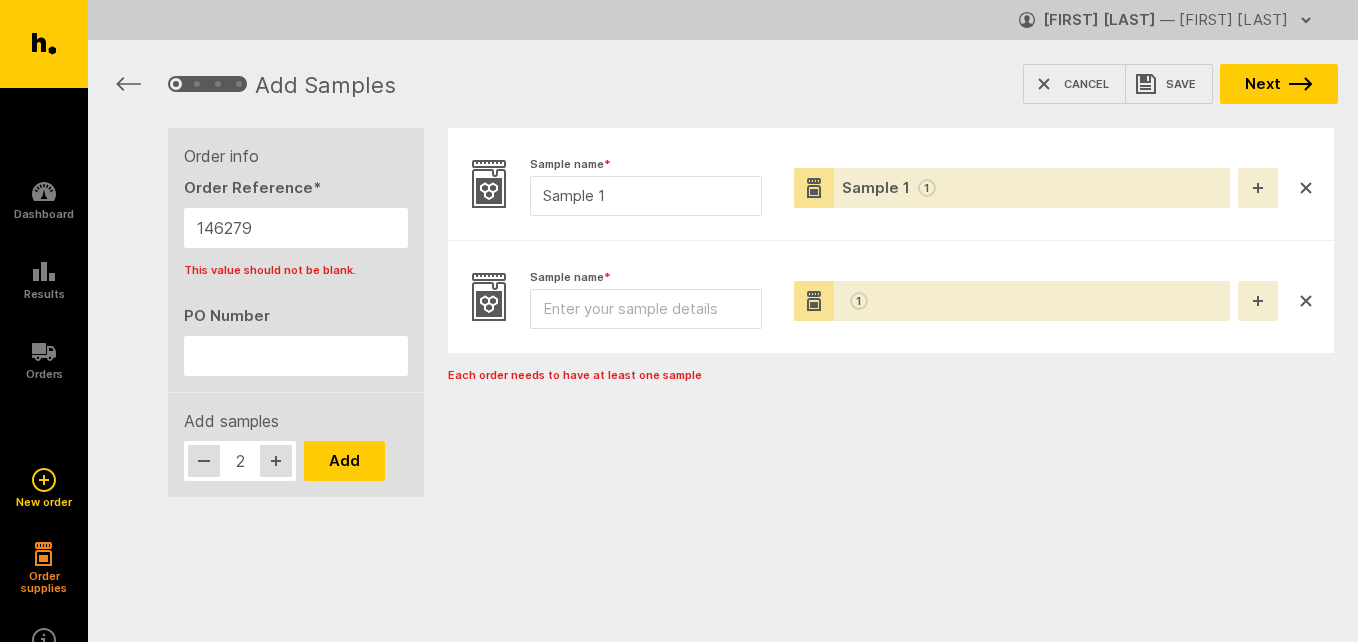 click on "Sample 1 1" at bounding box center [1012, 188] 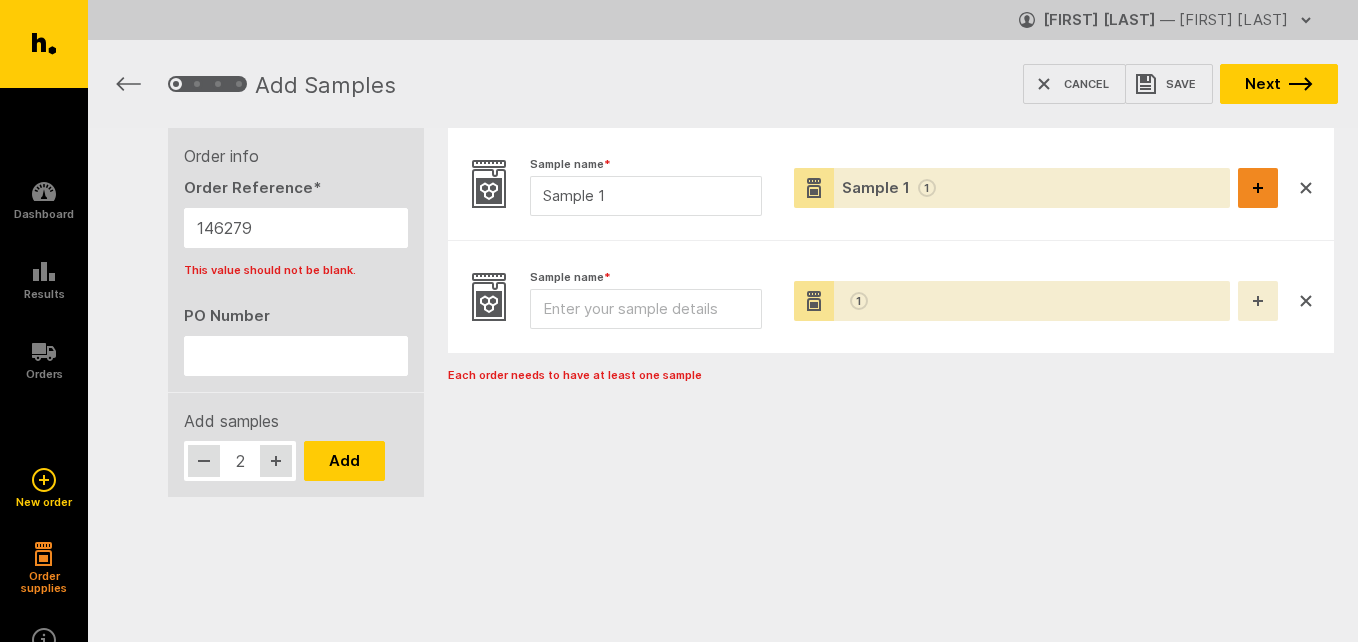 click 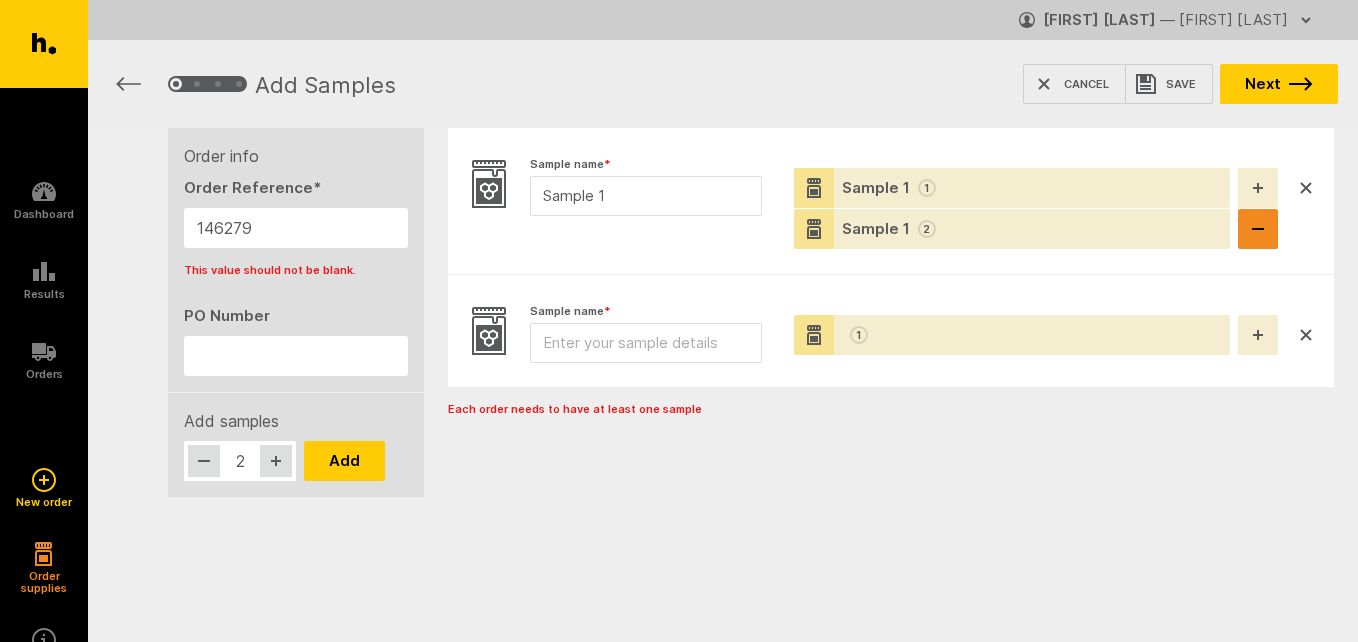 click 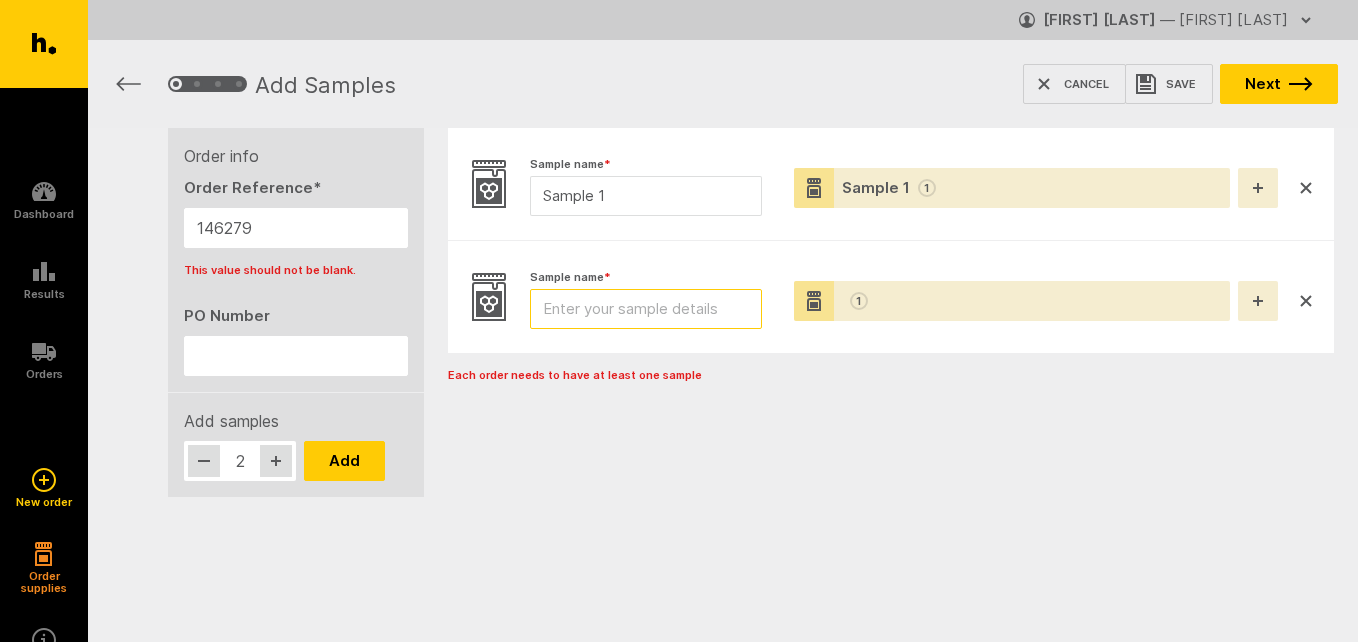 click on "Sample name *" at bounding box center [646, 309] 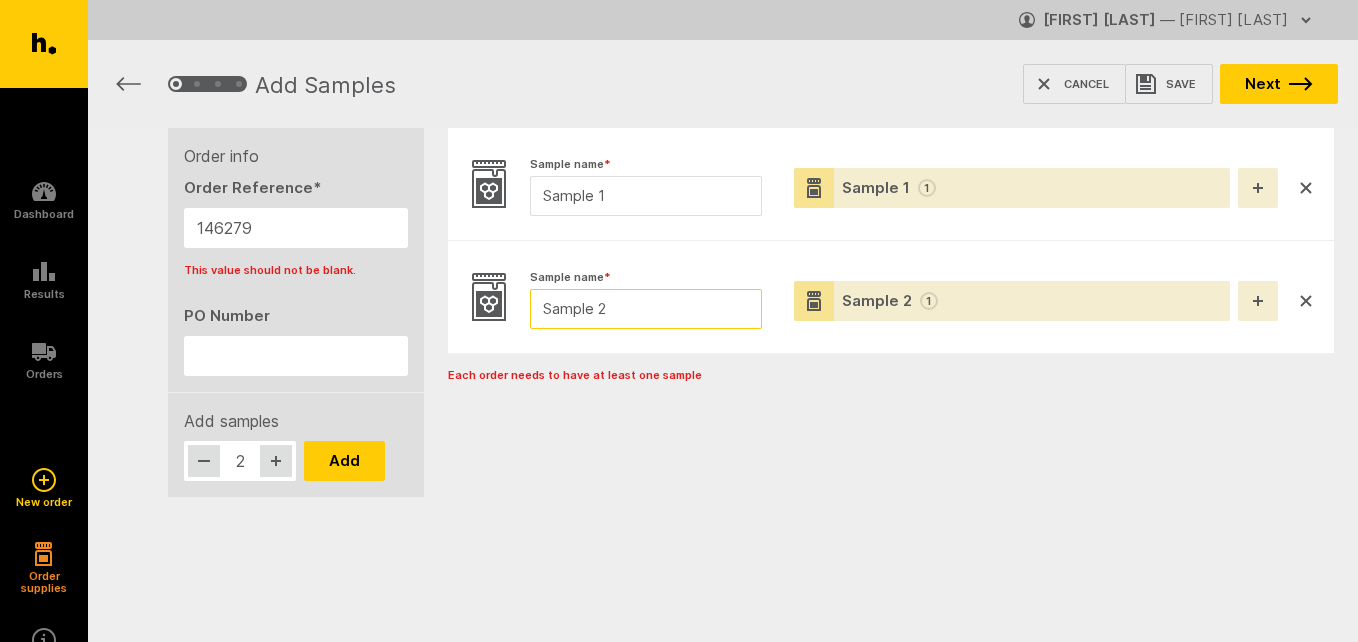 type on "Sample 2" 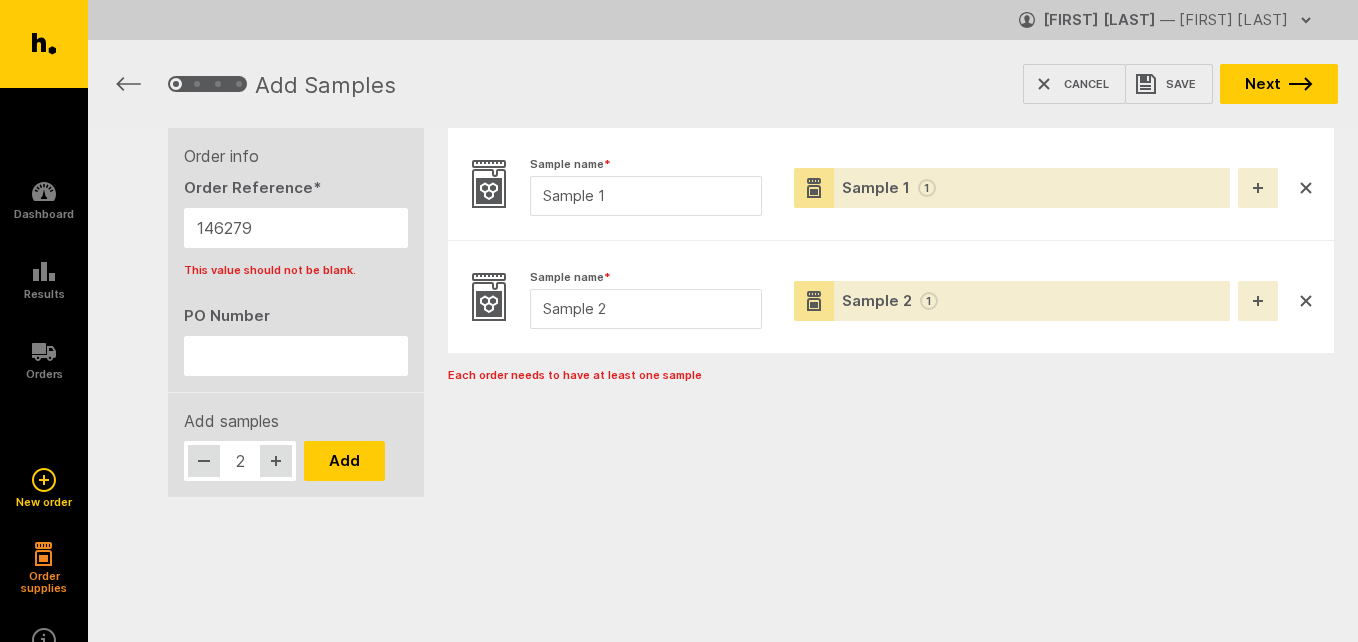 click on "Sample 1 1" at bounding box center (1012, 188) 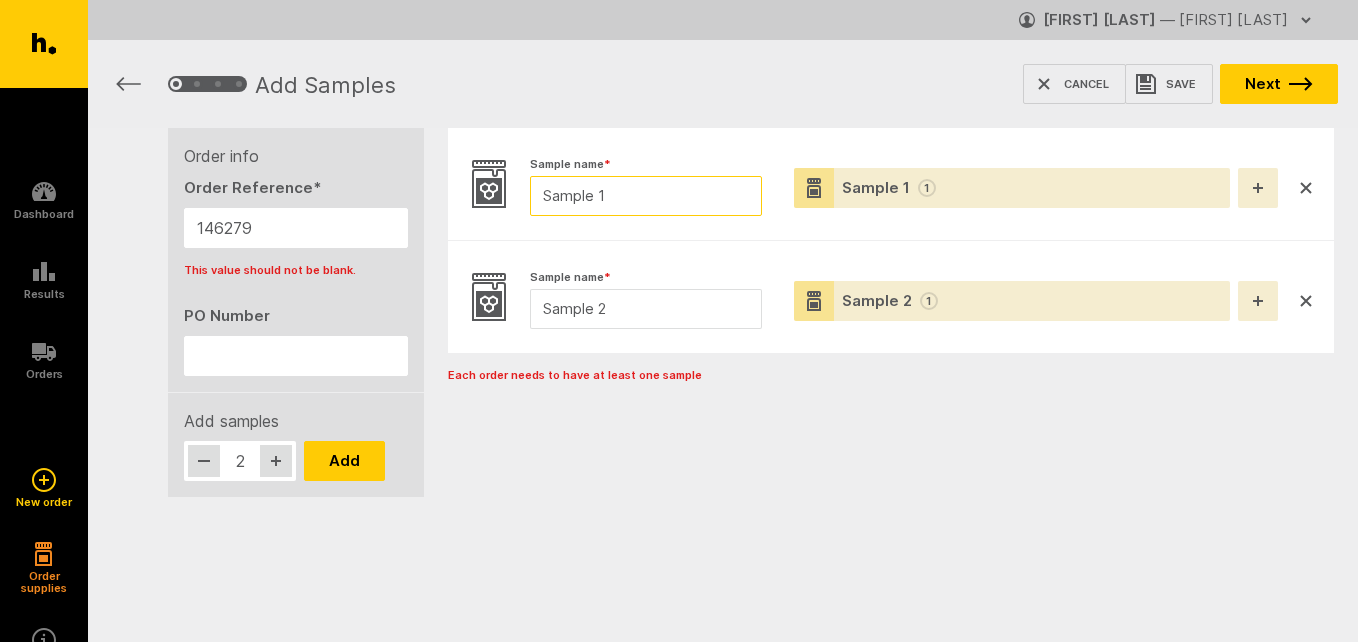 click on "Sample 1" at bounding box center (646, 196) 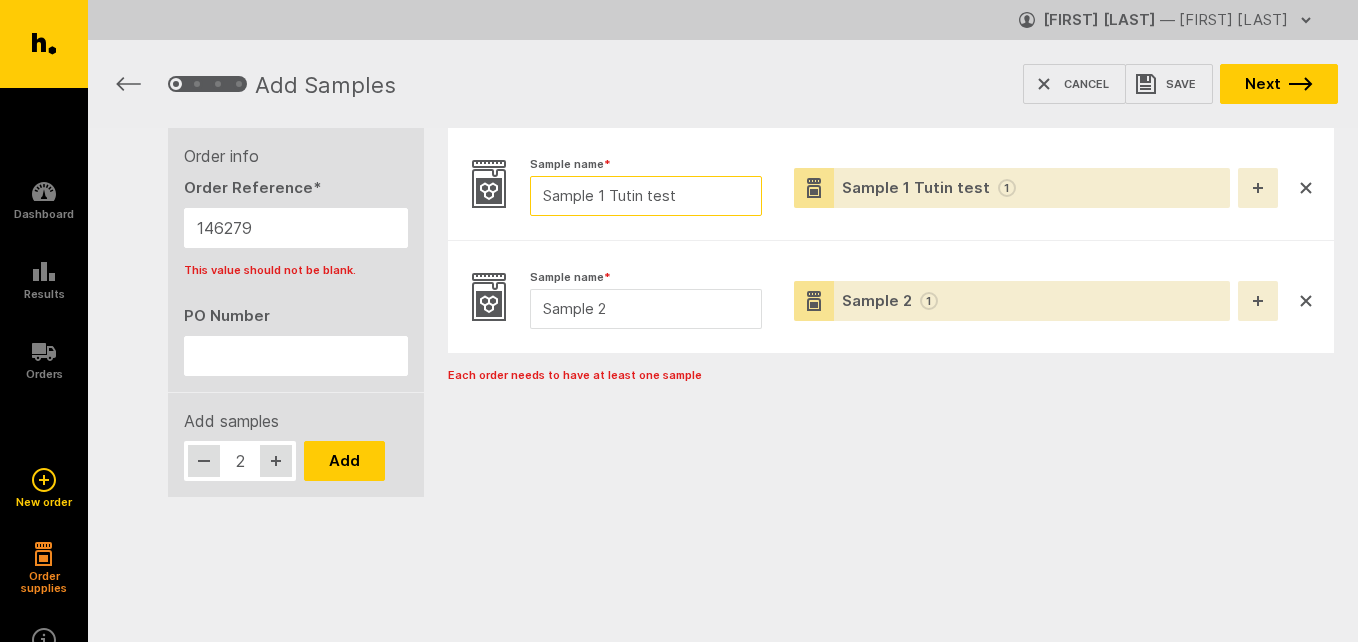 type on "Sample 1 Tutin test" 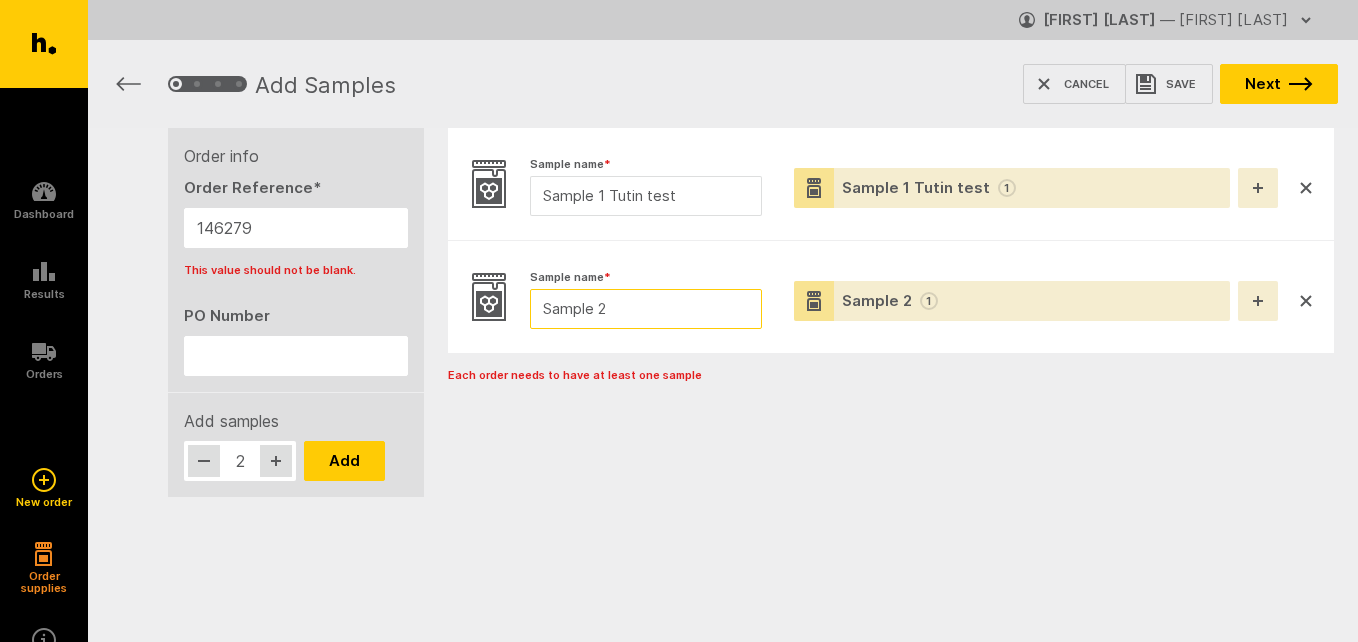 click on "Sample 2" at bounding box center [646, 309] 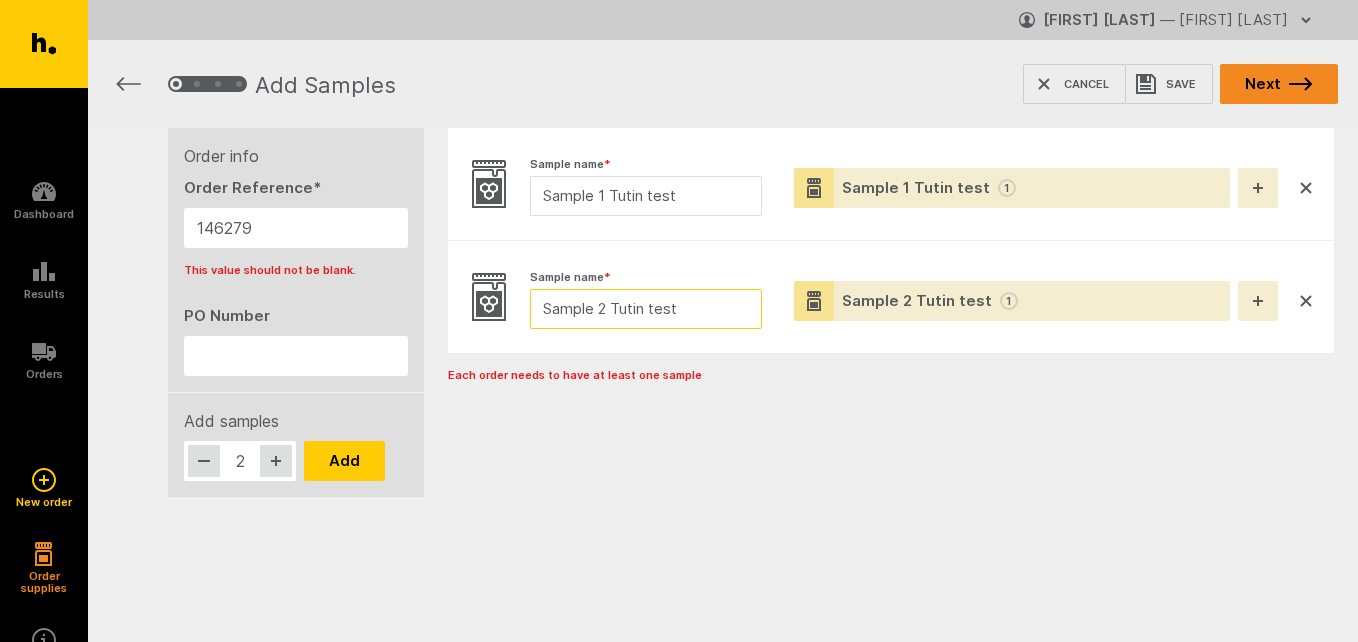 type on "Sample 2 Tutin test" 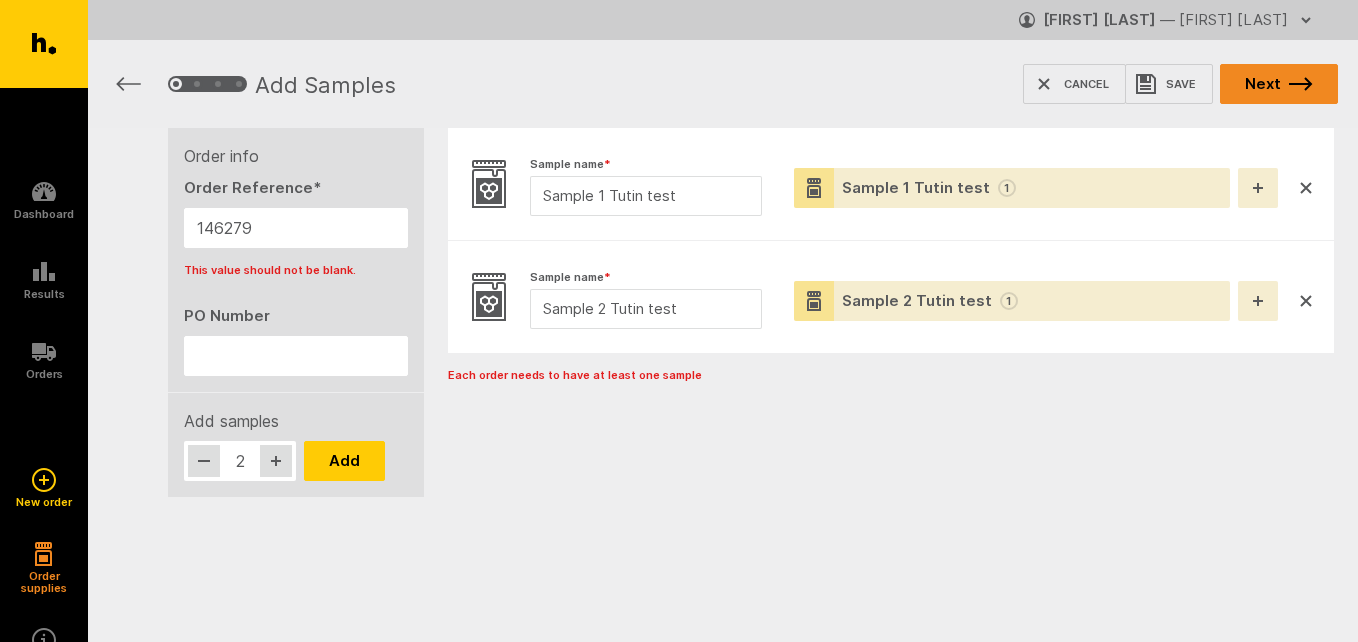 click on "Next" at bounding box center [1279, 84] 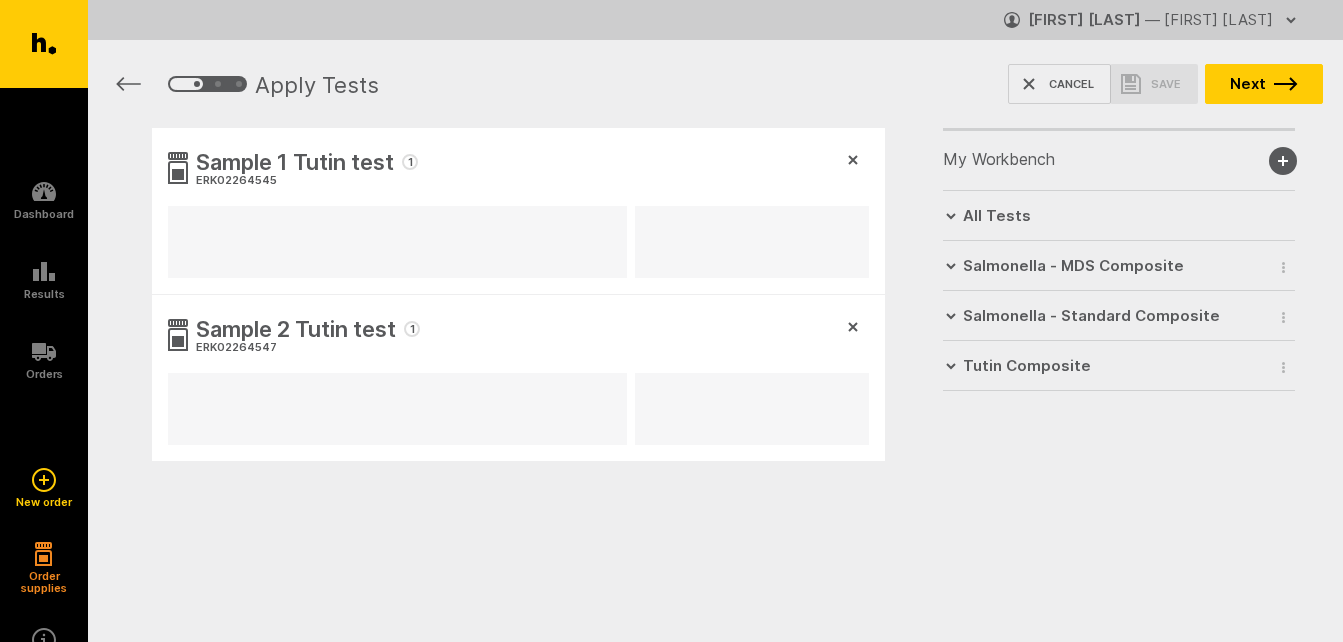 scroll, scrollTop: 0, scrollLeft: 0, axis: both 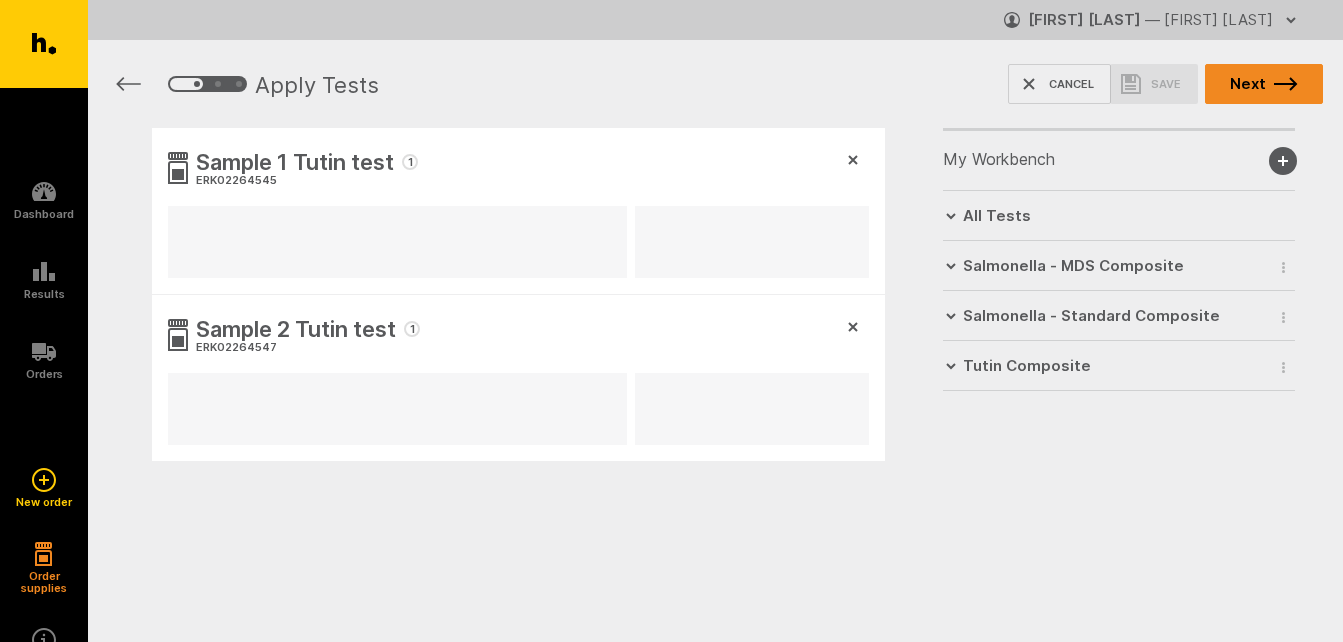 click on "Next" at bounding box center [1264, 84] 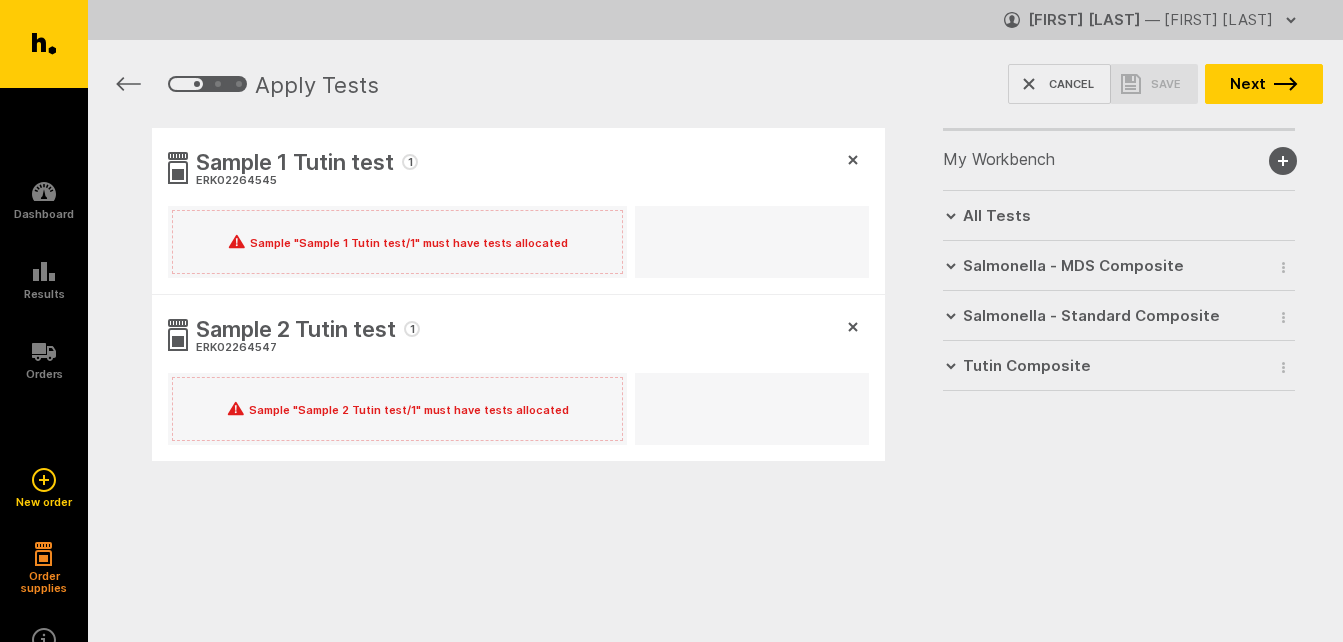 click on "Sample 1 Tutin test" at bounding box center (295, 164) 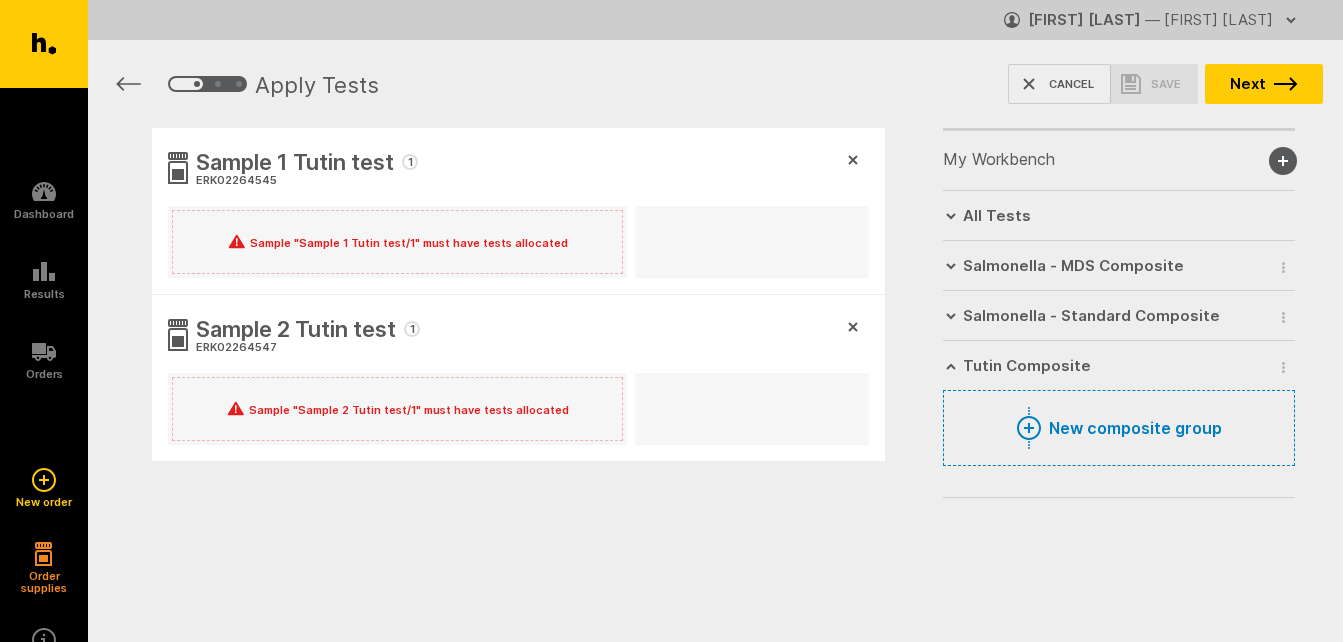 click on "Sample "Sample 1 Tutin test/1" must have tests allocated" at bounding box center [409, 241] 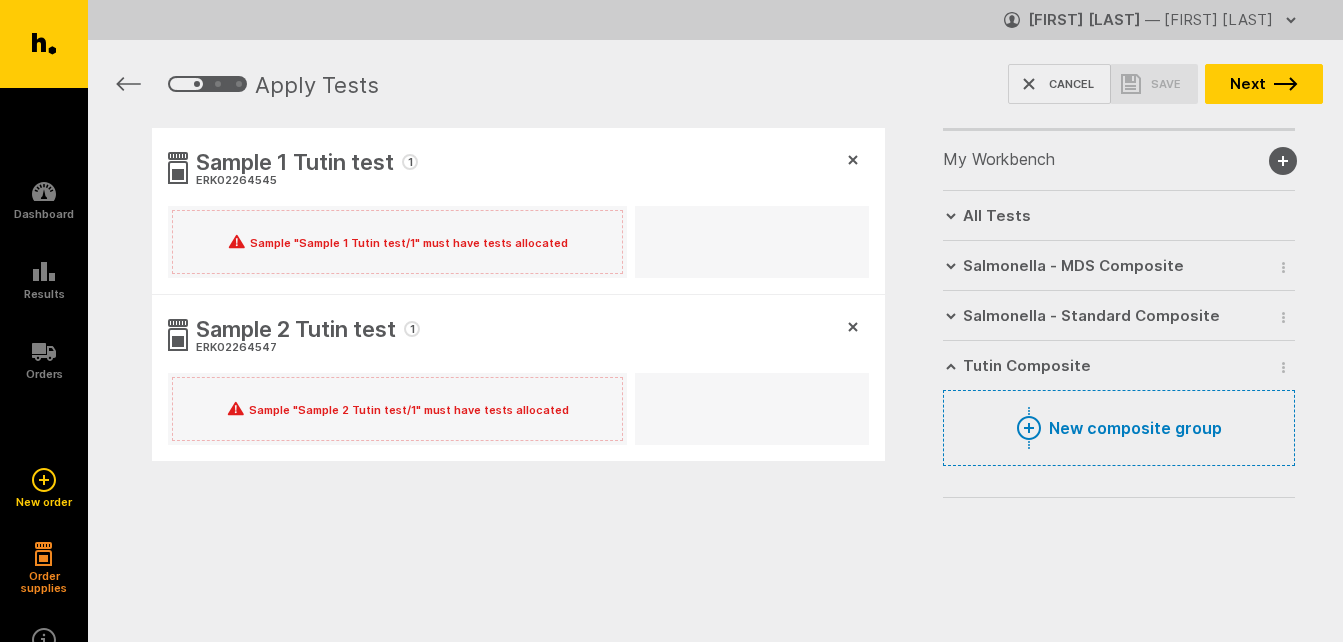 click on "2" at bounding box center (197, 84) 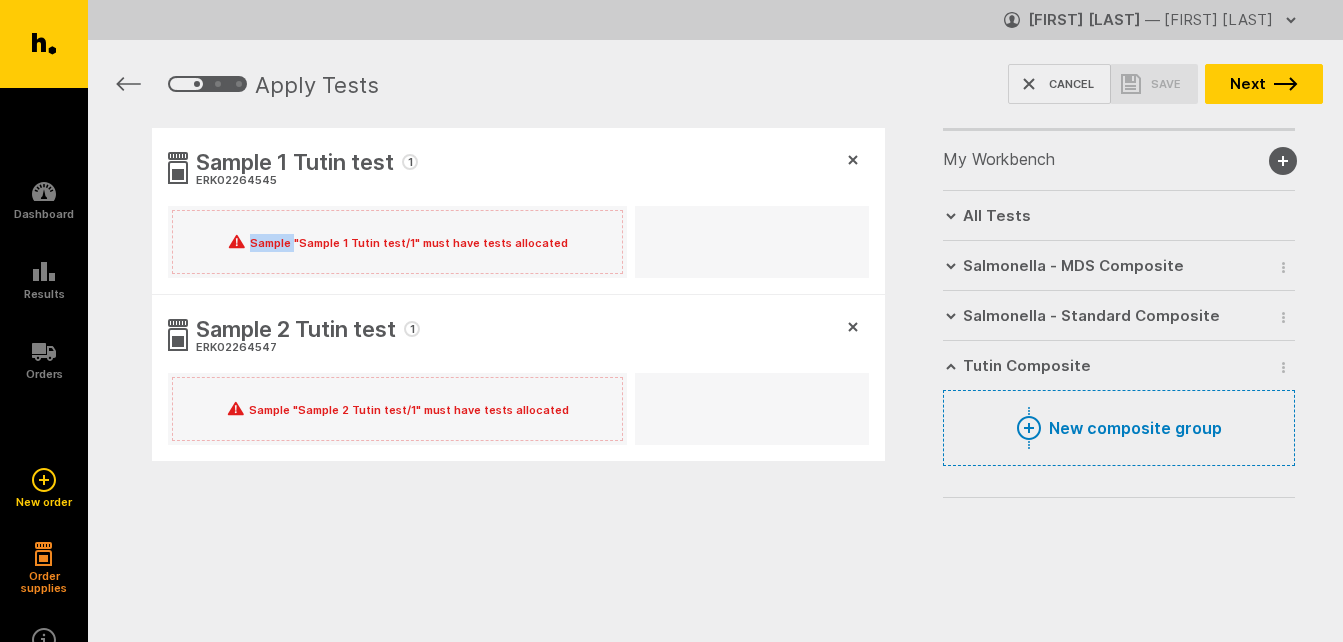 click on "Sample "Sample 1 Tutin test/1" must have tests allocated" at bounding box center [398, 241] 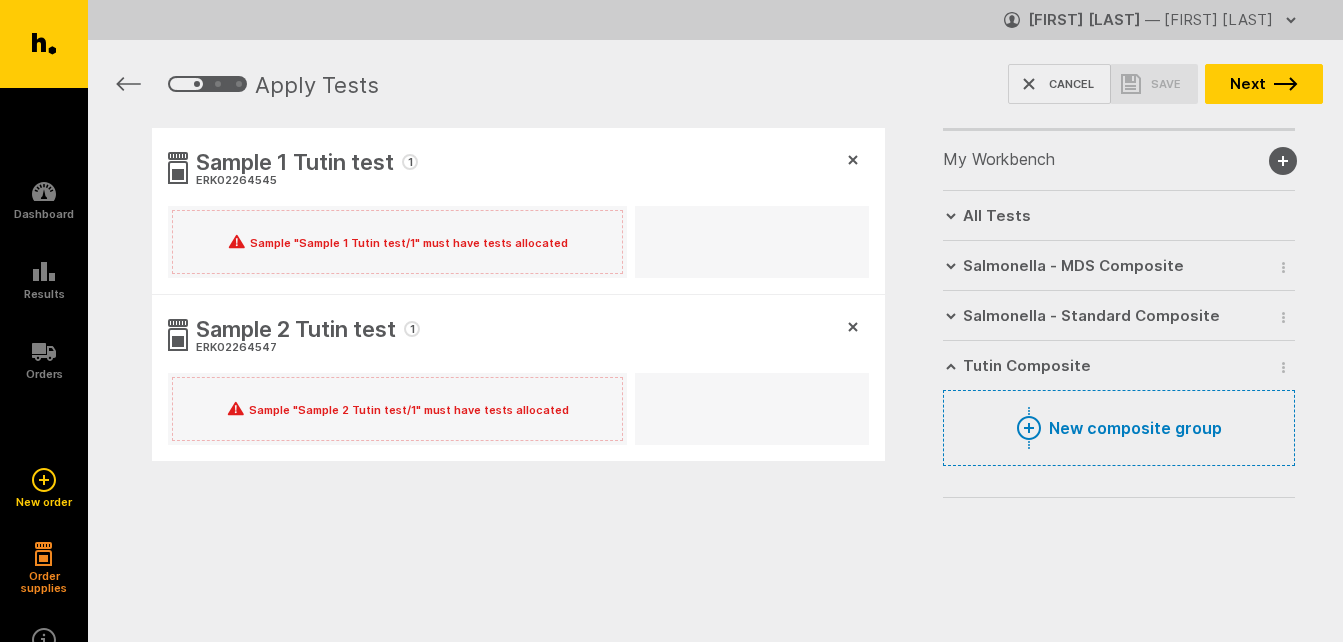 drag, startPoint x: 241, startPoint y: 242, endPoint x: 195, endPoint y: 243, distance: 46.010868 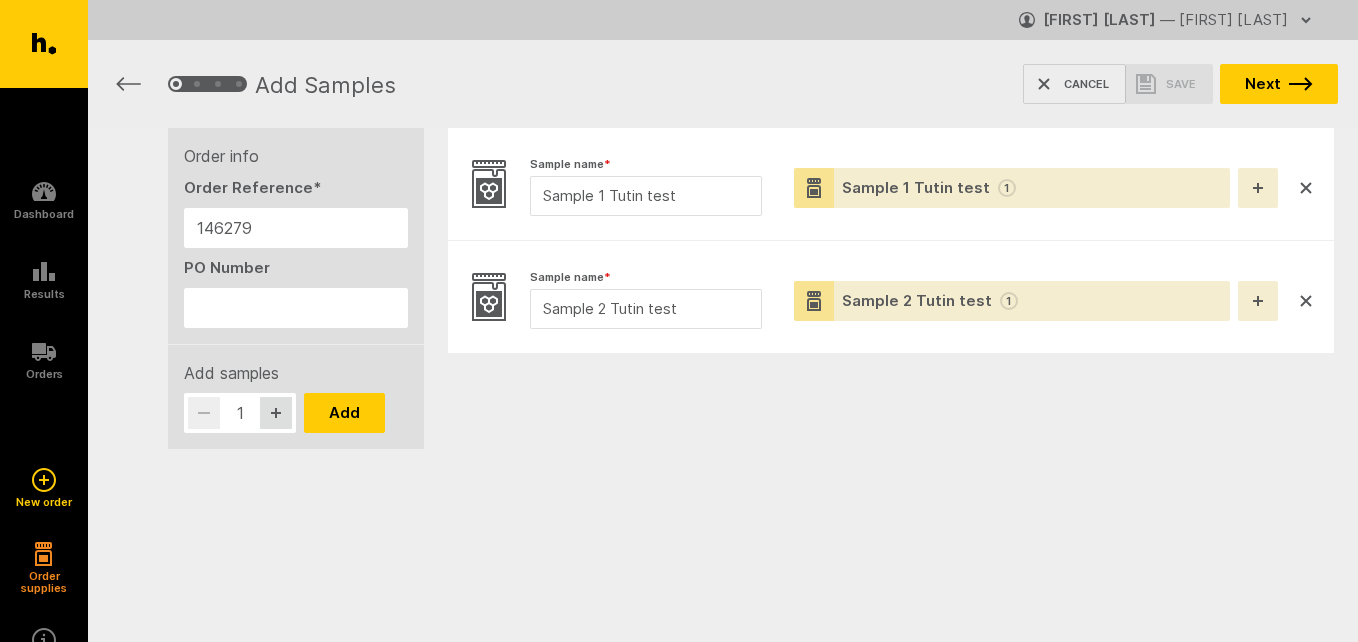 scroll, scrollTop: 0, scrollLeft: 0, axis: both 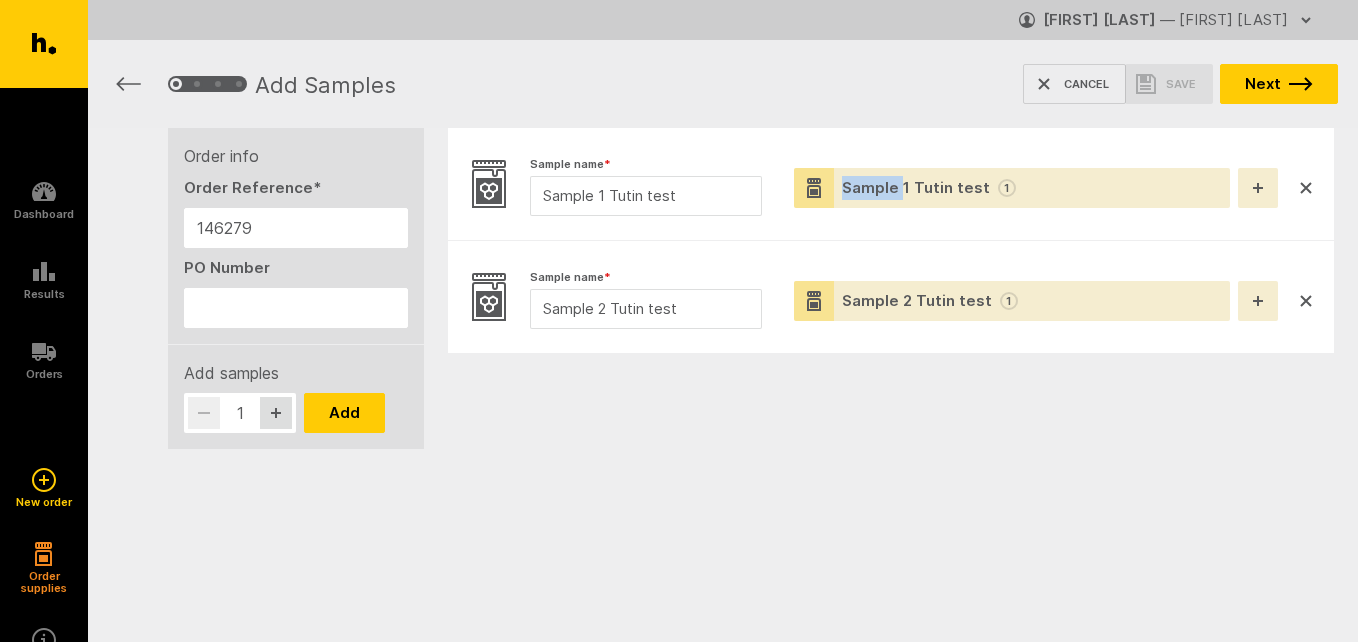 click 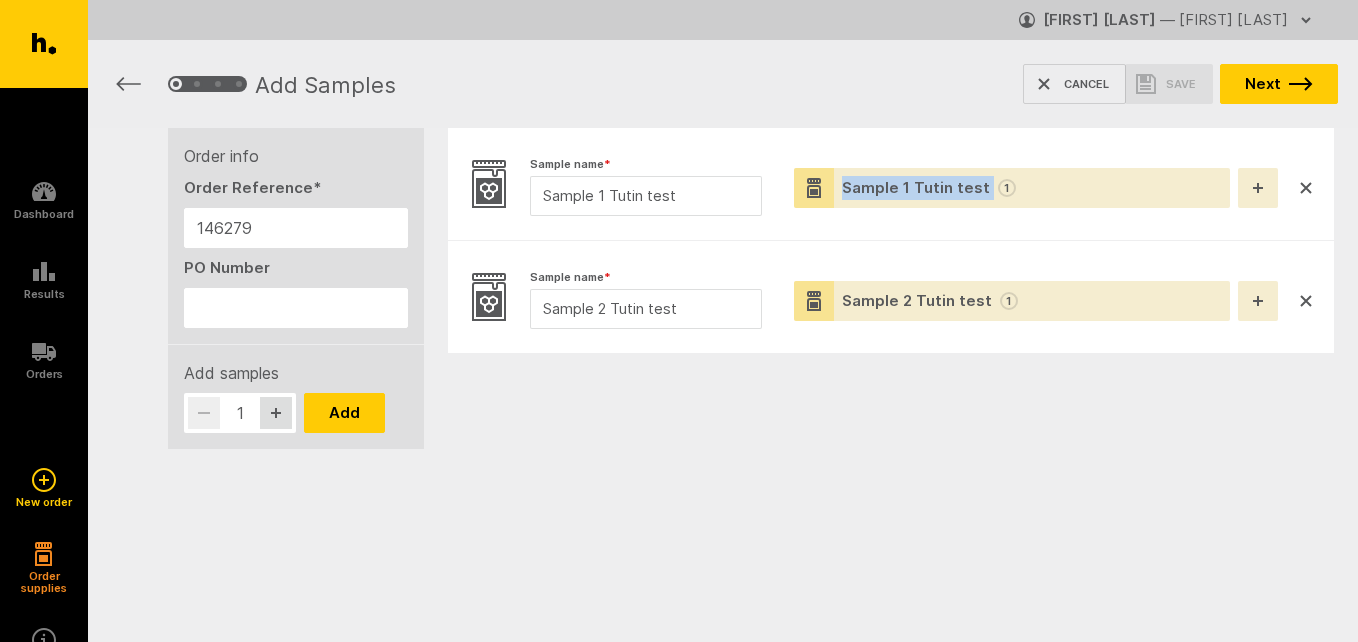 click 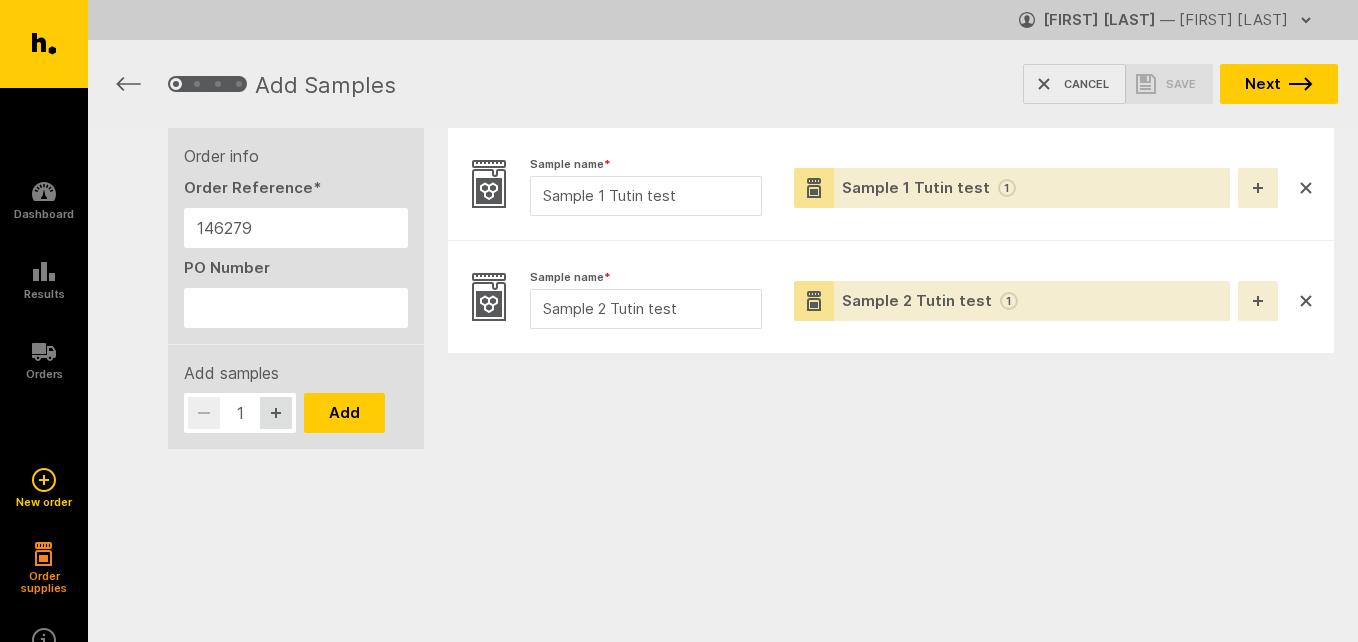 drag, startPoint x: 819, startPoint y: 182, endPoint x: 775, endPoint y: 247, distance: 78.492035 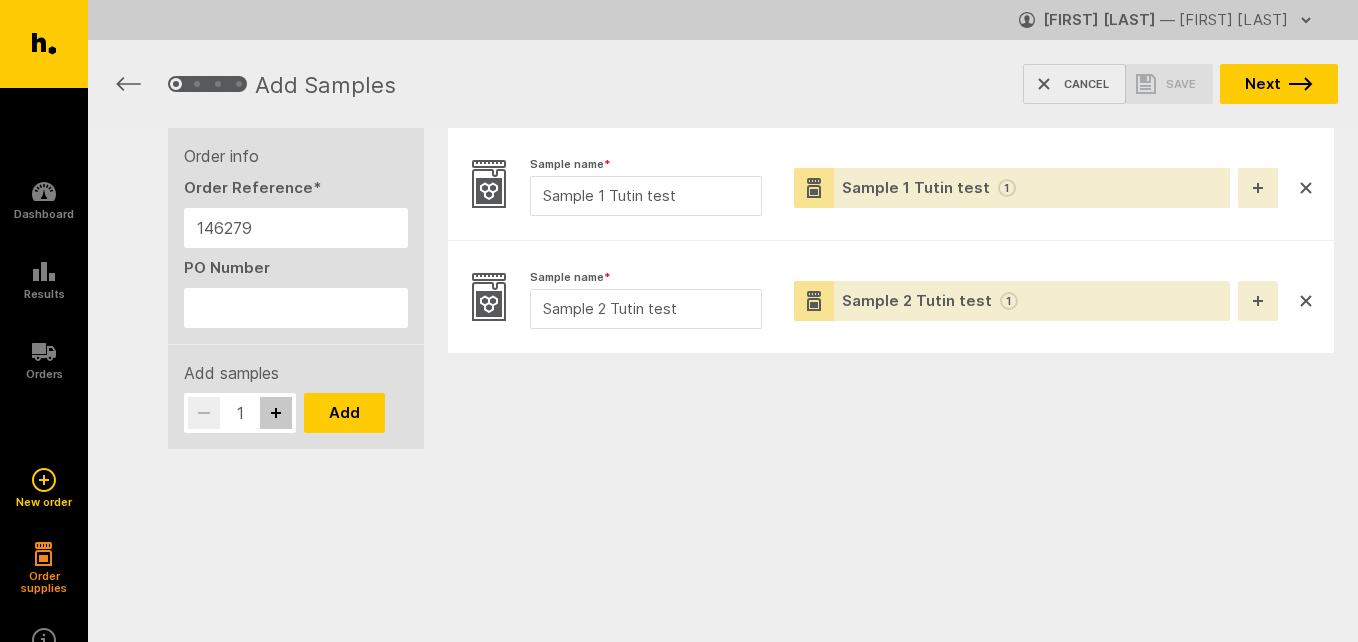 click 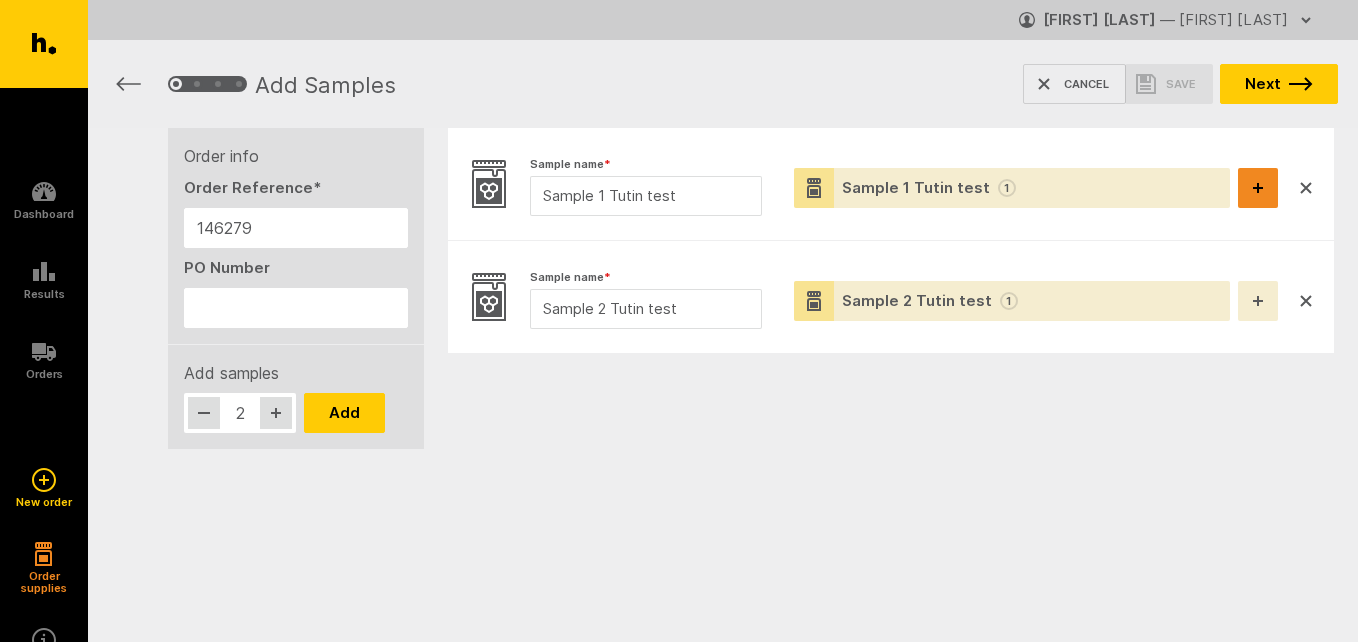 click 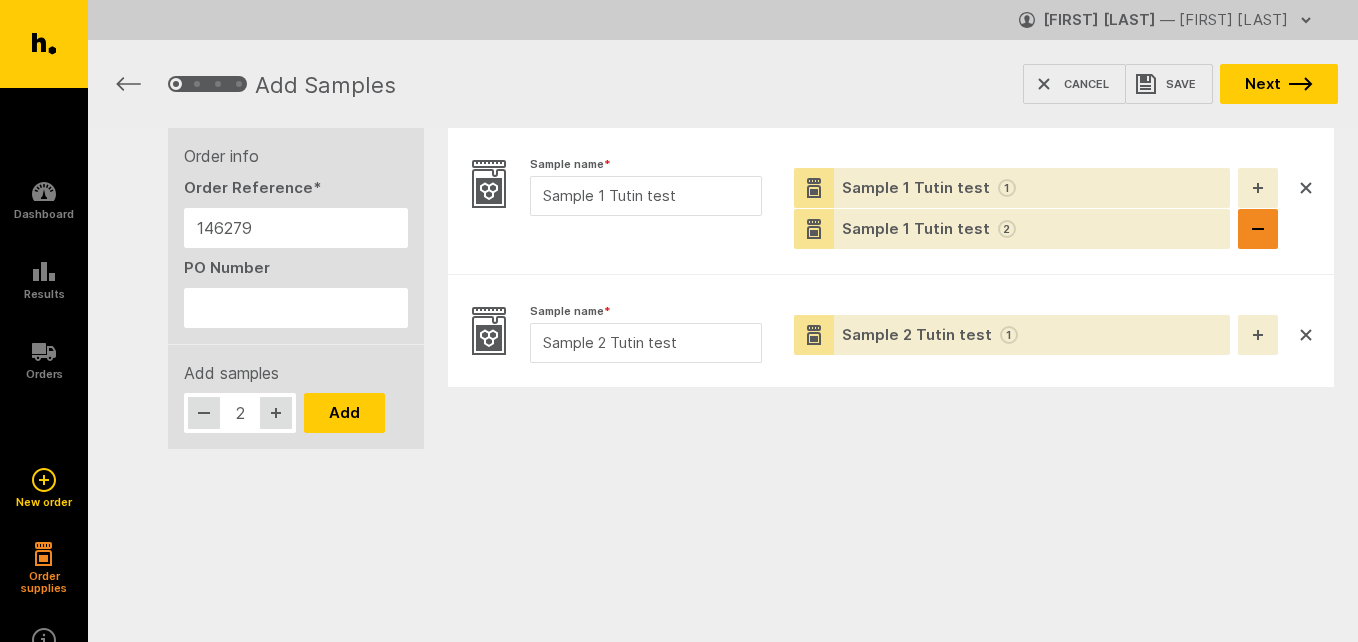 click at bounding box center [1258, 229] 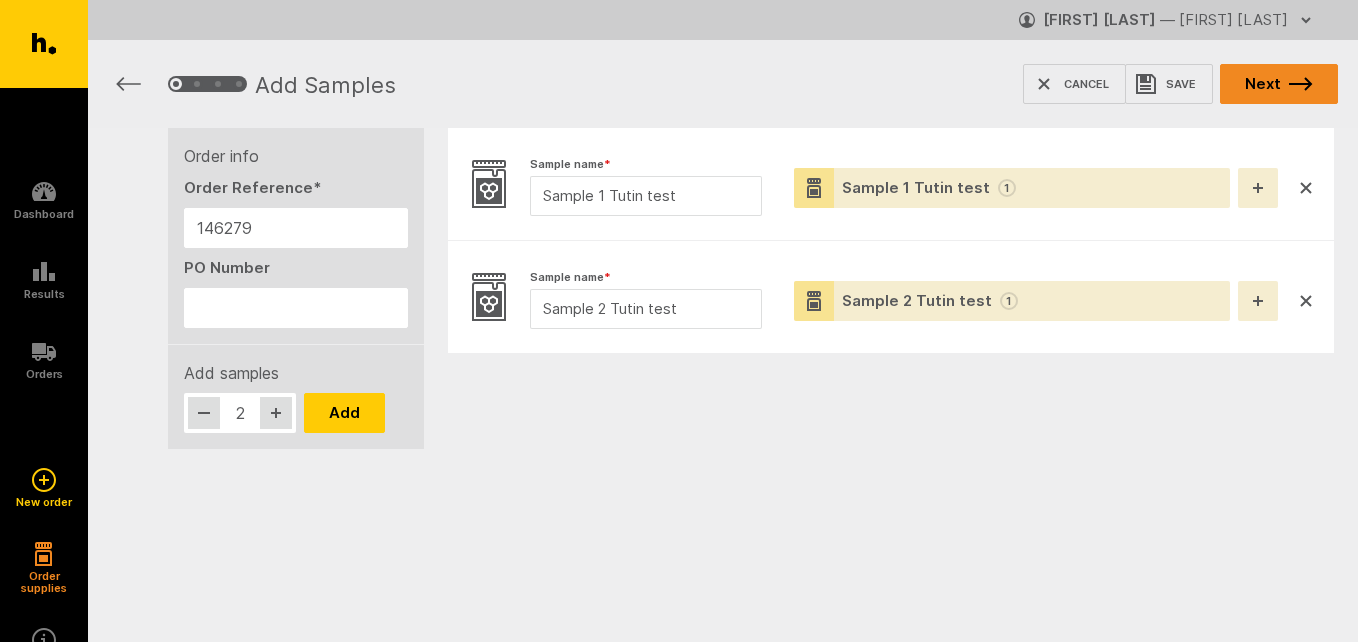 click on "Next" at bounding box center [1279, 84] 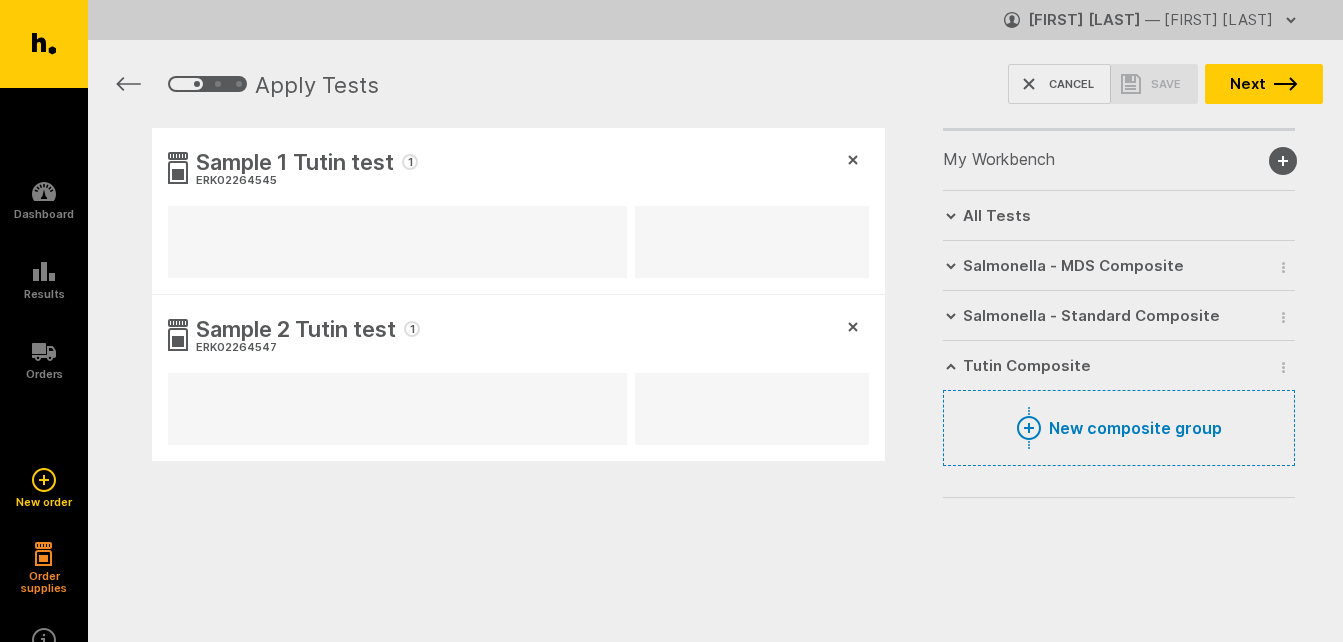scroll, scrollTop: 0, scrollLeft: 0, axis: both 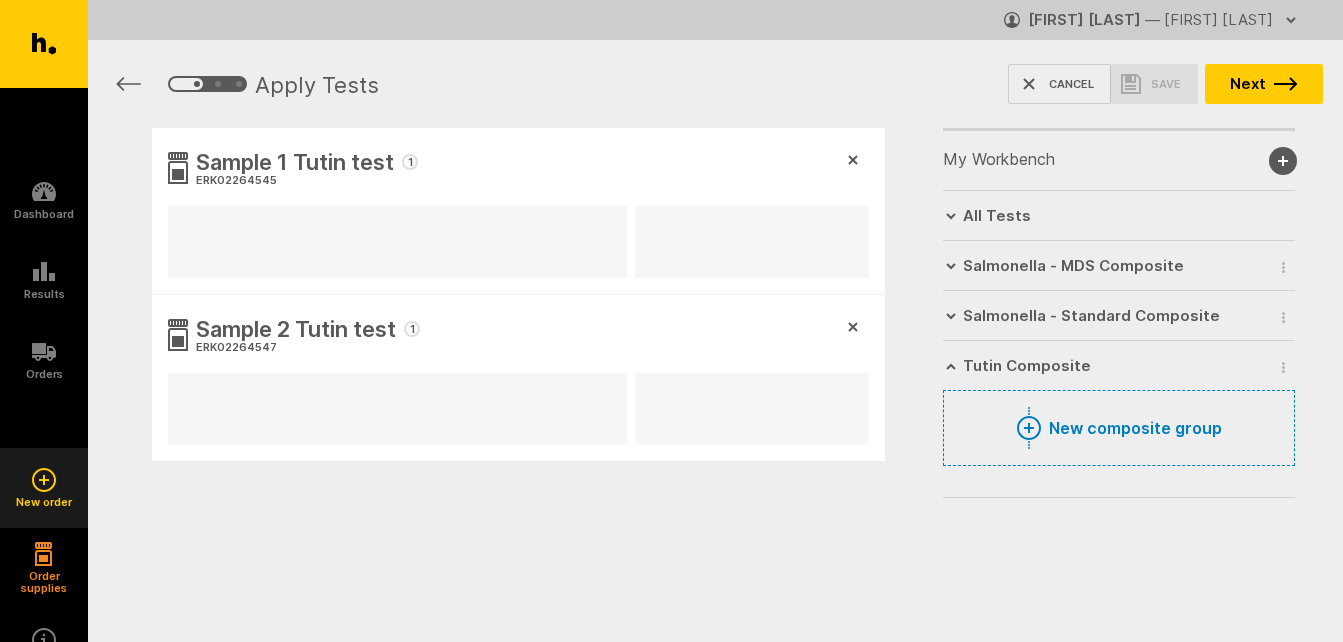 click 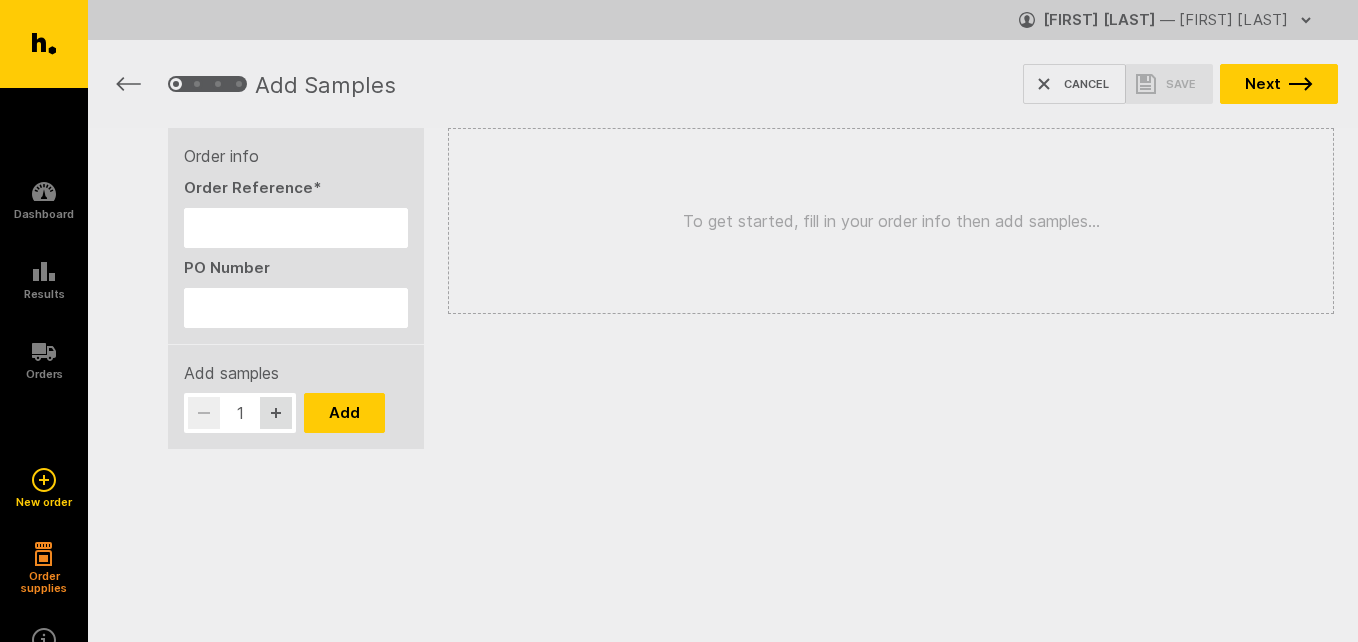 scroll, scrollTop: 0, scrollLeft: 0, axis: both 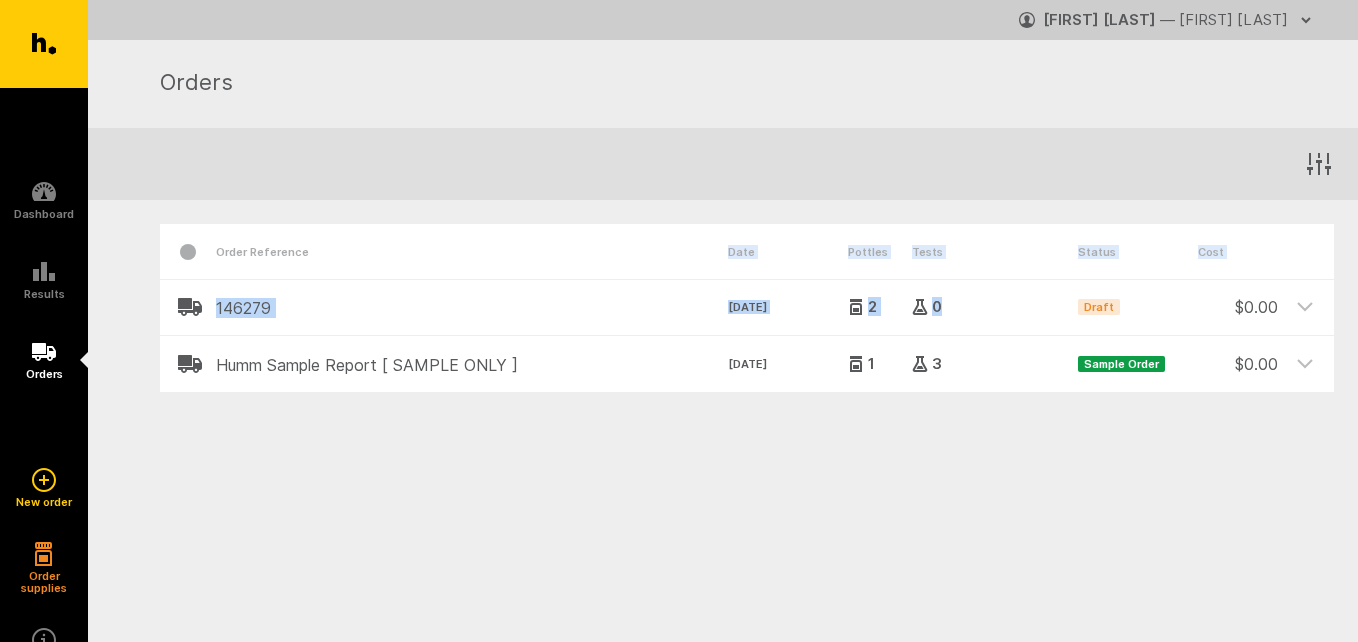 drag, startPoint x: 1003, startPoint y: 323, endPoint x: 695, endPoint y: 264, distance: 313.60007 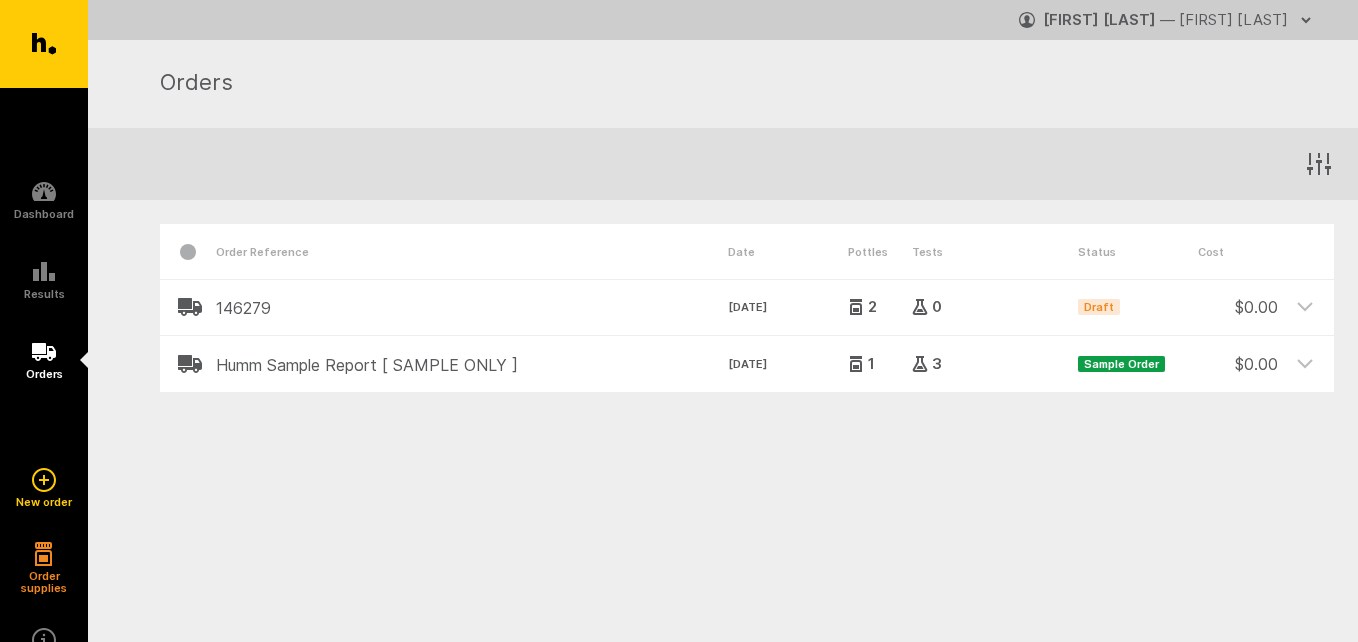 click at bounding box center (188, 251) 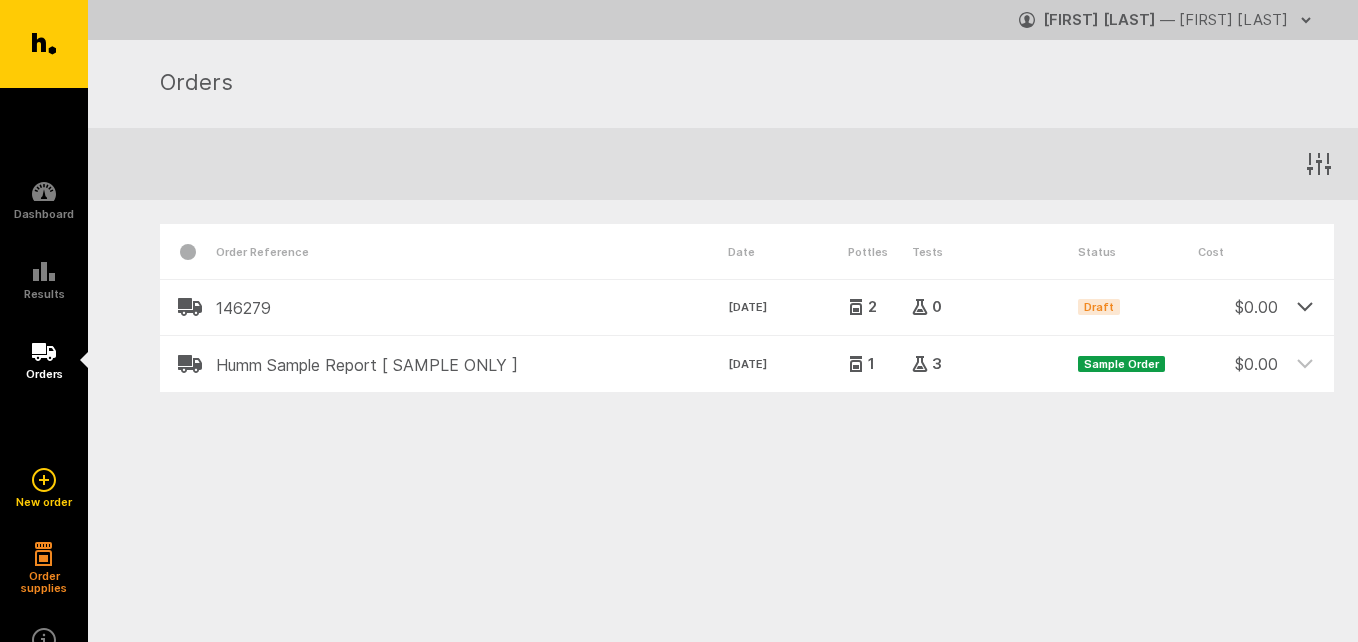 click 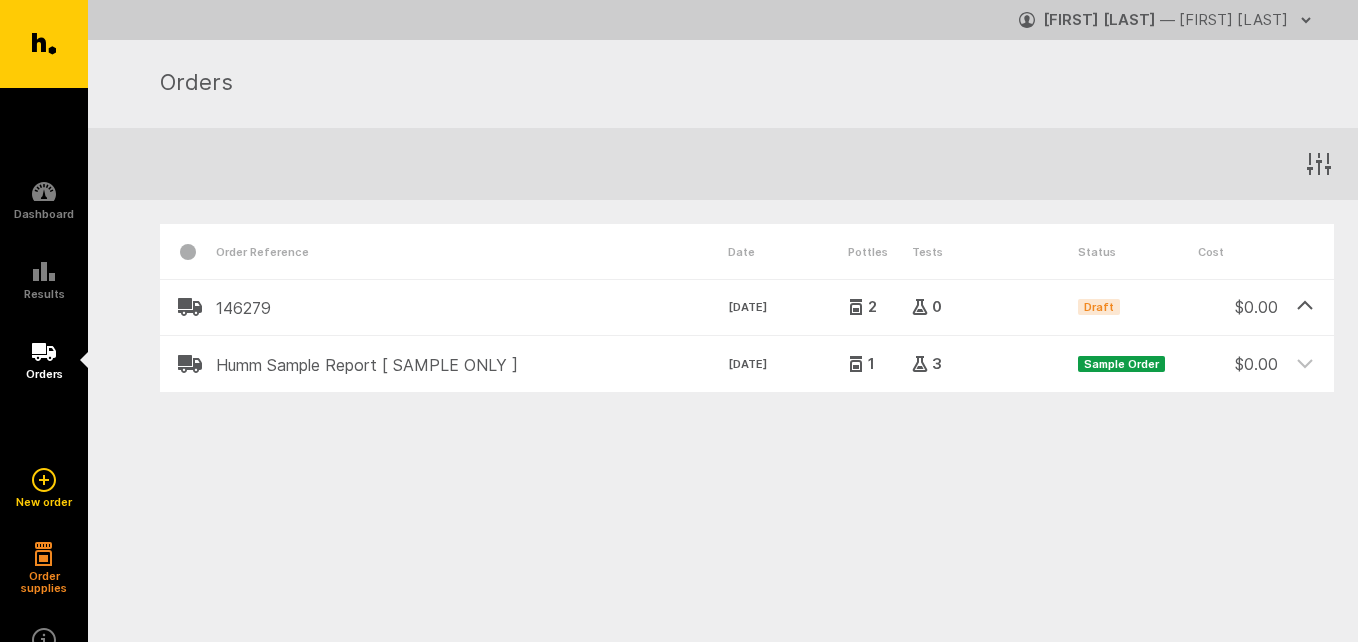 click 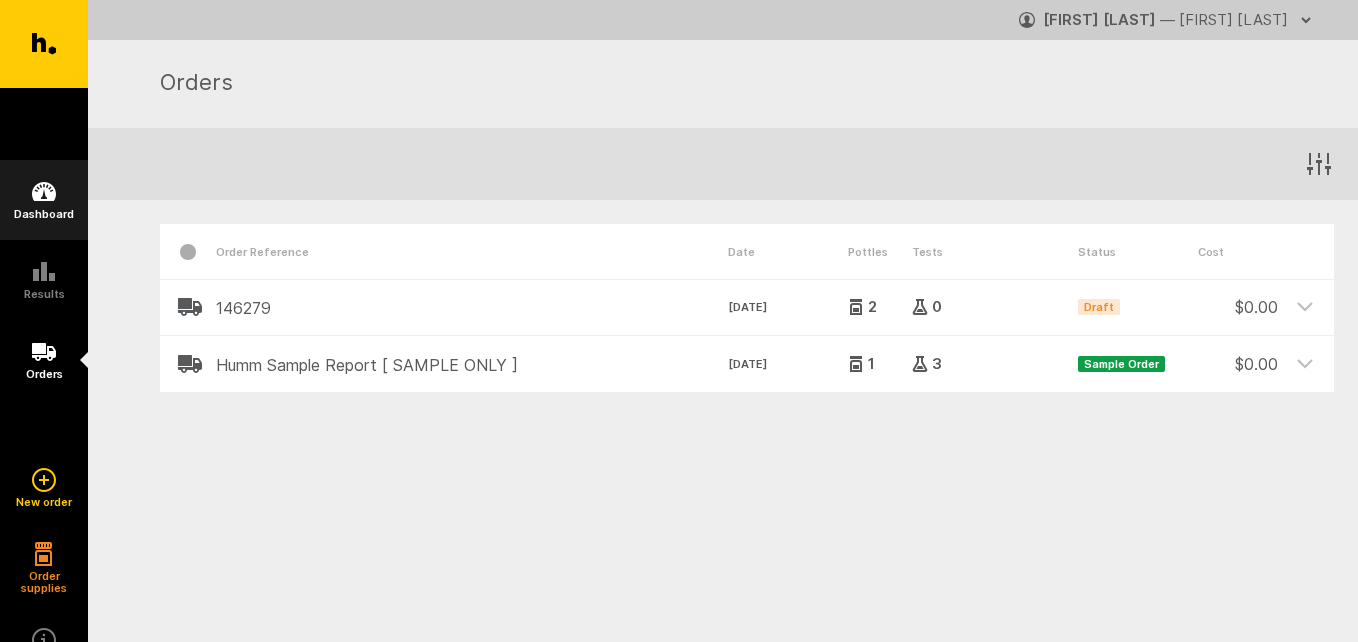click 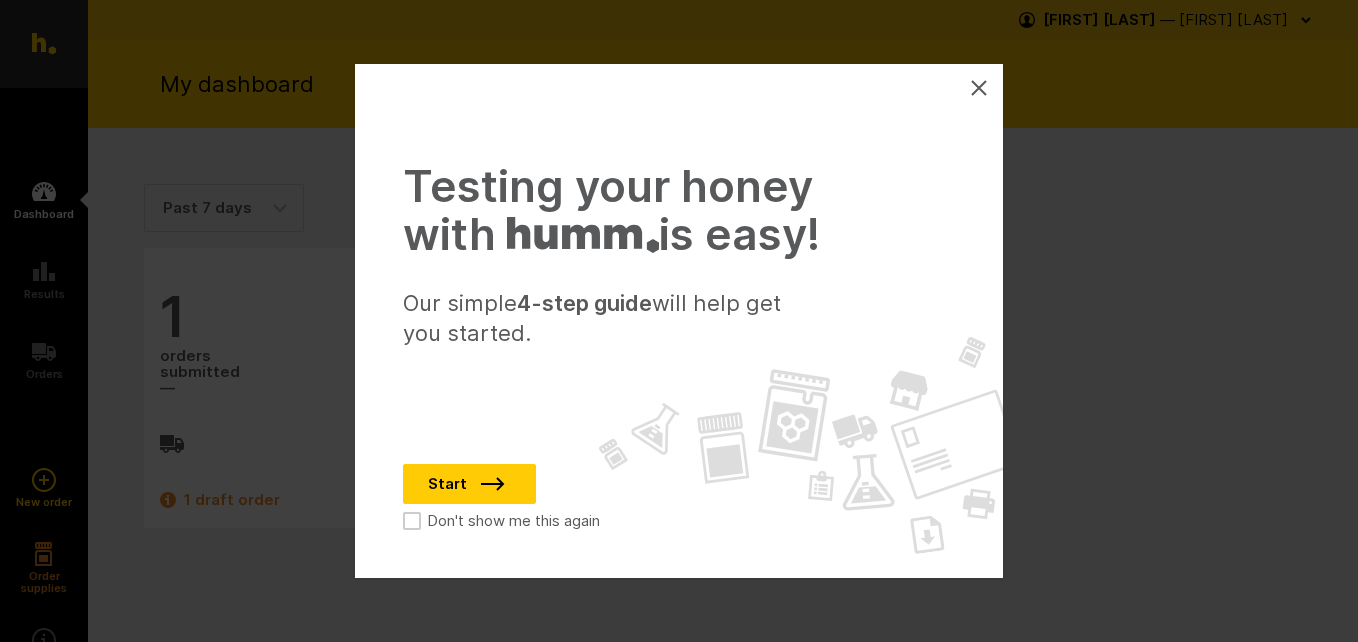 scroll, scrollTop: 0, scrollLeft: 0, axis: both 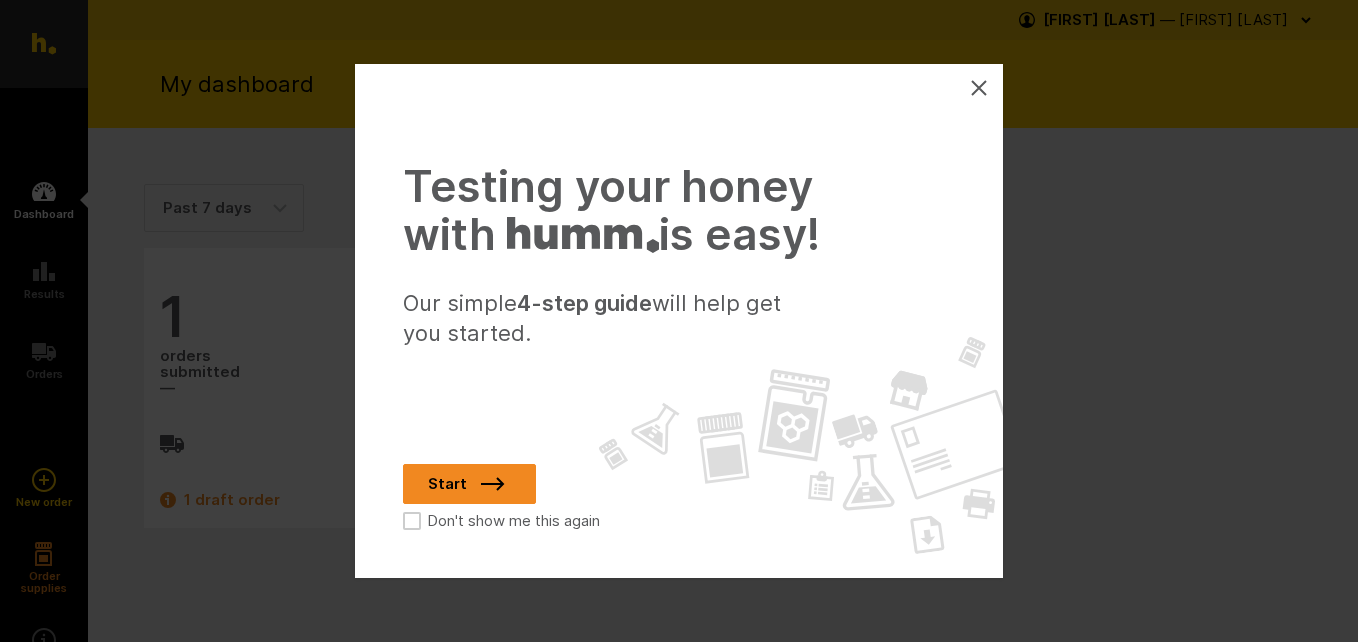 click 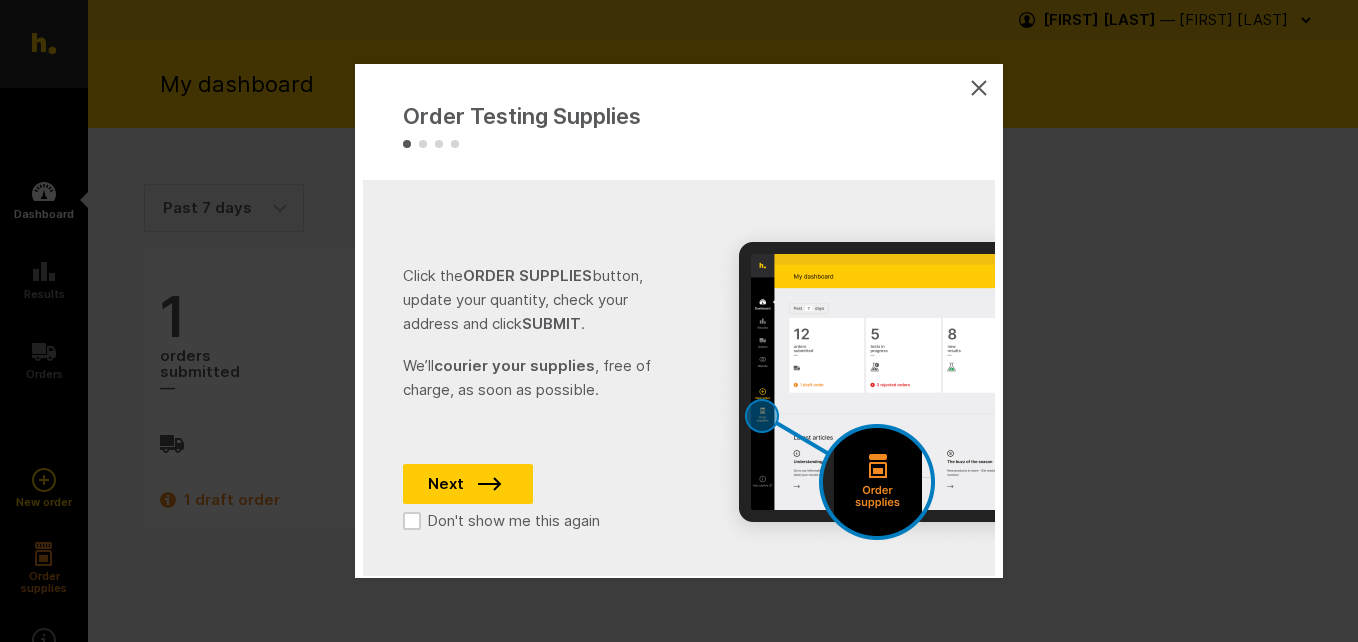 click 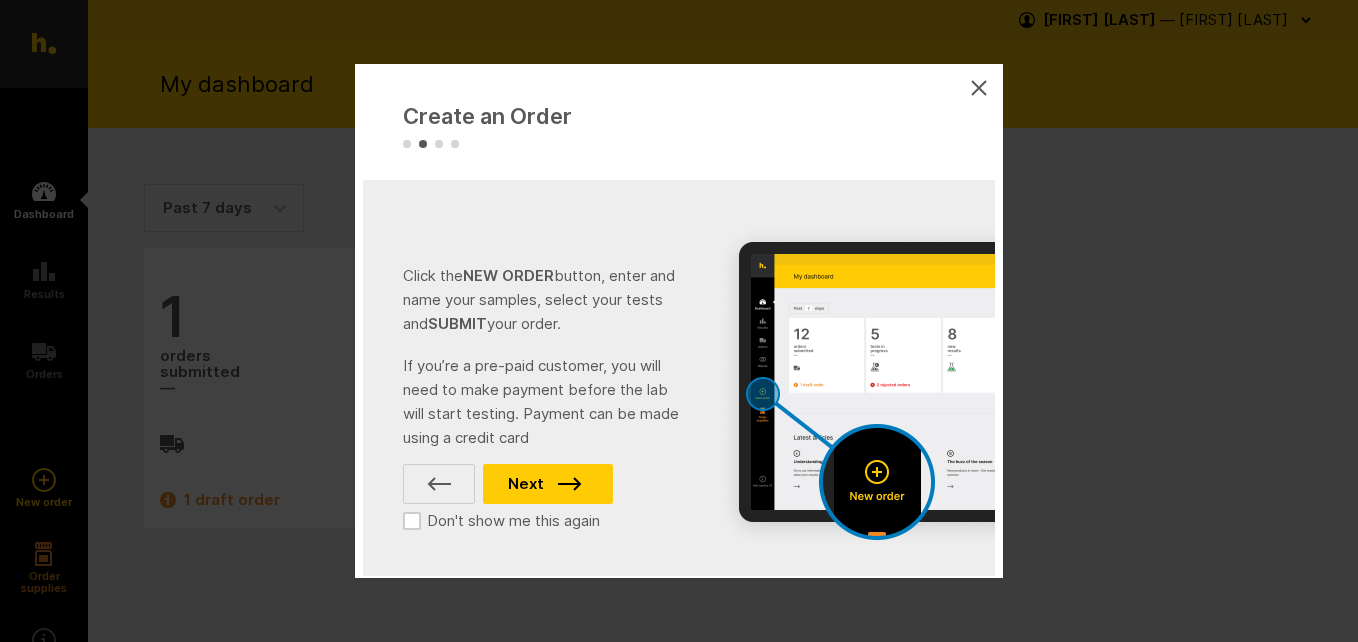 click 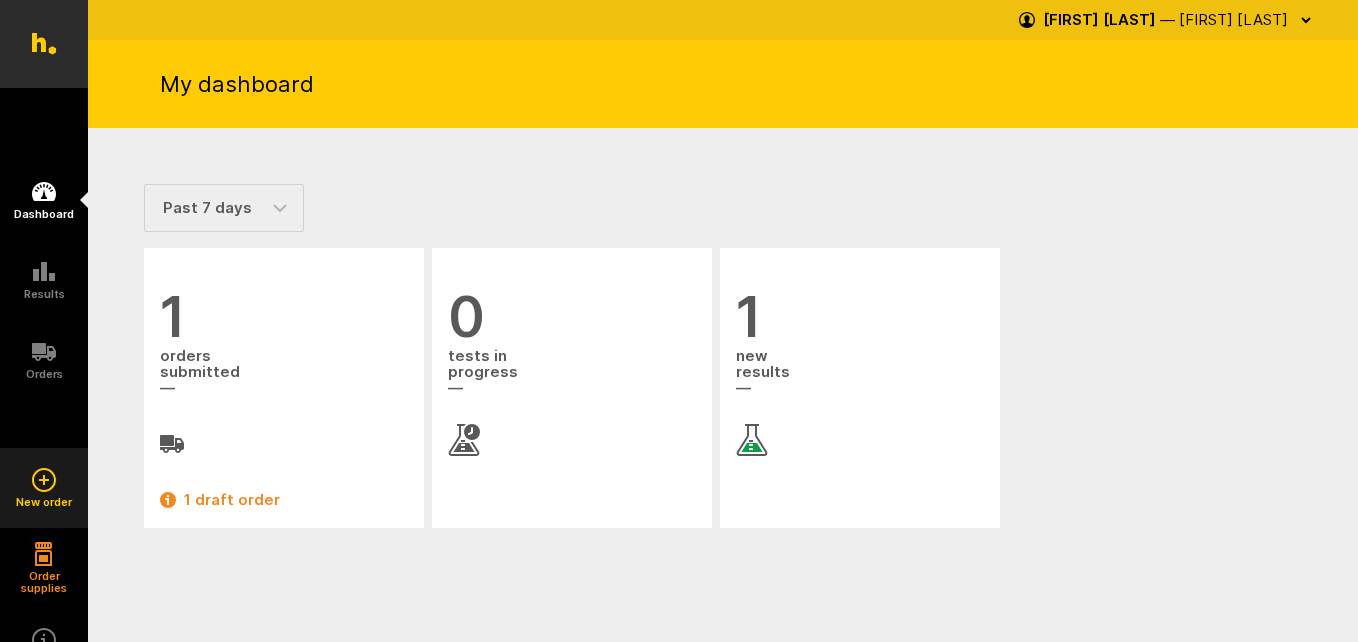 click 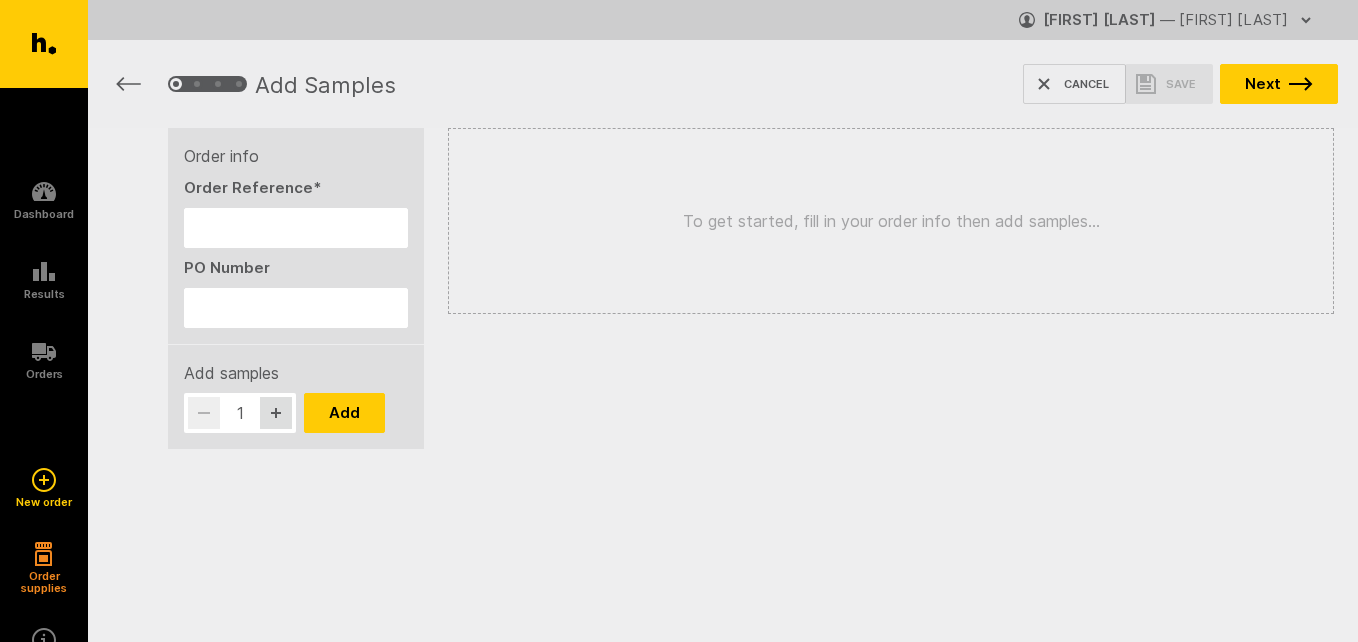 scroll, scrollTop: 0, scrollLeft: 0, axis: both 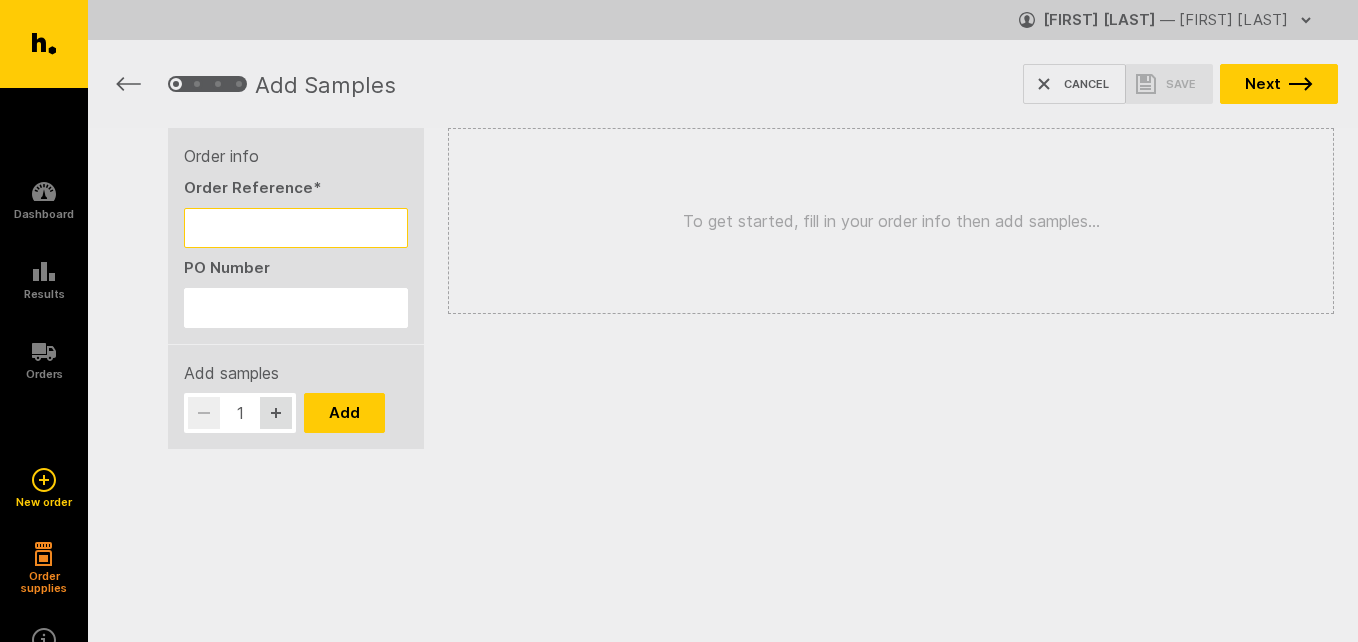 click on "Order Reference *" at bounding box center (296, 228) 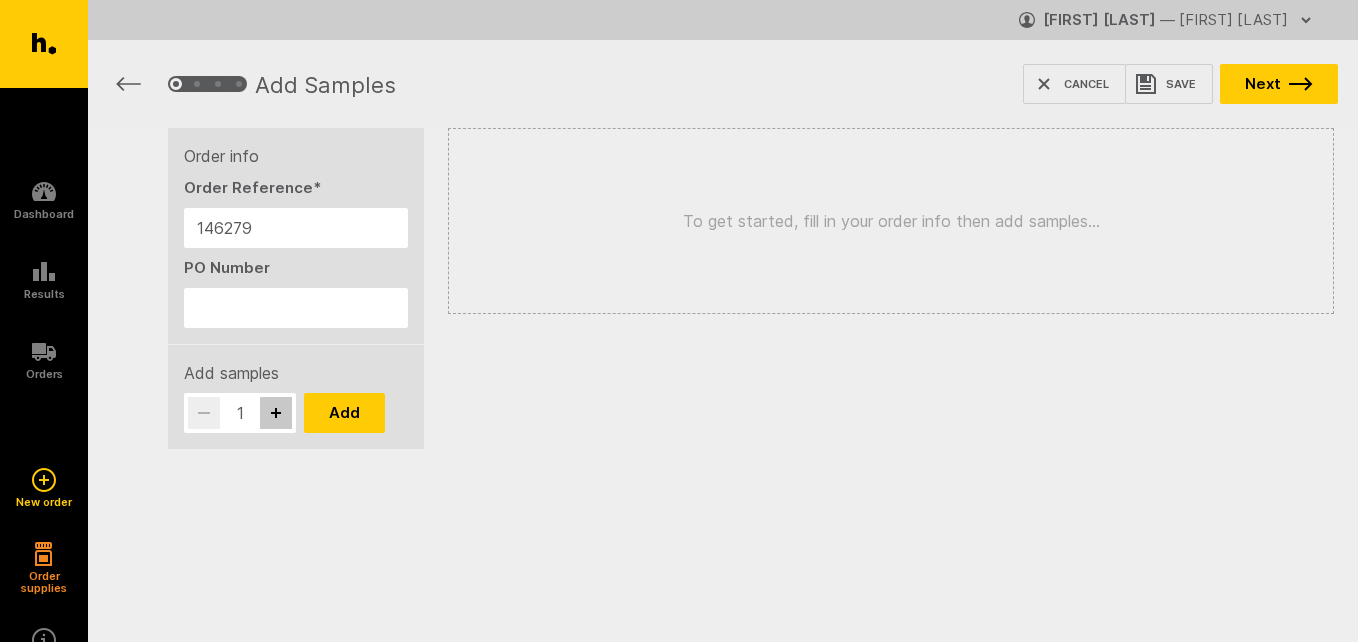 click 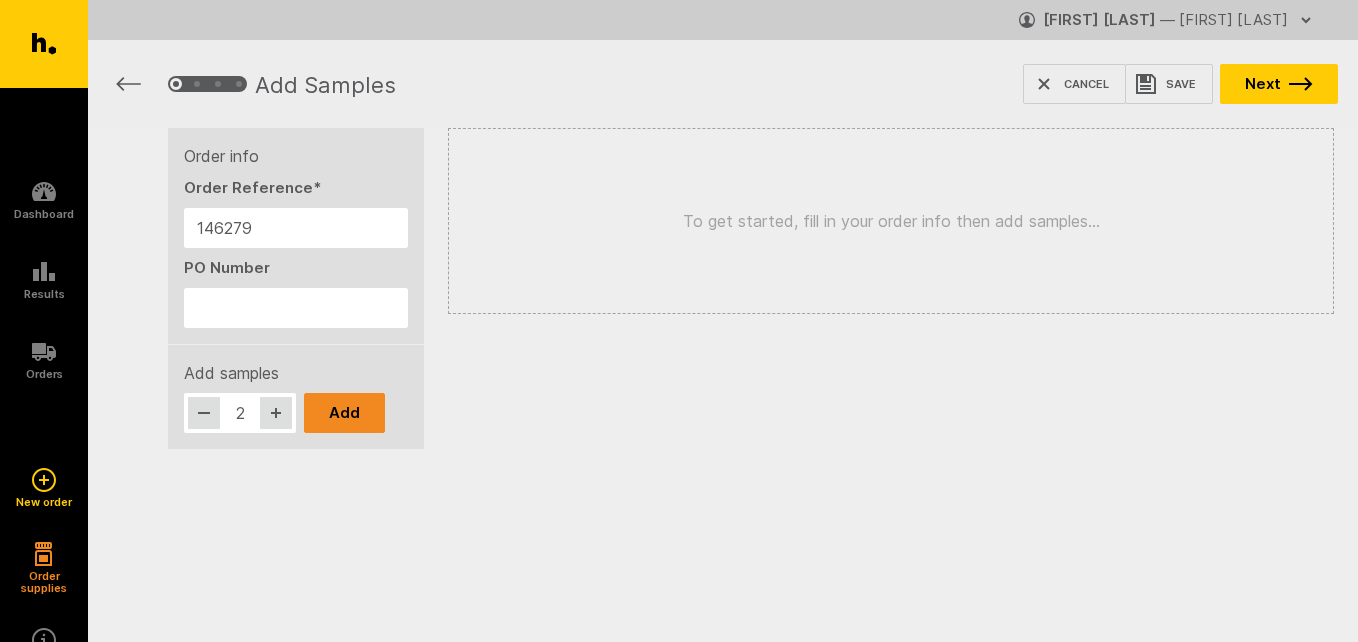 click on "Add" at bounding box center (344, 413) 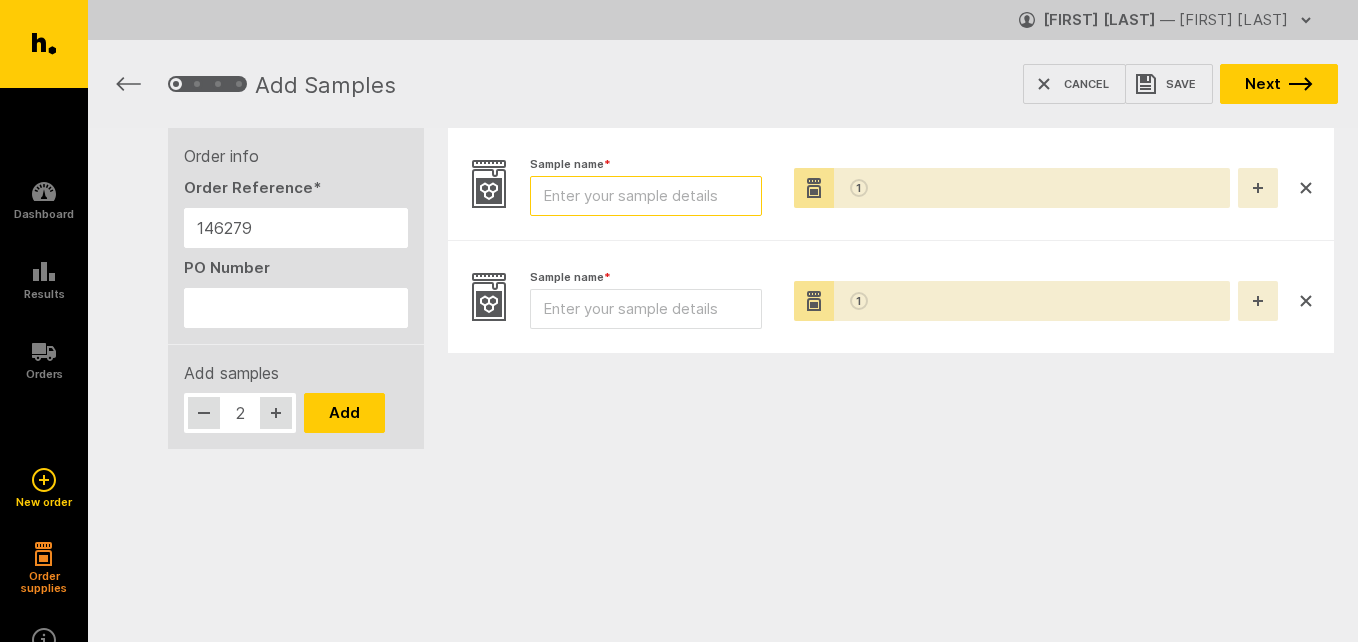 click on "Sample name *" at bounding box center [646, 196] 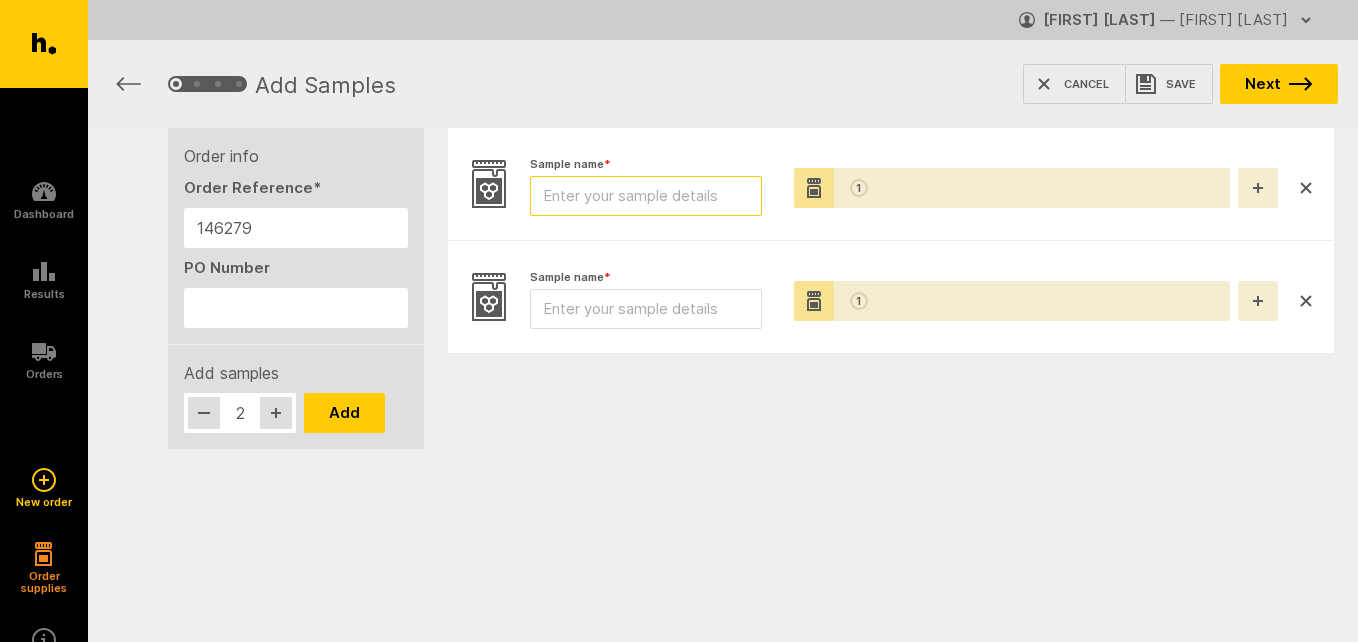 type on "Sample 1 Tutin test" 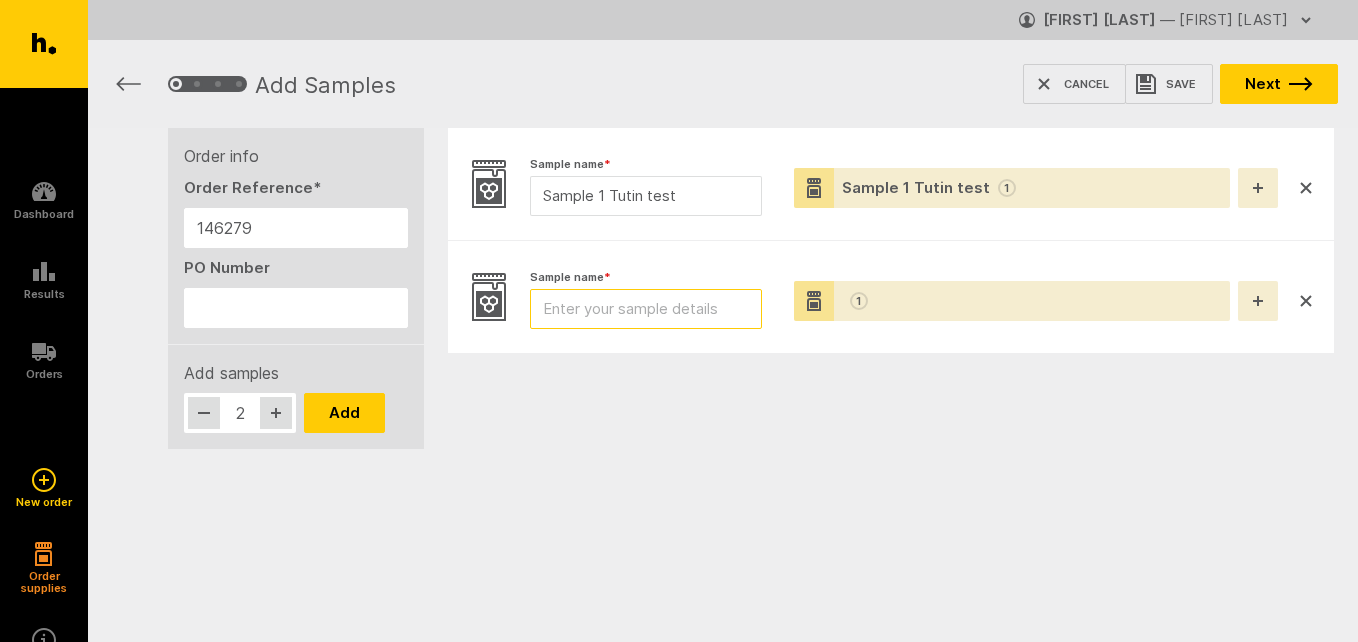 click on "Sample name *" at bounding box center [646, 309] 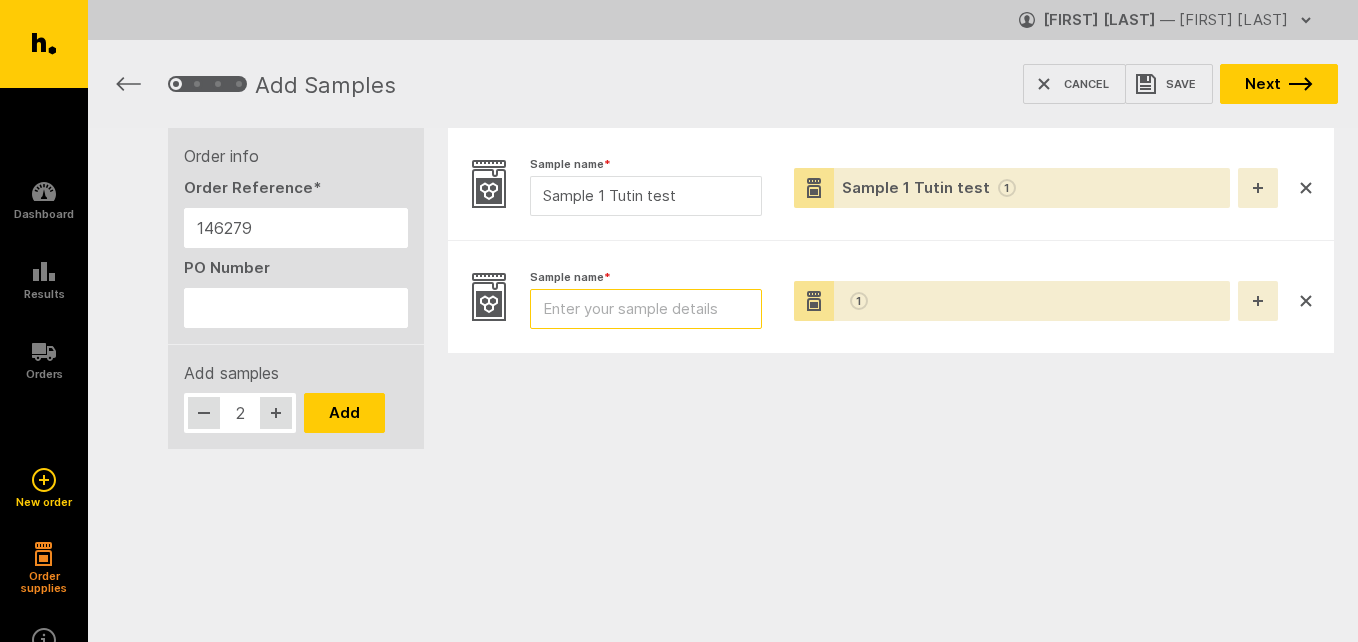 type on "Sample 2 Tutin test" 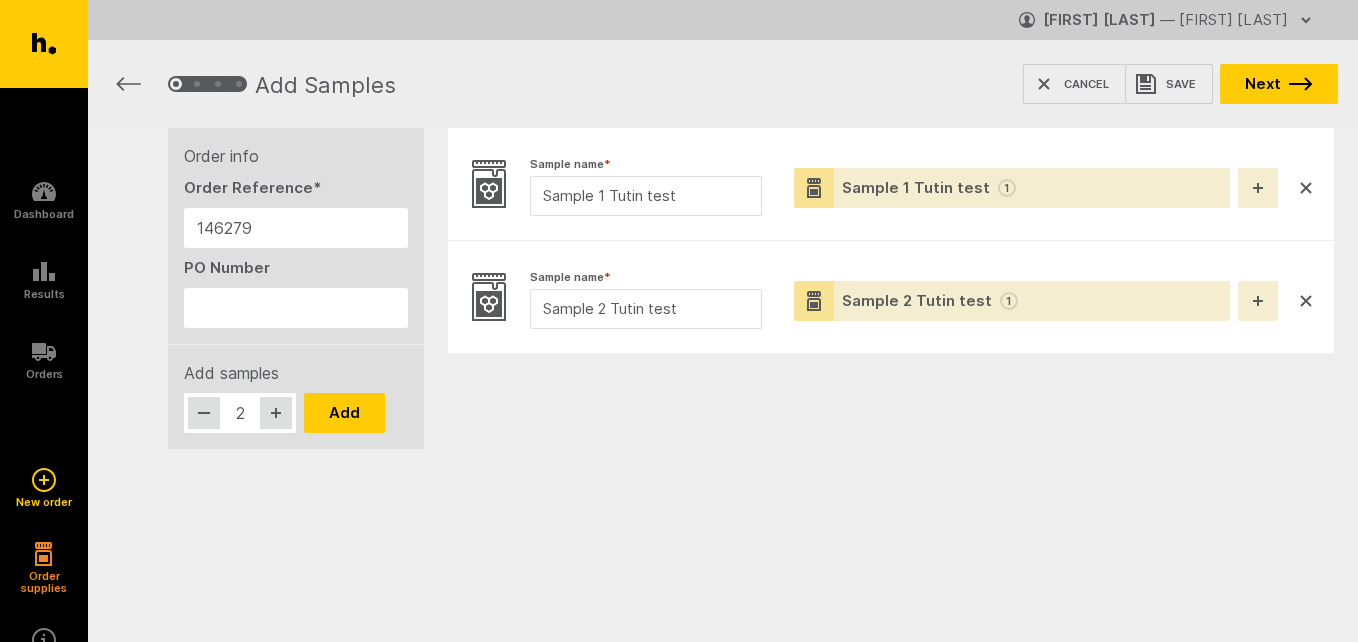 click 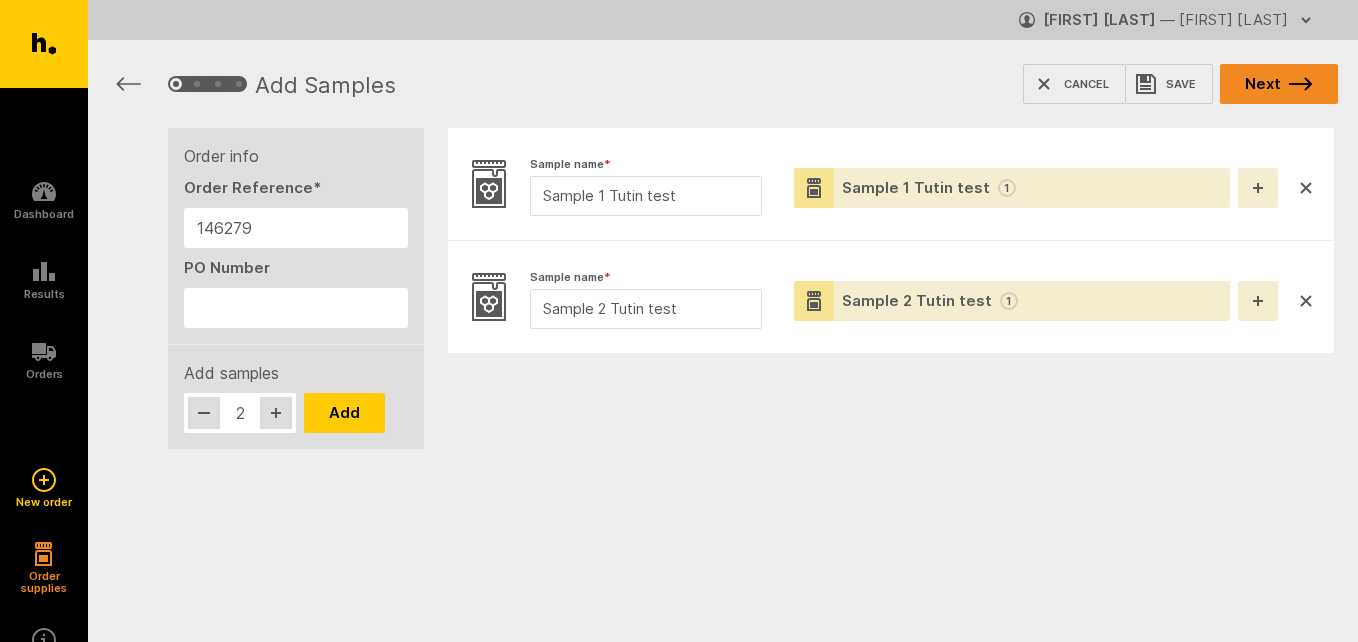 click on "Next" at bounding box center (1279, 84) 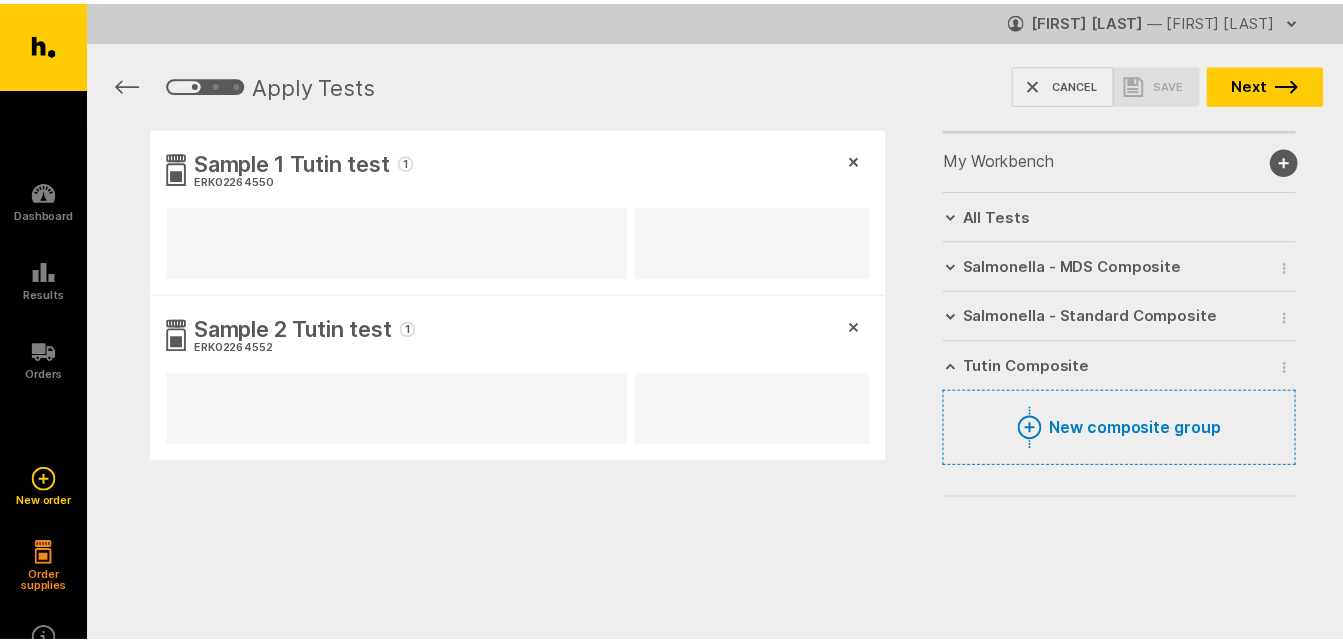 scroll, scrollTop: 0, scrollLeft: 0, axis: both 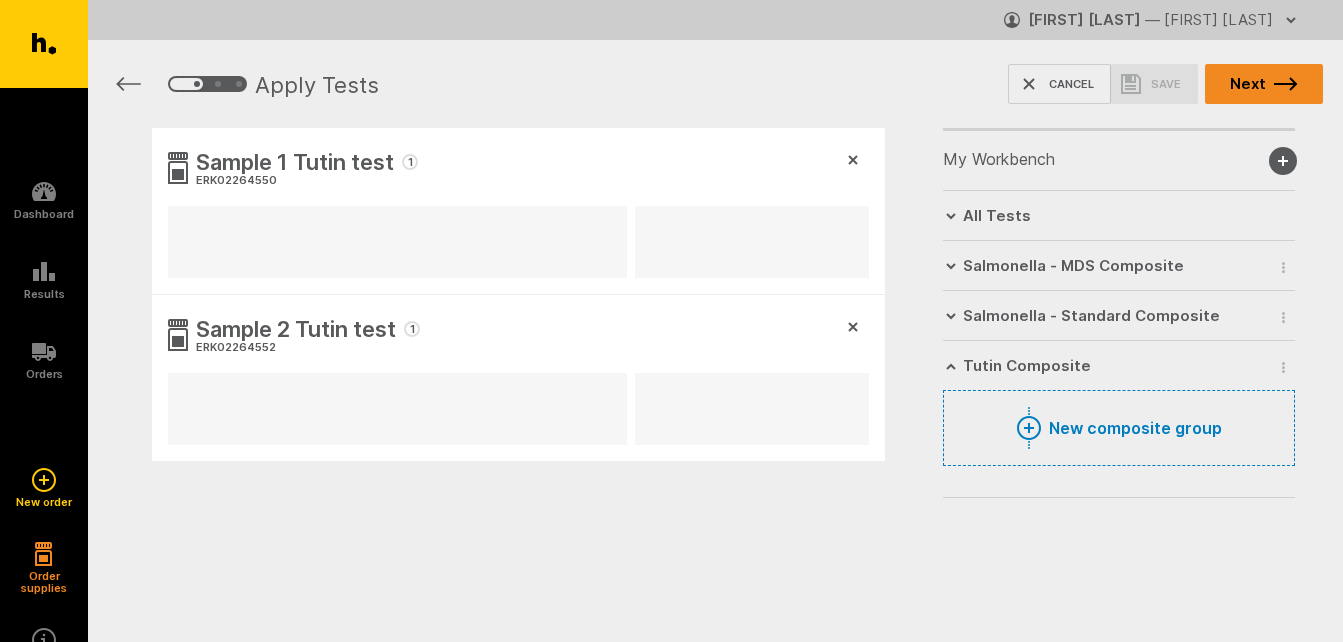 click on "Next" at bounding box center [1264, 84] 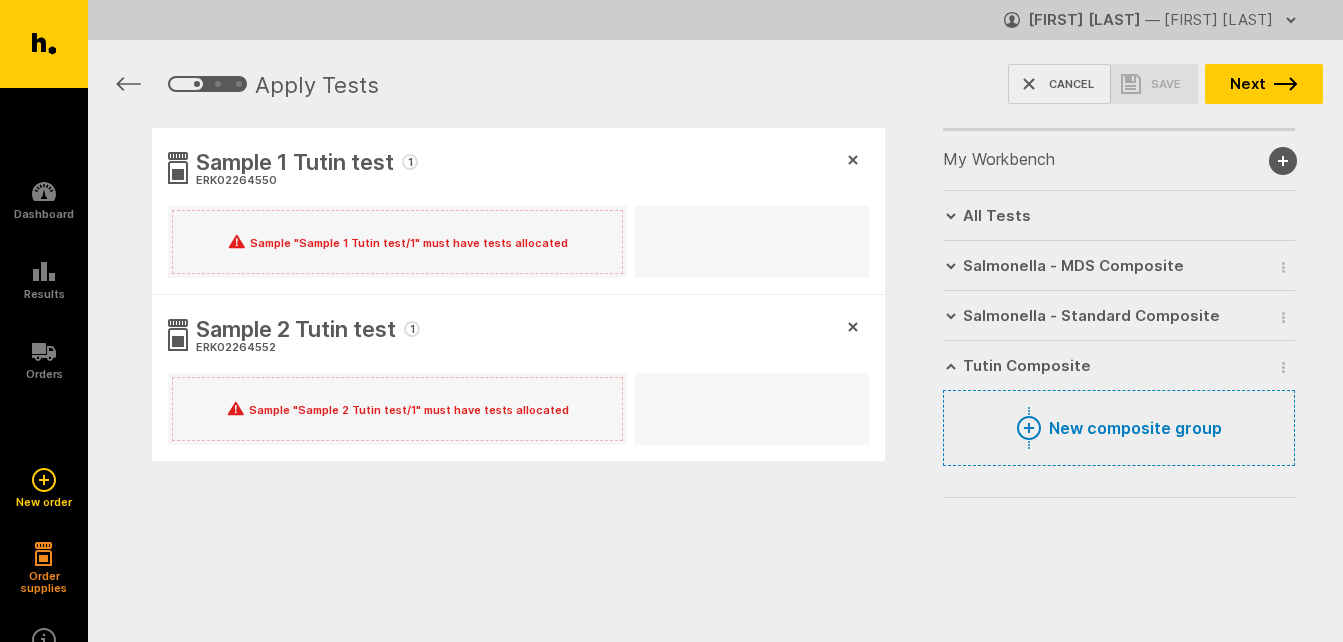 click on "All Tests" at bounding box center [997, 216] 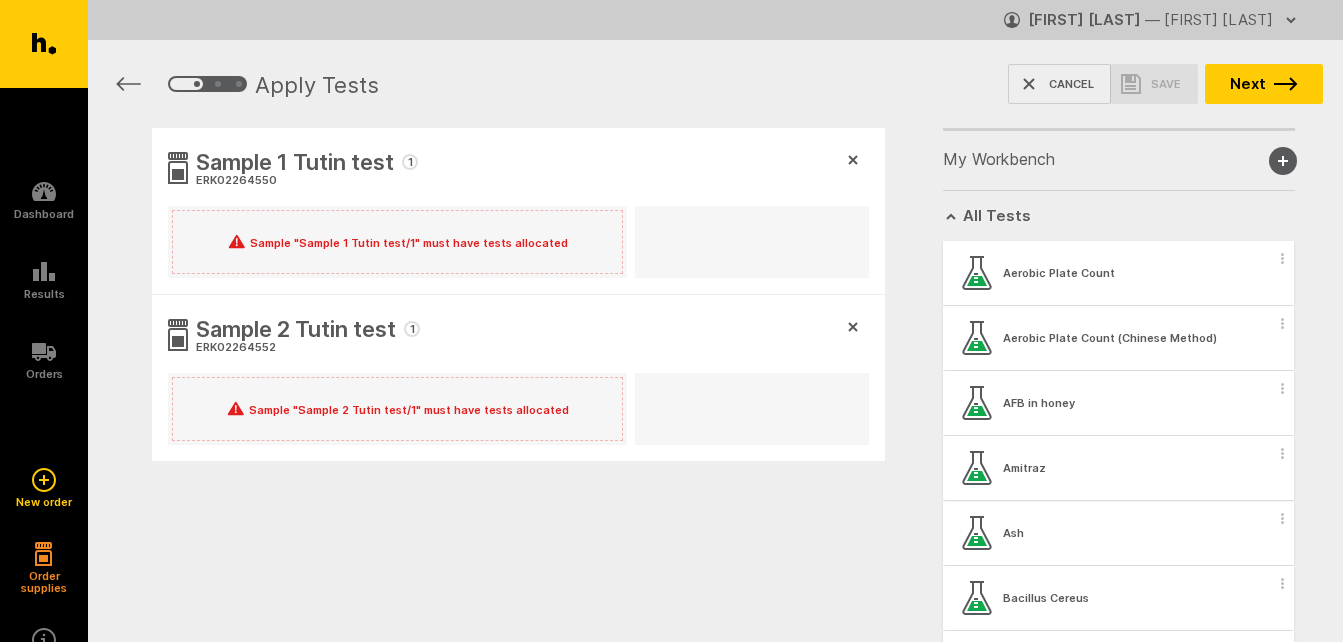 click on "Amitraz" at bounding box center (1118, 468) 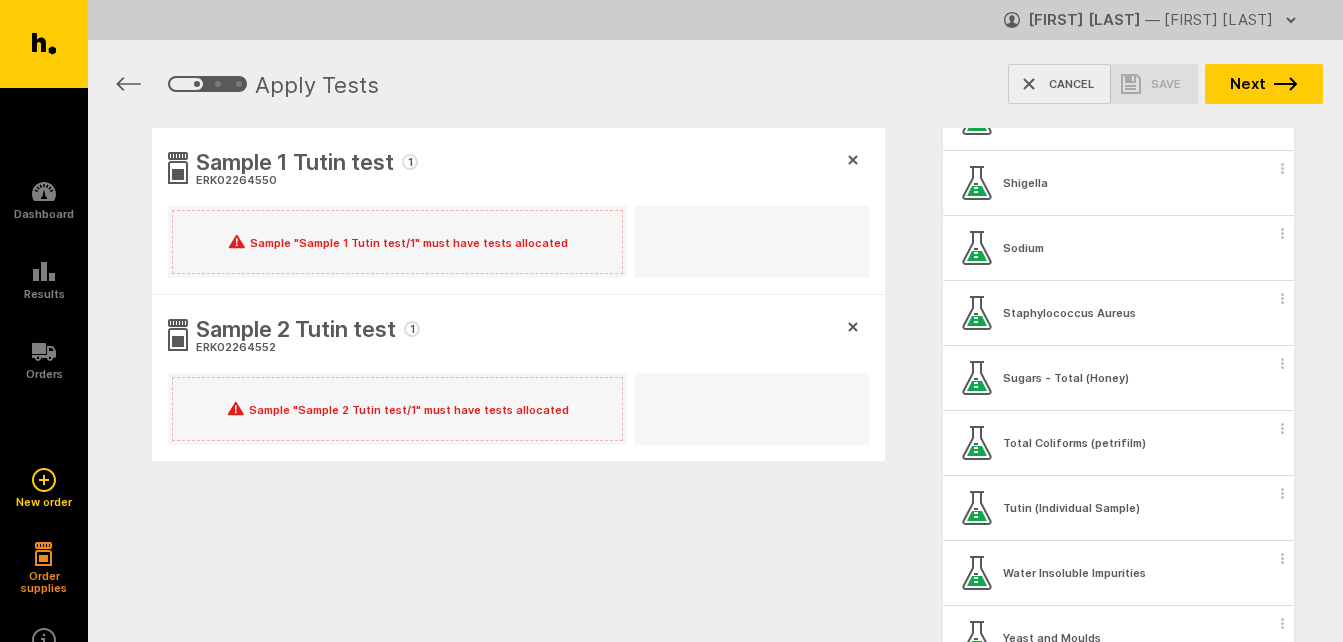 scroll, scrollTop: 2707, scrollLeft: 0, axis: vertical 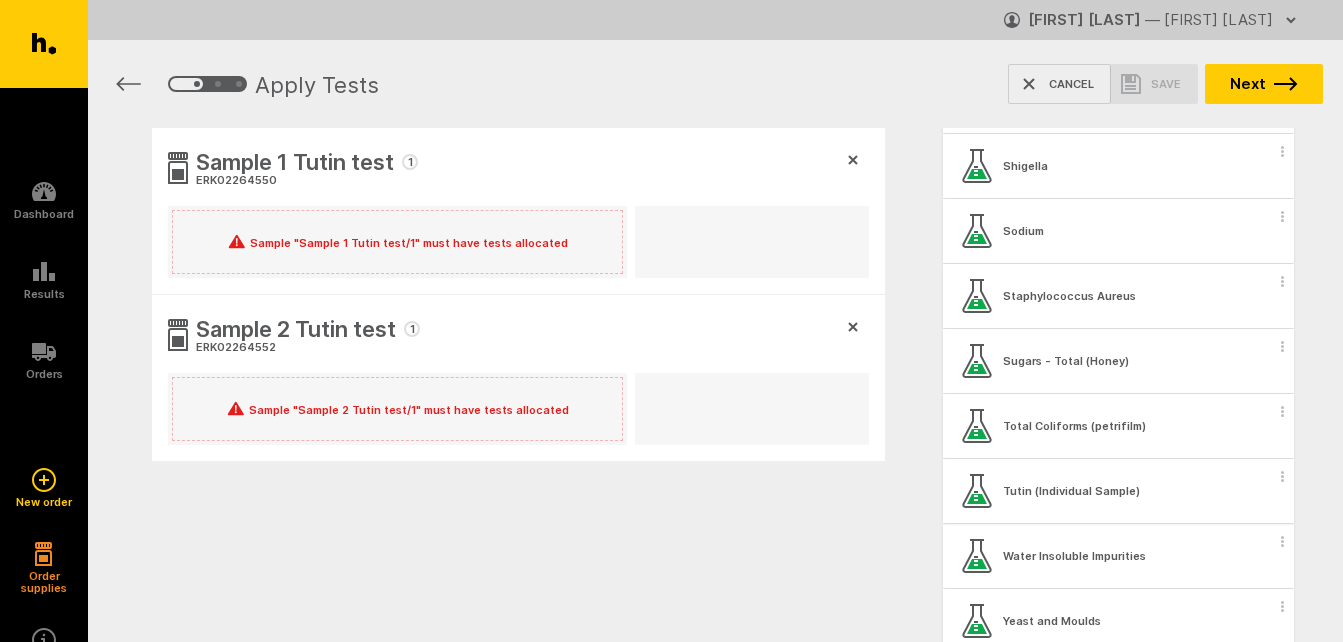 click 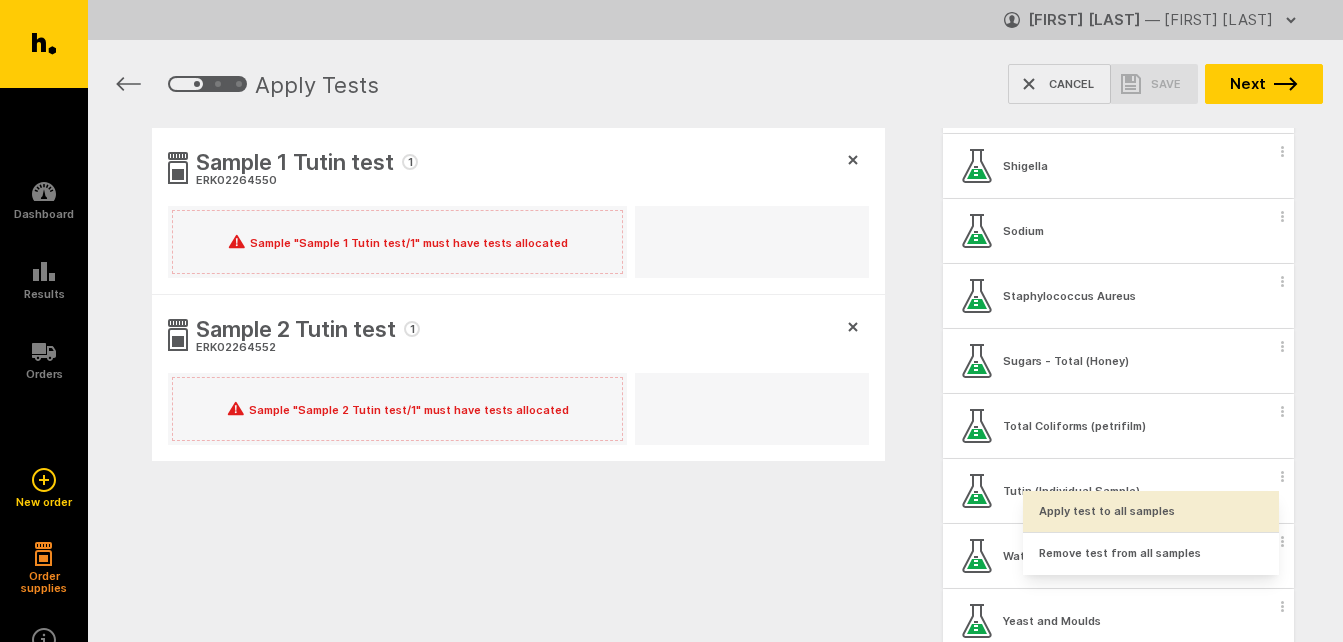 click on "Apply test to all samples" at bounding box center [1151, 511] 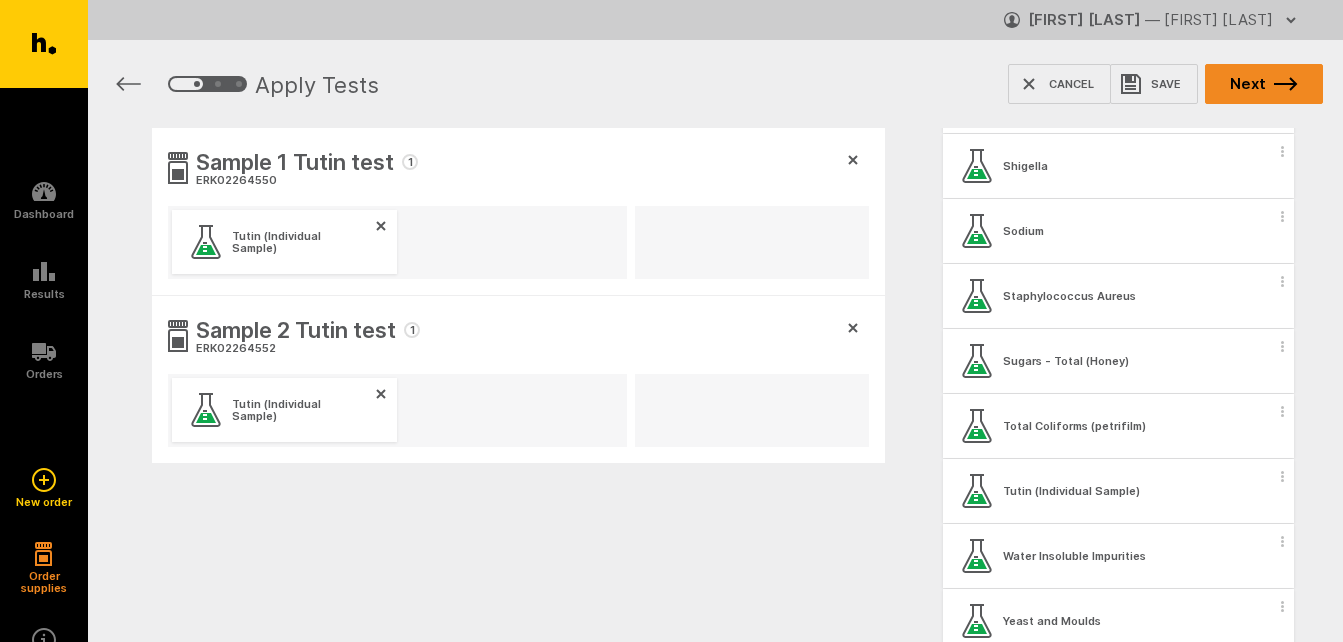 click on "Next" at bounding box center [1264, 84] 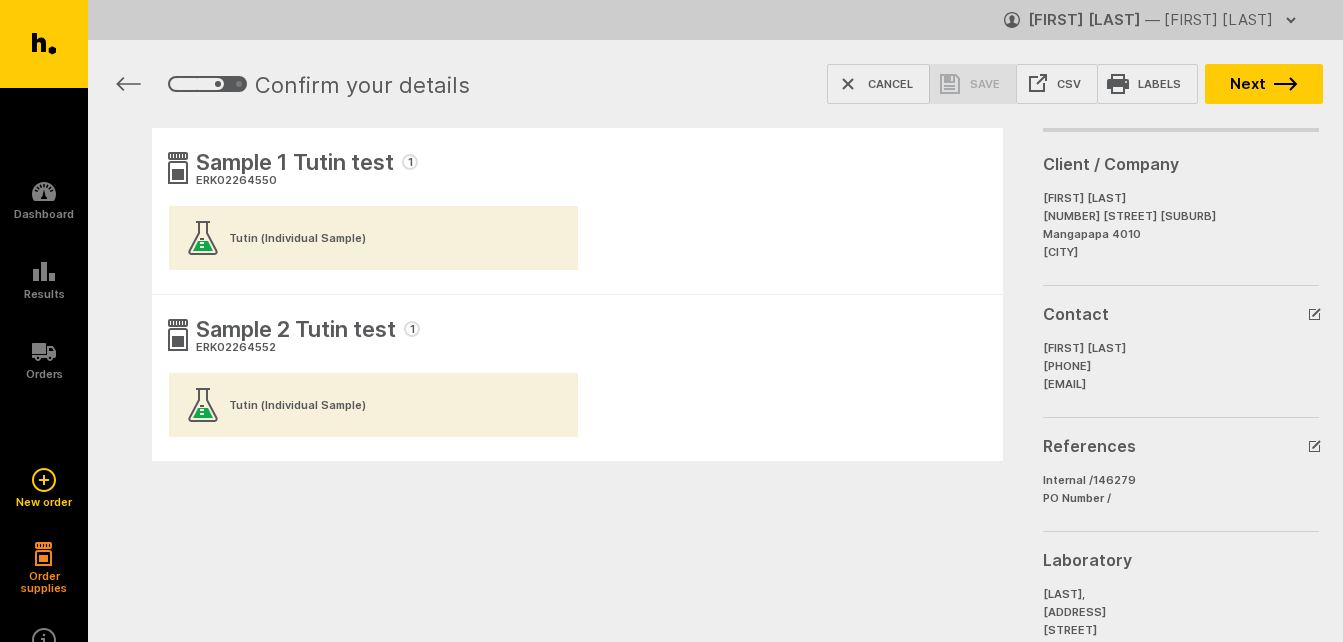scroll, scrollTop: 0, scrollLeft: 0, axis: both 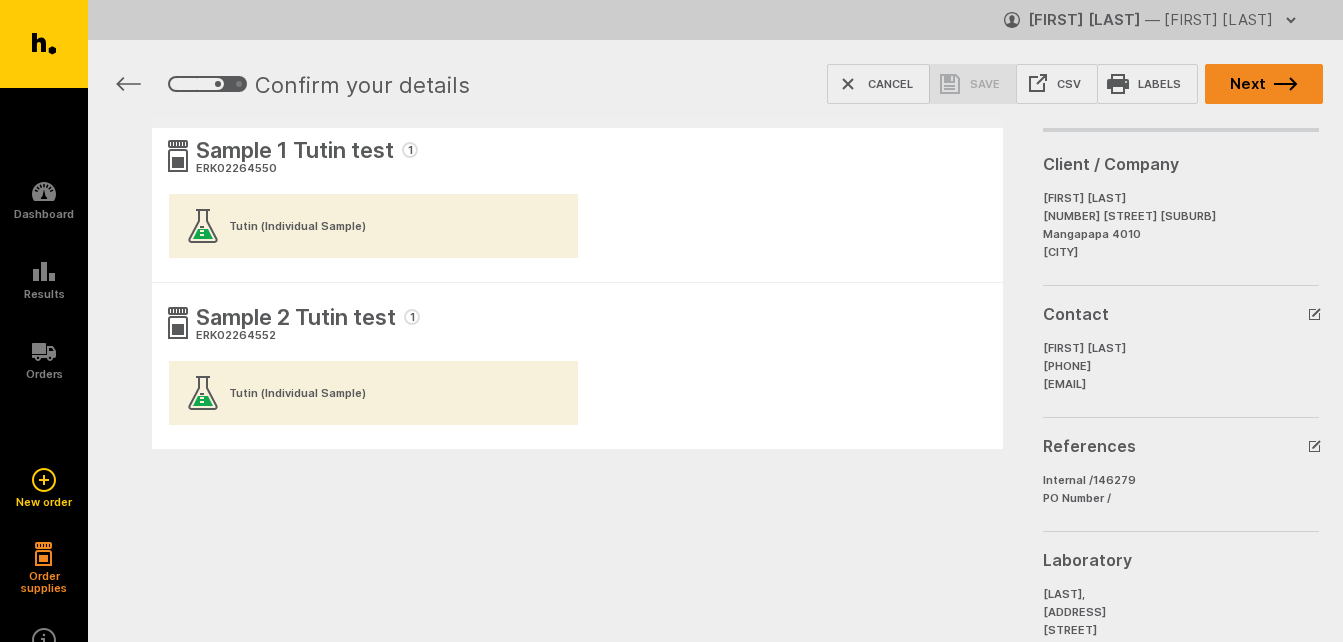 click on "Next" at bounding box center [1264, 84] 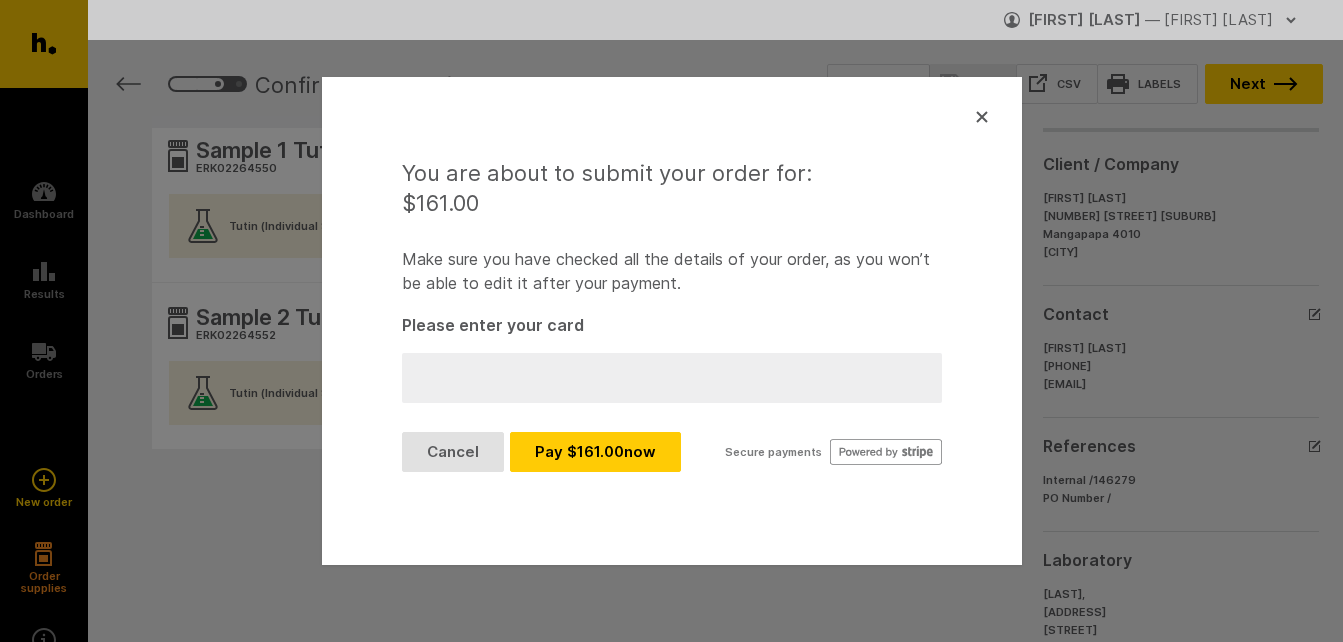 click 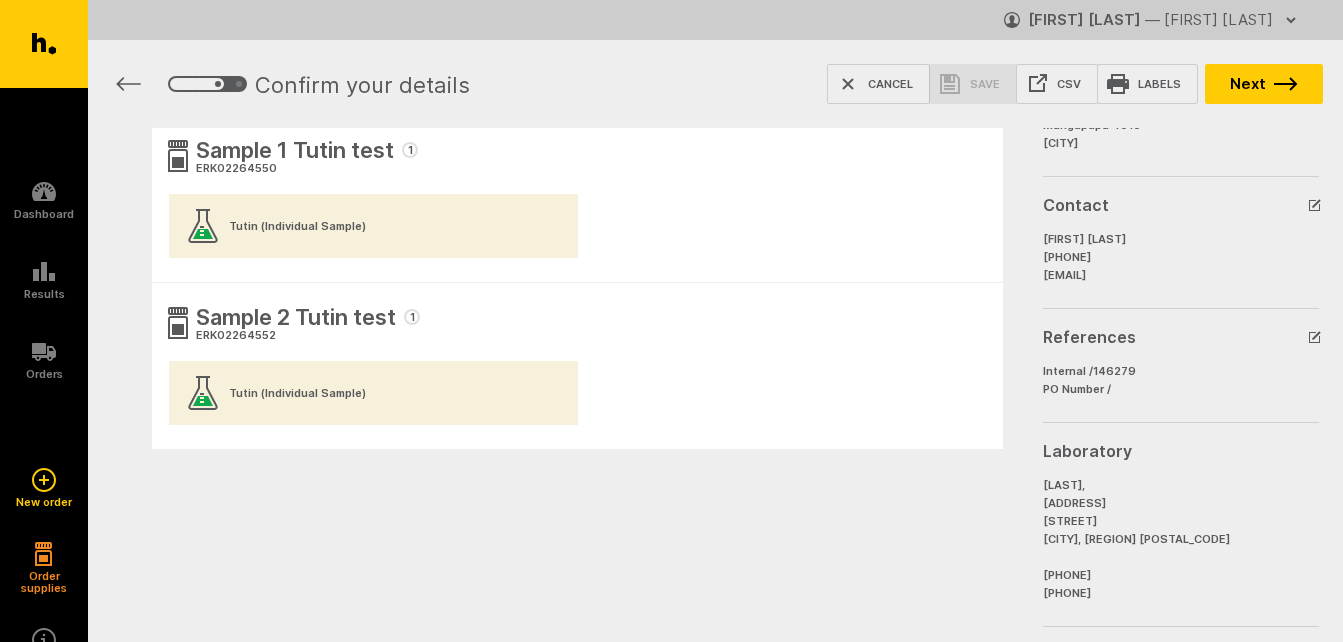 scroll, scrollTop: 120, scrollLeft: 0, axis: vertical 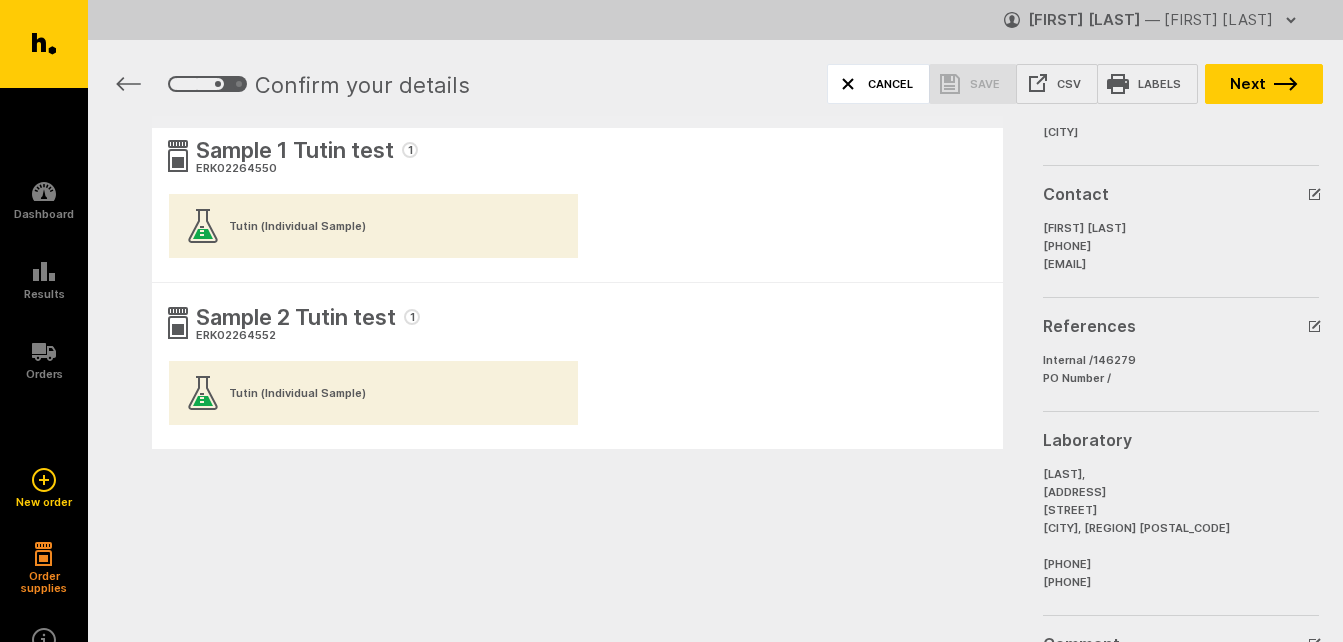 click on "Cancel" at bounding box center (878, 84) 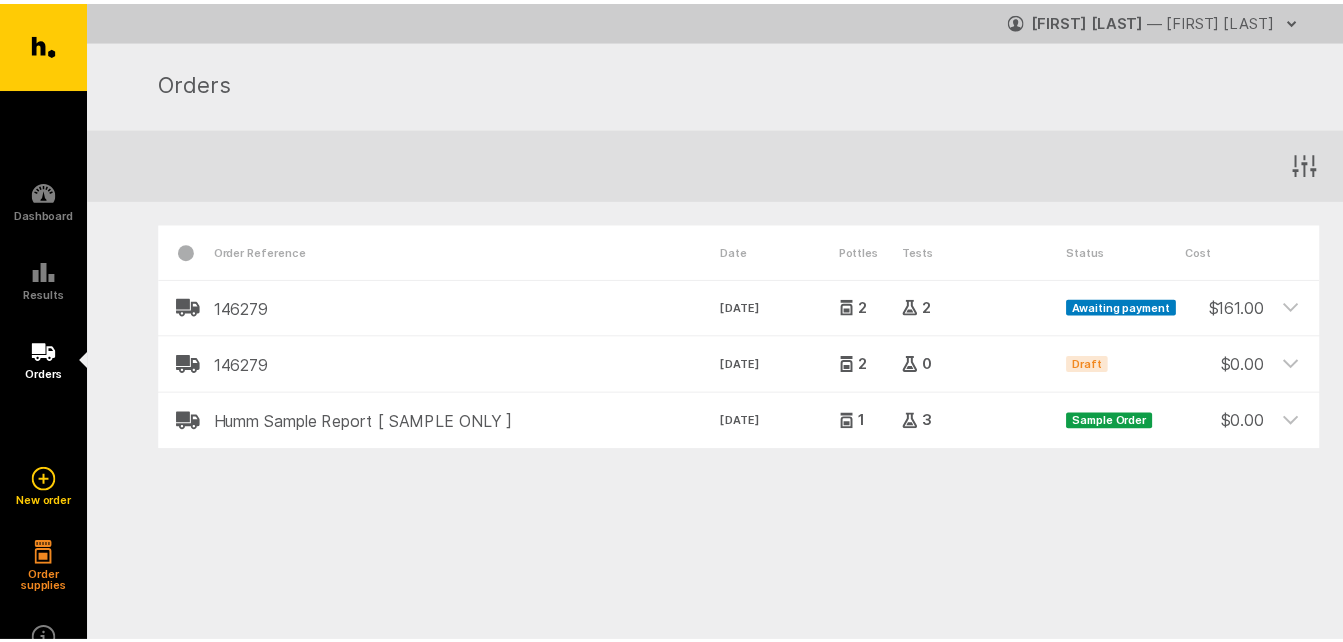 scroll, scrollTop: 0, scrollLeft: 0, axis: both 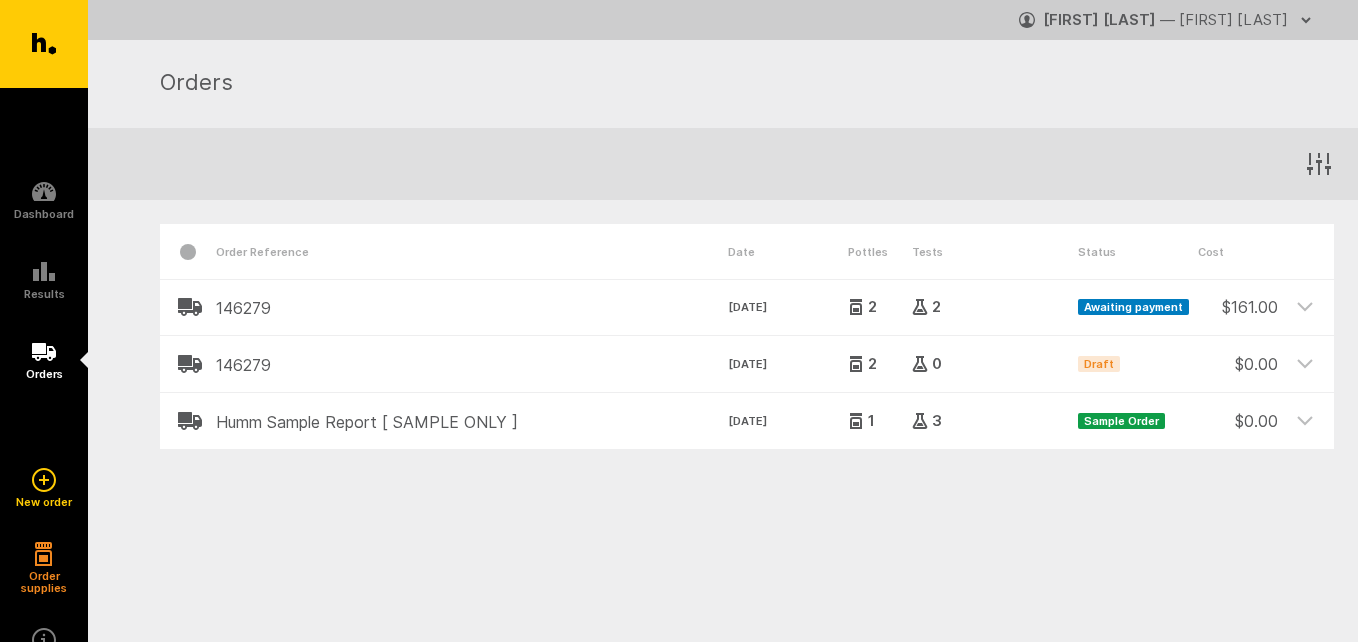 click on "Humm Sample Report [ SAMPLE ONLY ]" at bounding box center [472, 422] 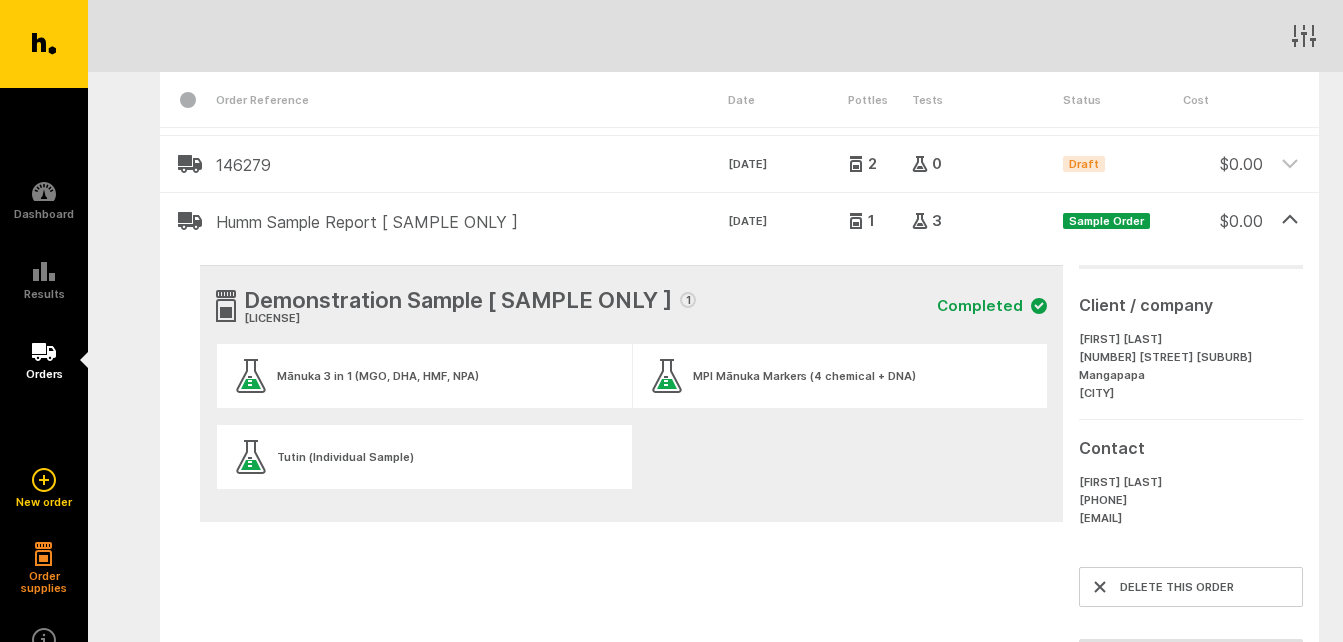 scroll, scrollTop: 240, scrollLeft: 0, axis: vertical 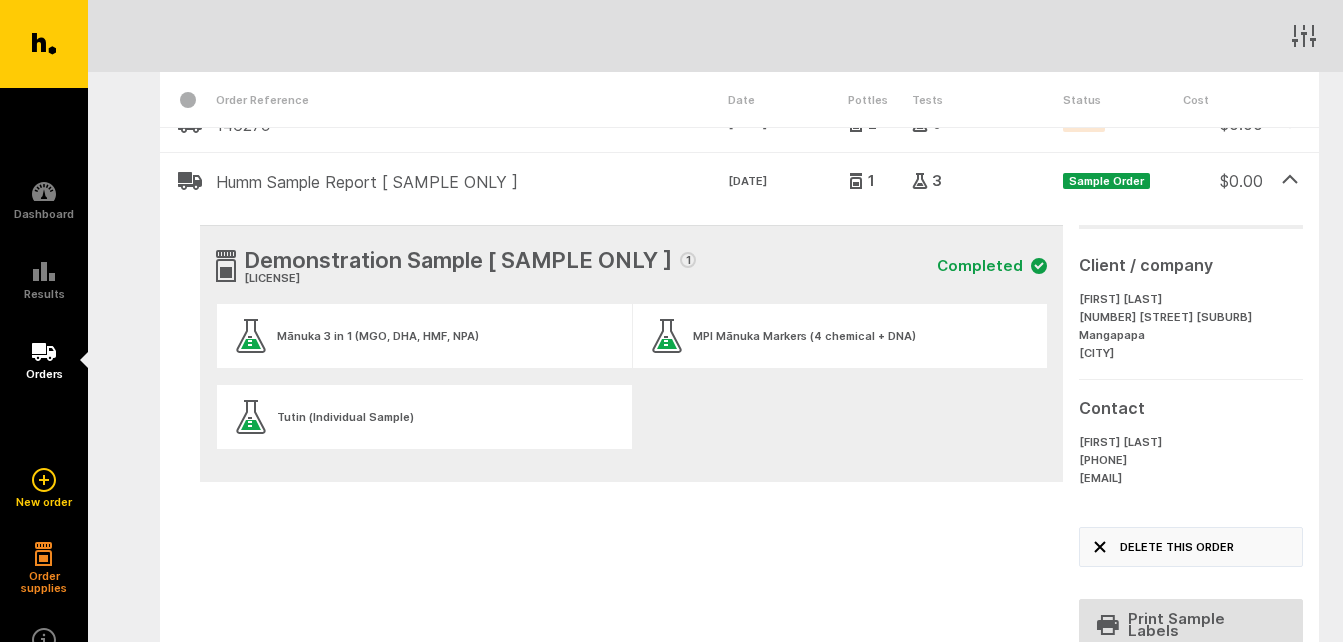 click on "Delete this order" at bounding box center (1191, 547) 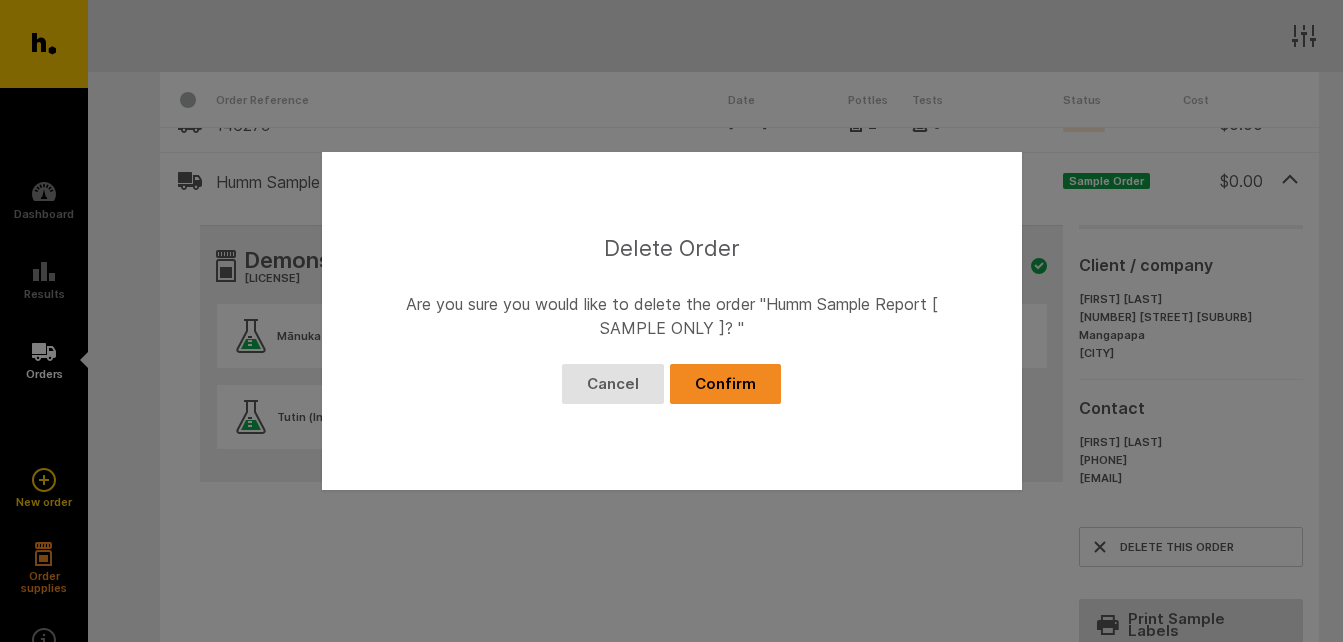 click on "Confirm" at bounding box center (725, 384) 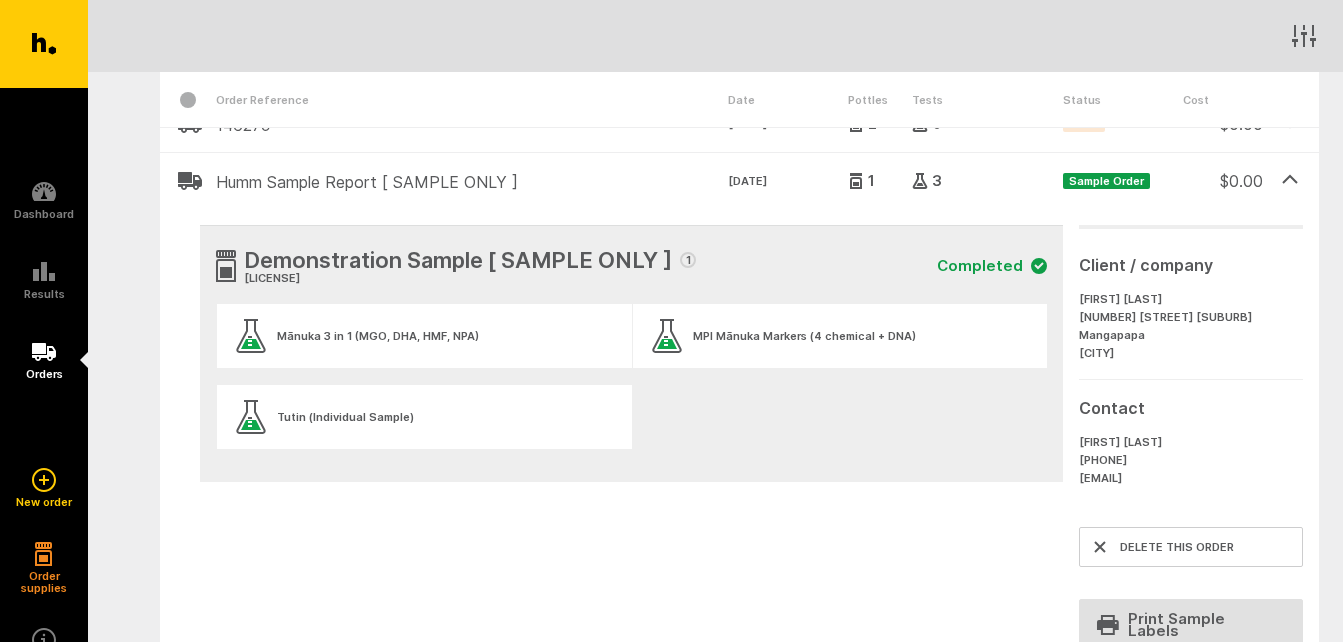 click on "MPI Mānuka Markers (4 chemical + DNA)" at bounding box center [804, 336] 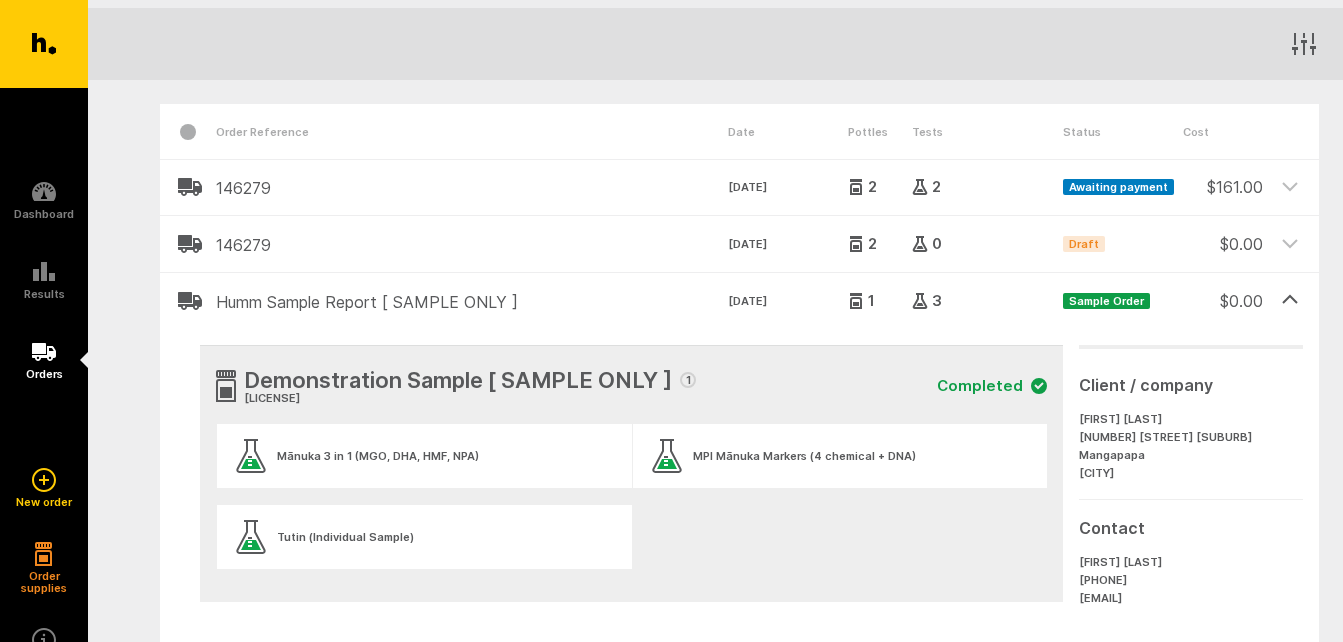 scroll, scrollTop: 80, scrollLeft: 0, axis: vertical 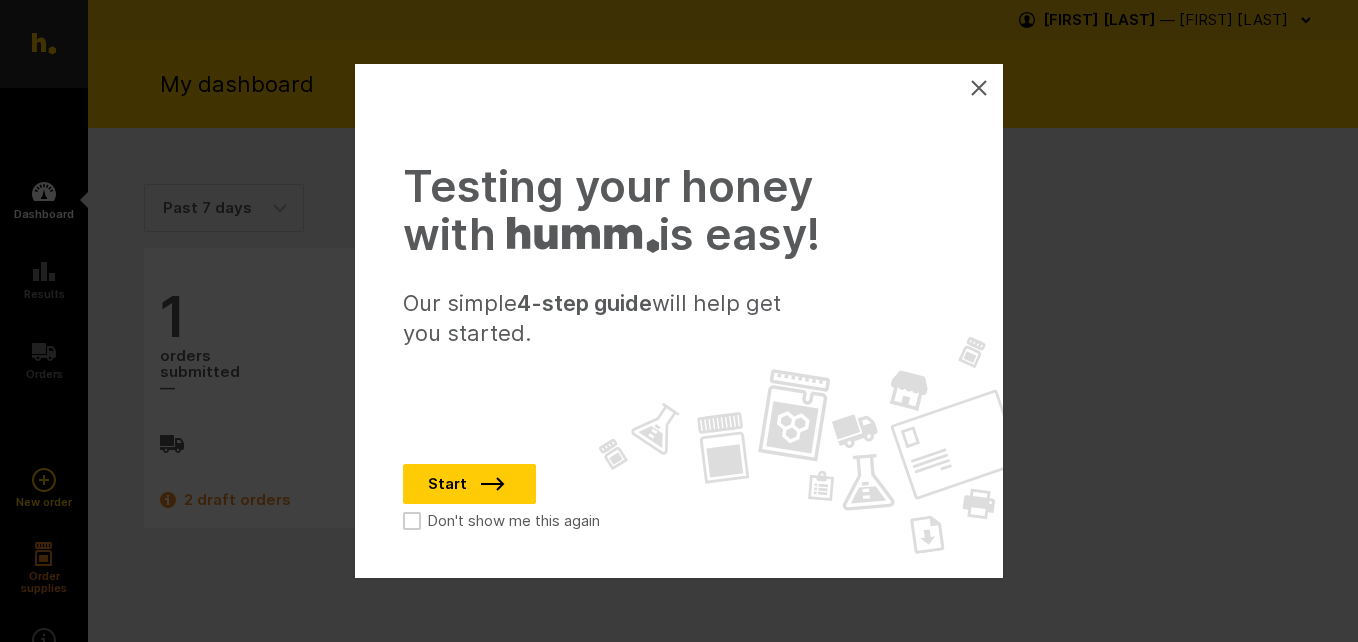 click 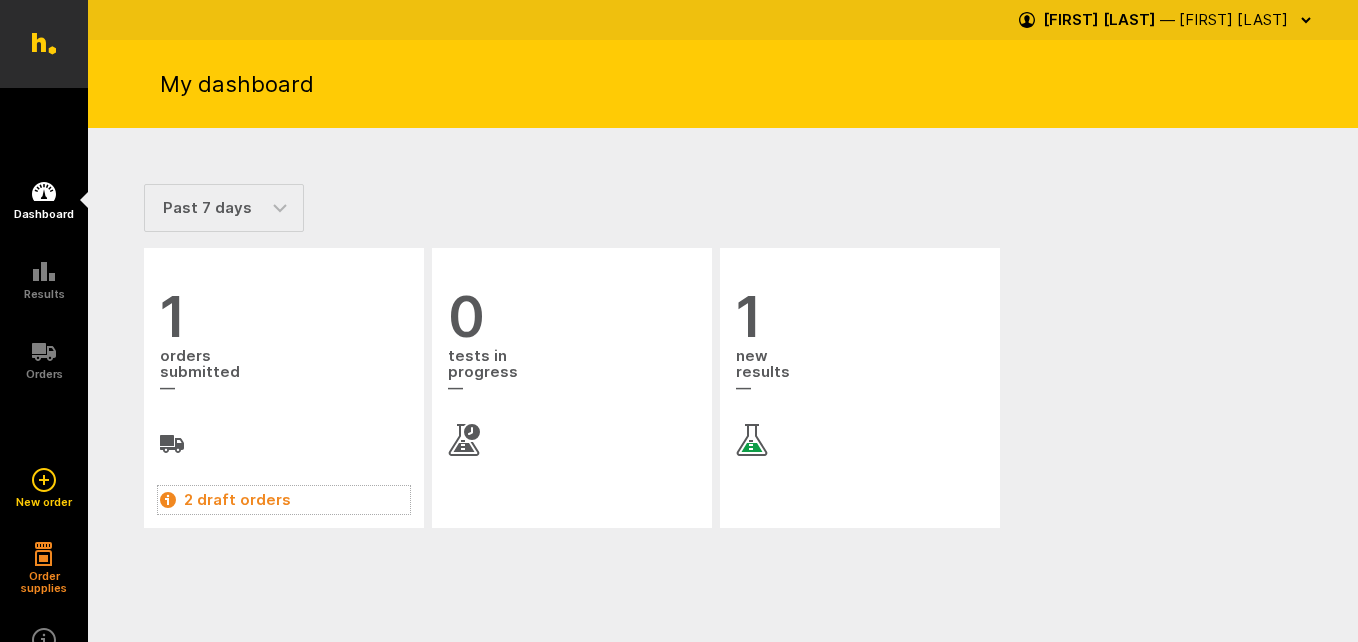 click on "2 draft orders" at bounding box center (284, 500) 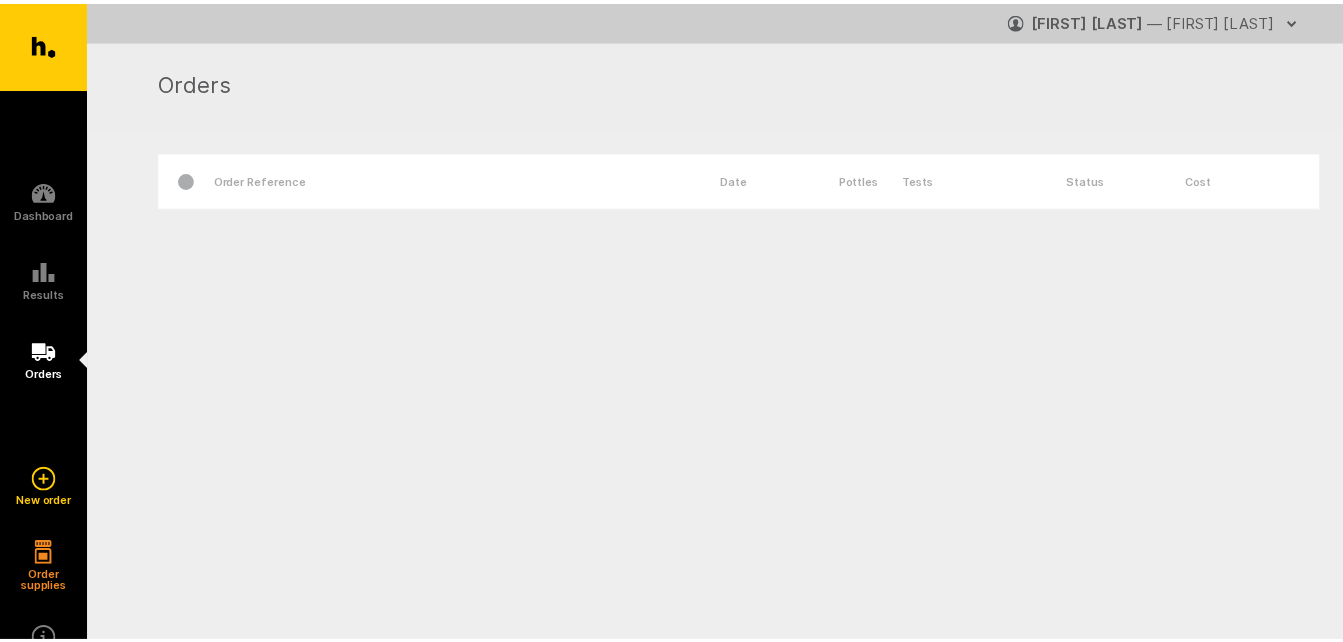 scroll, scrollTop: 0, scrollLeft: 0, axis: both 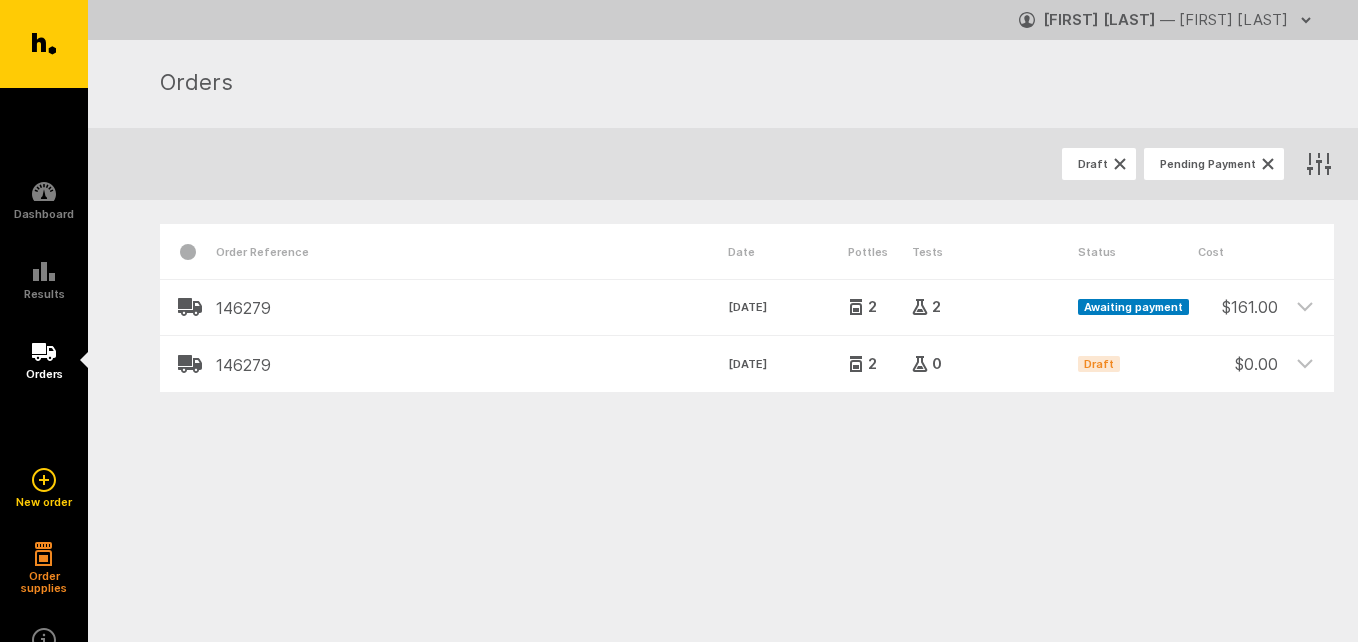 click on "146279" at bounding box center (472, 308) 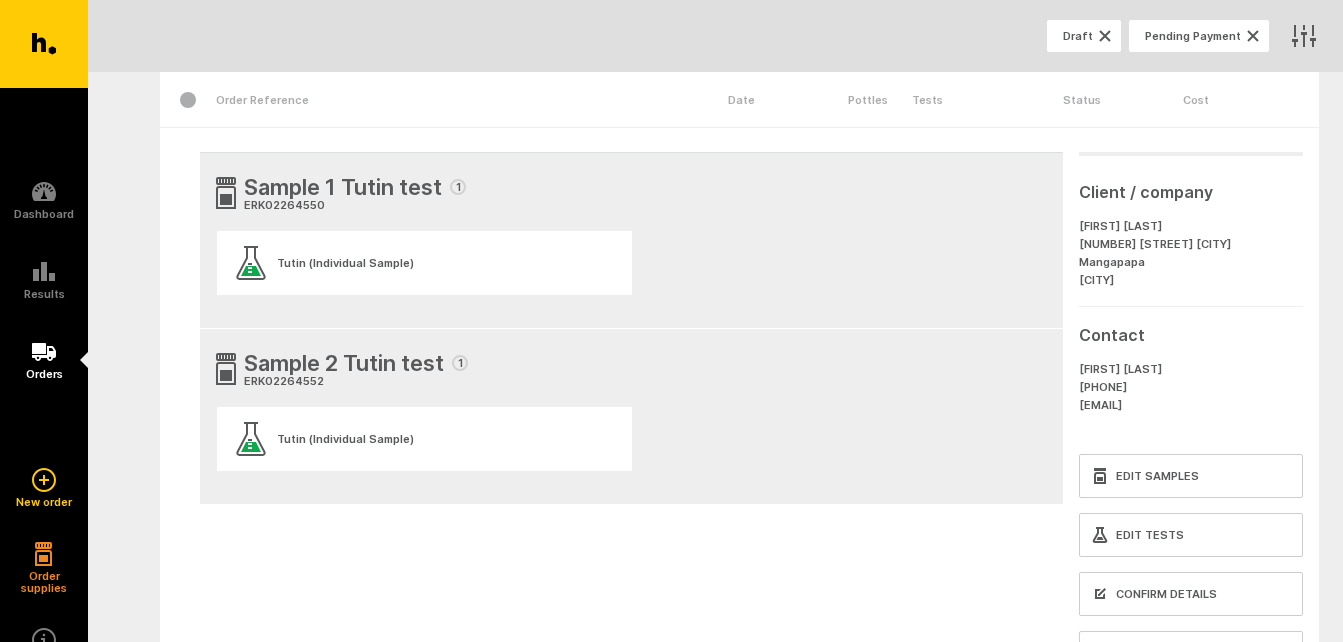 scroll, scrollTop: 200, scrollLeft: 0, axis: vertical 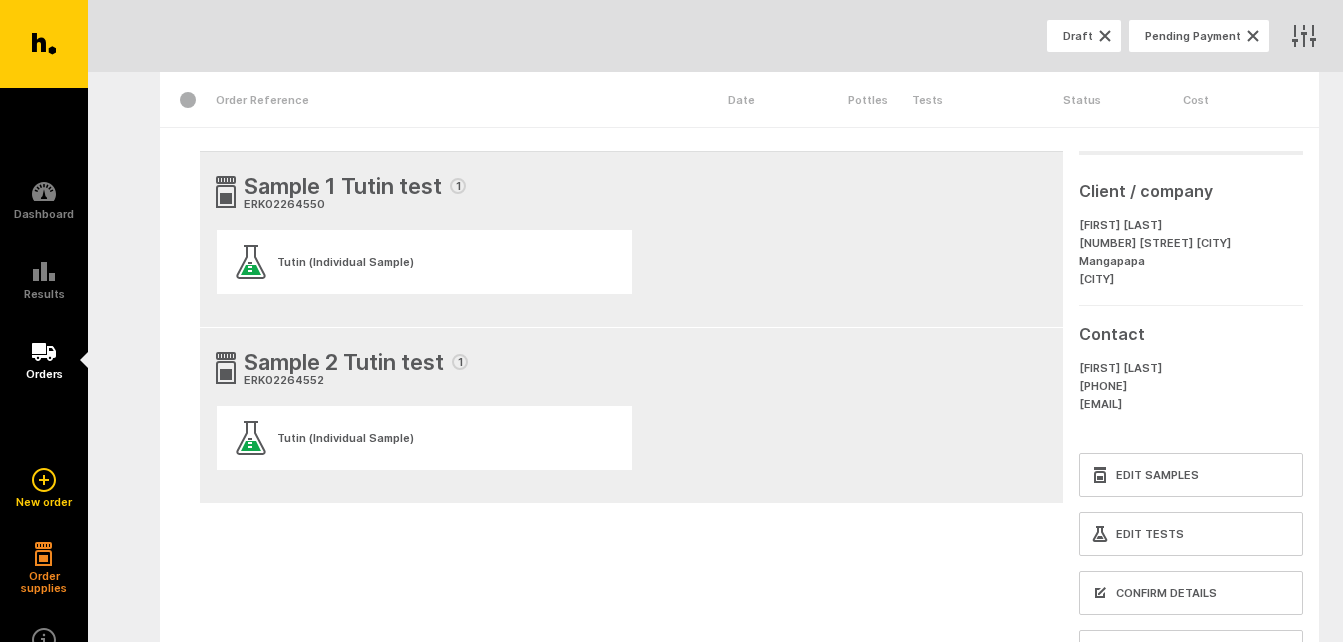 click on "ERK02264550" at bounding box center (355, 205) 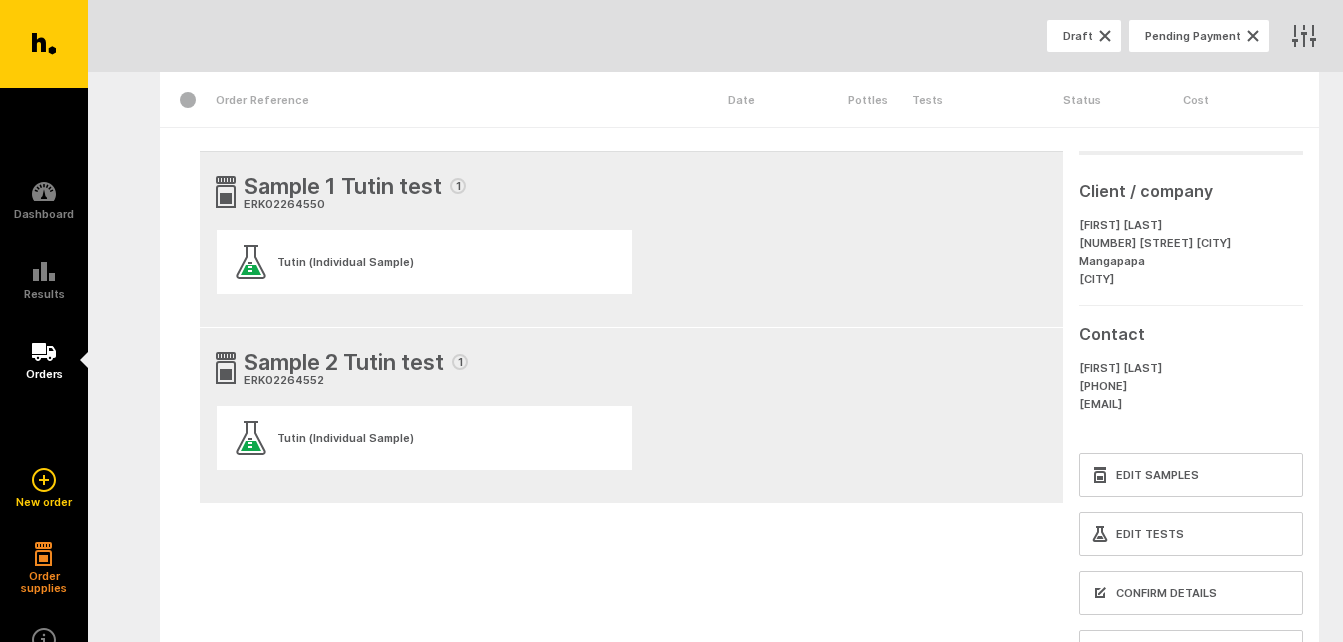 click on "Tutin (Individual Sample)" at bounding box center (345, 262) 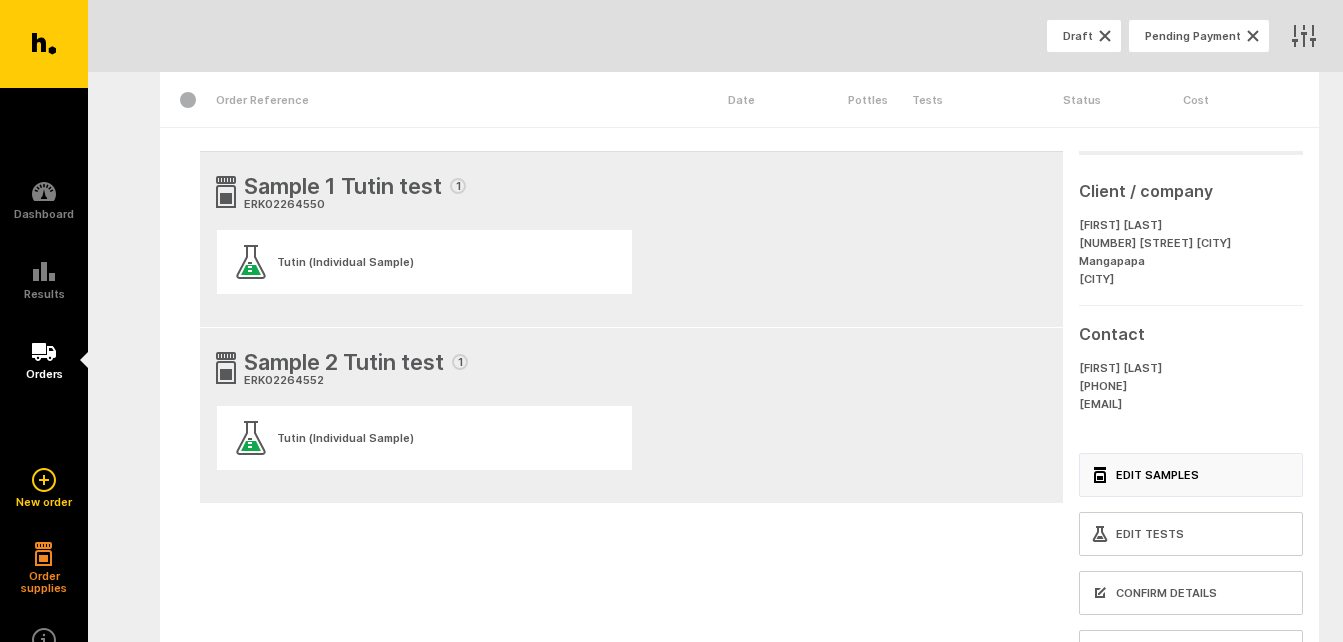 click on "Edit Samples" at bounding box center (1191, 475) 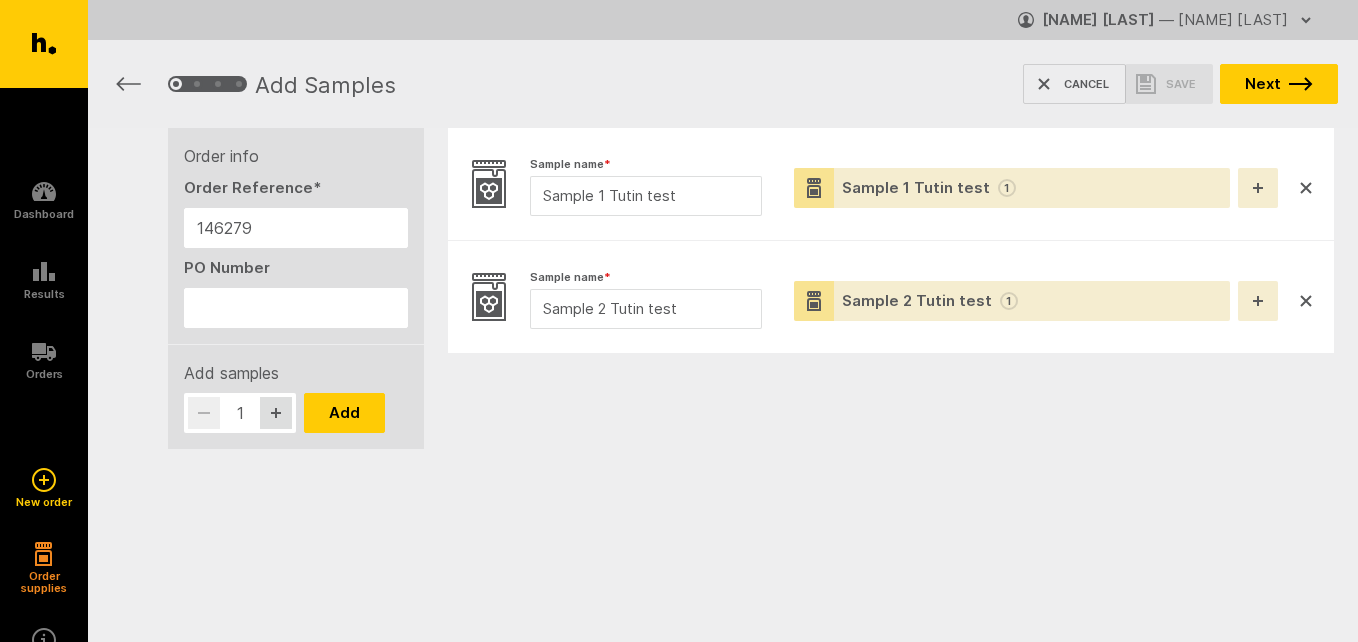 scroll, scrollTop: 0, scrollLeft: 0, axis: both 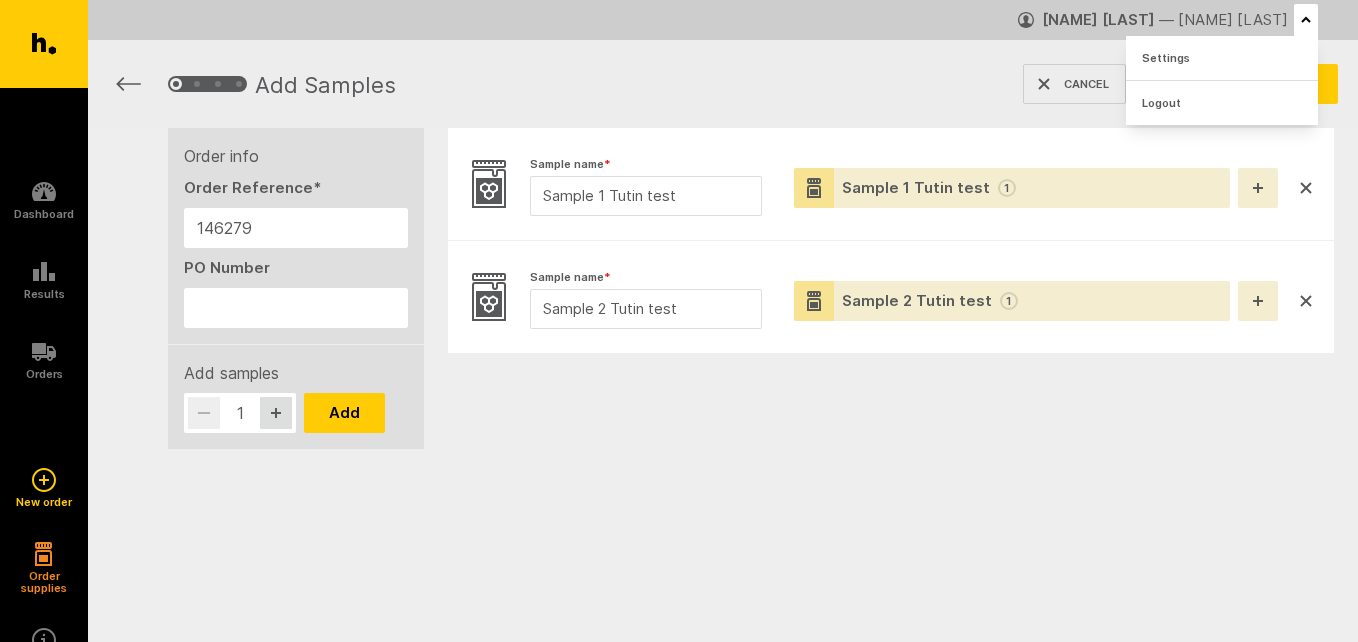 click on "1 2 3 4 Add Samples Cancel Save Next" at bounding box center [723, 84] 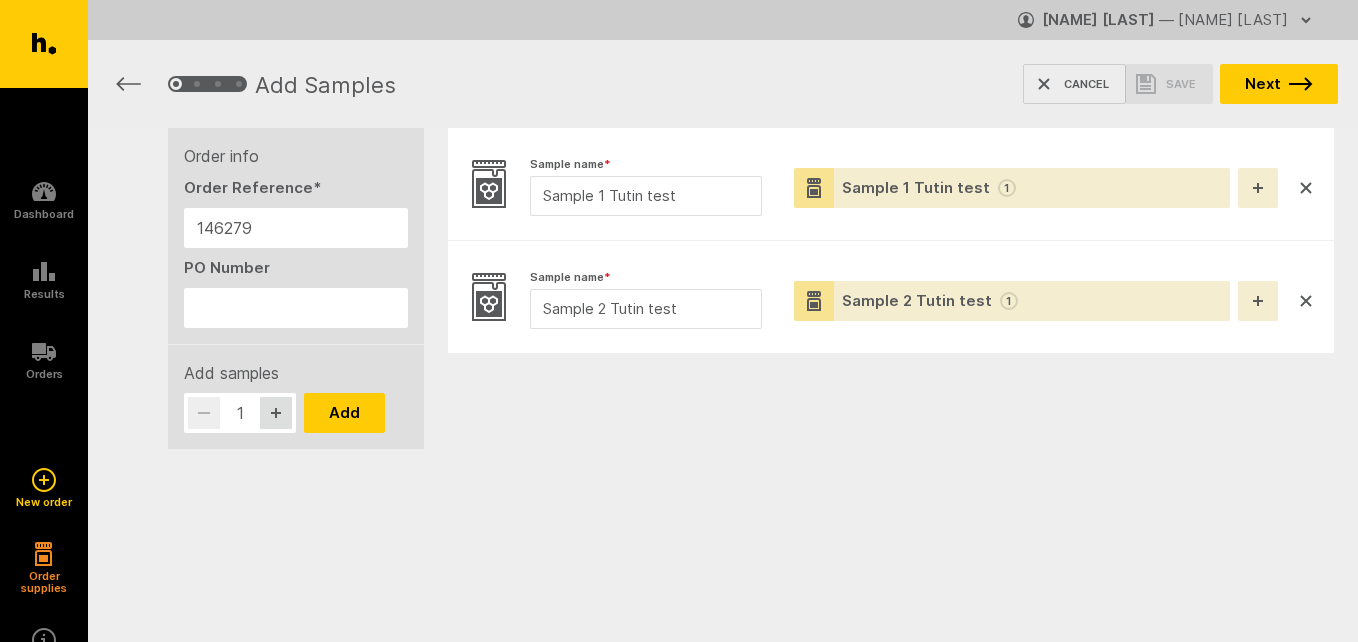 click 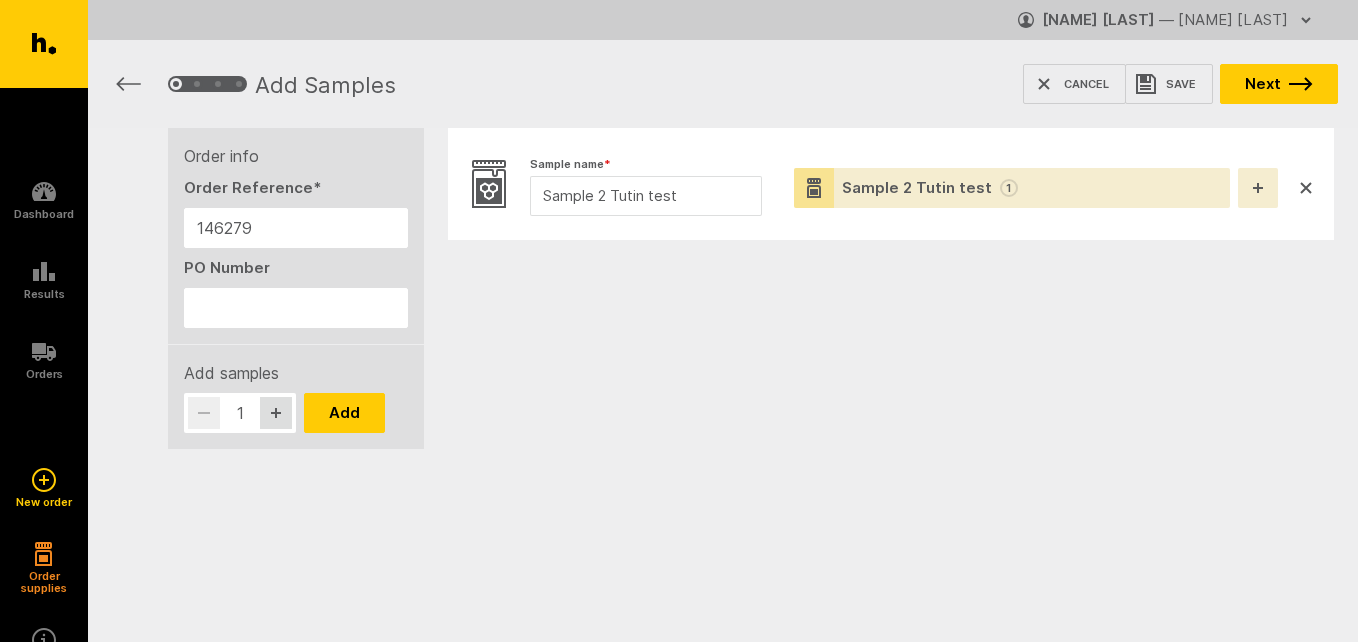 click 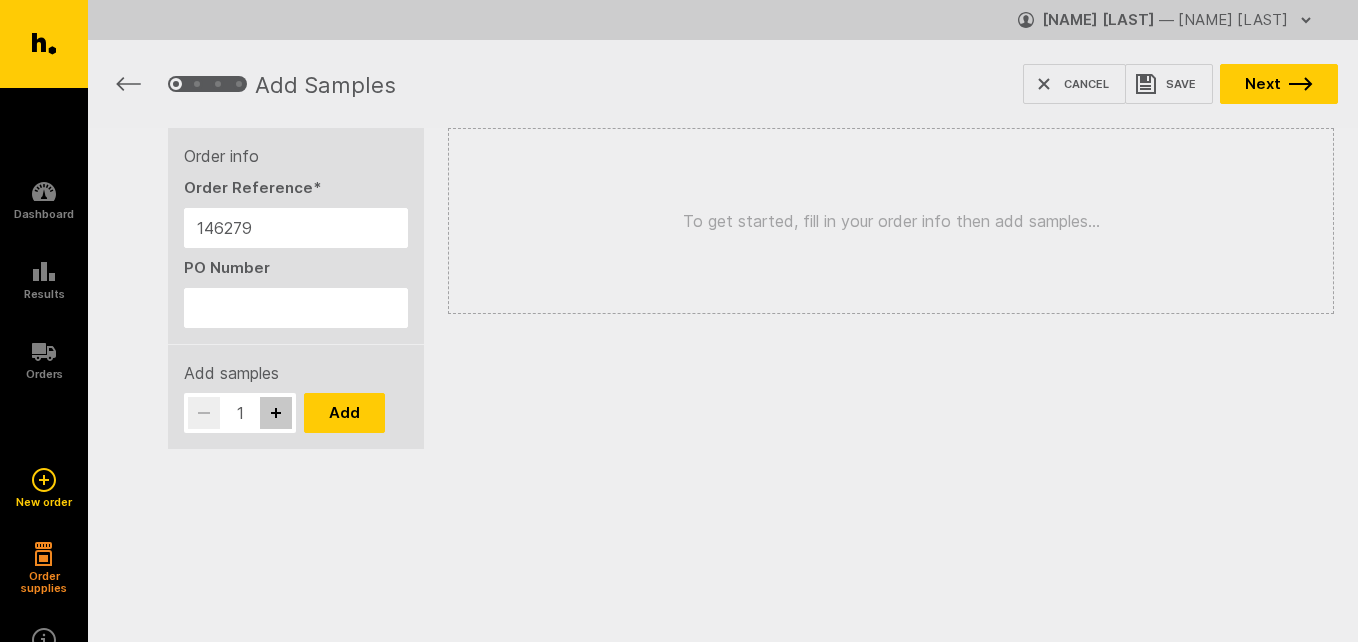 click 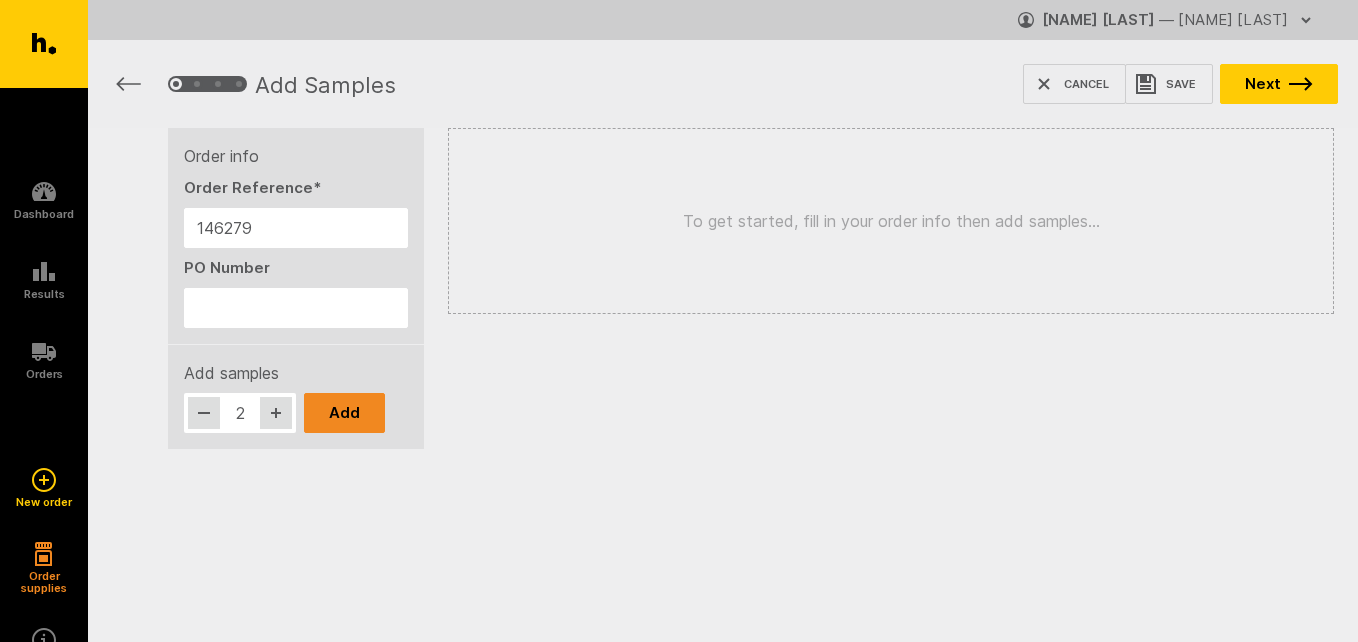 click on "Add" at bounding box center [344, 413] 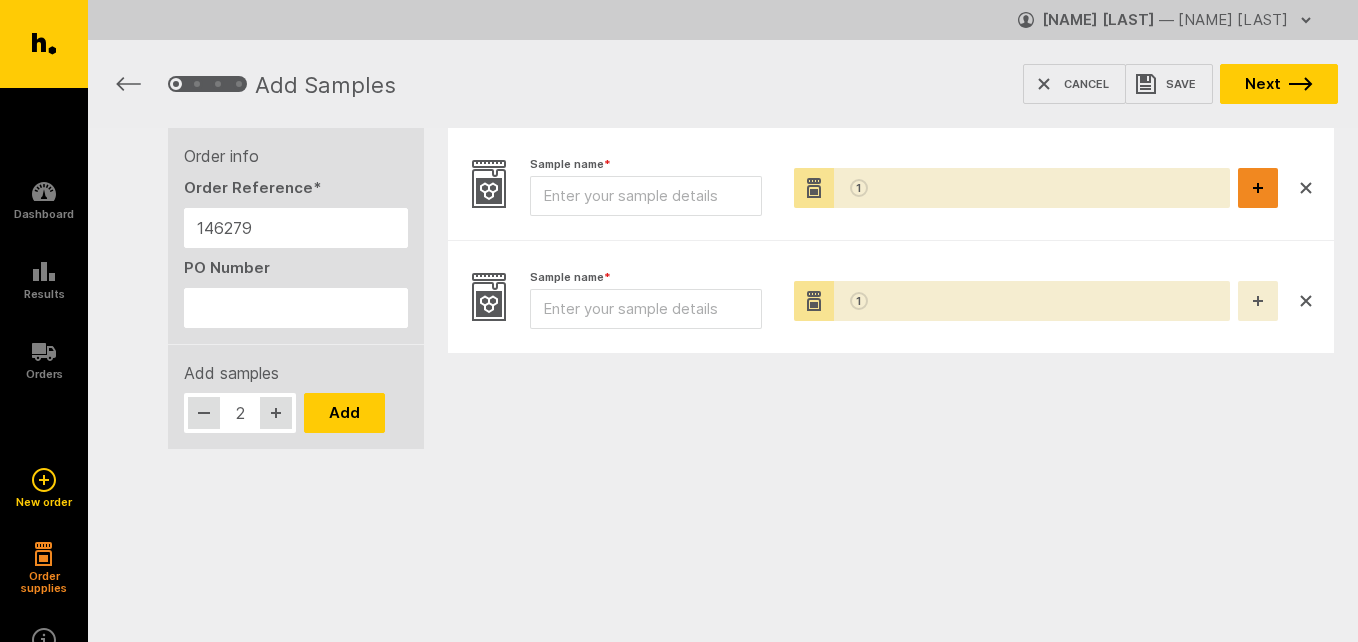 click 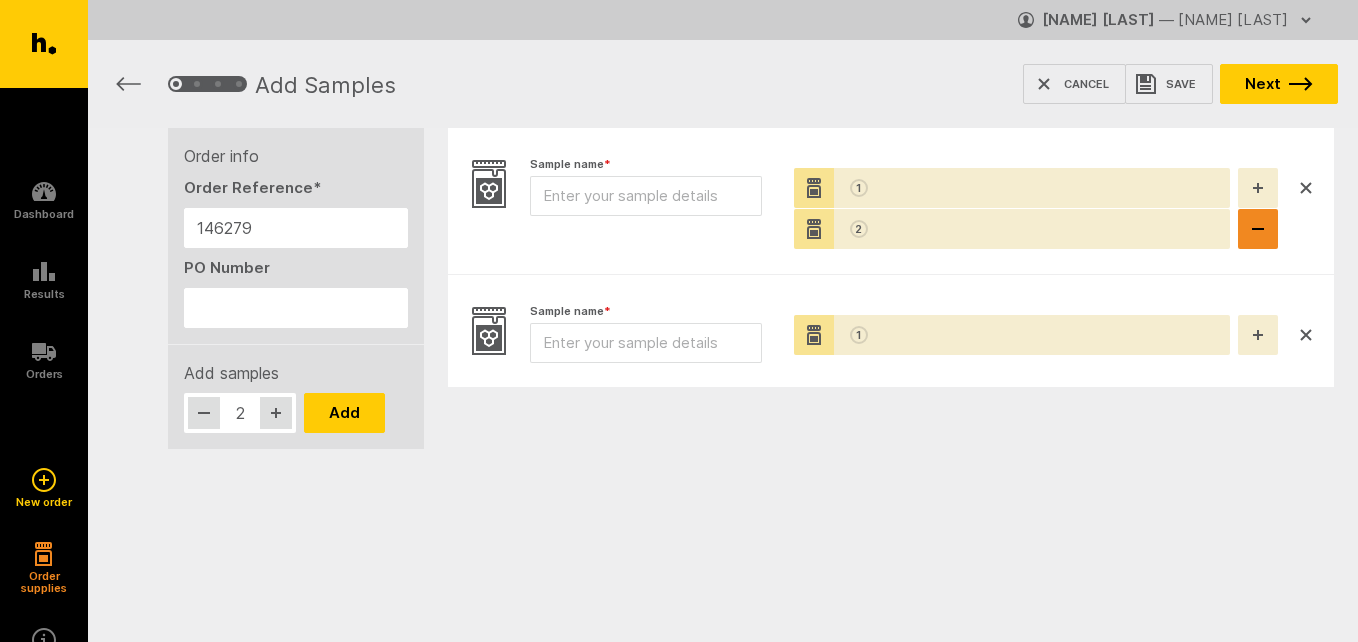 click at bounding box center [1258, 229] 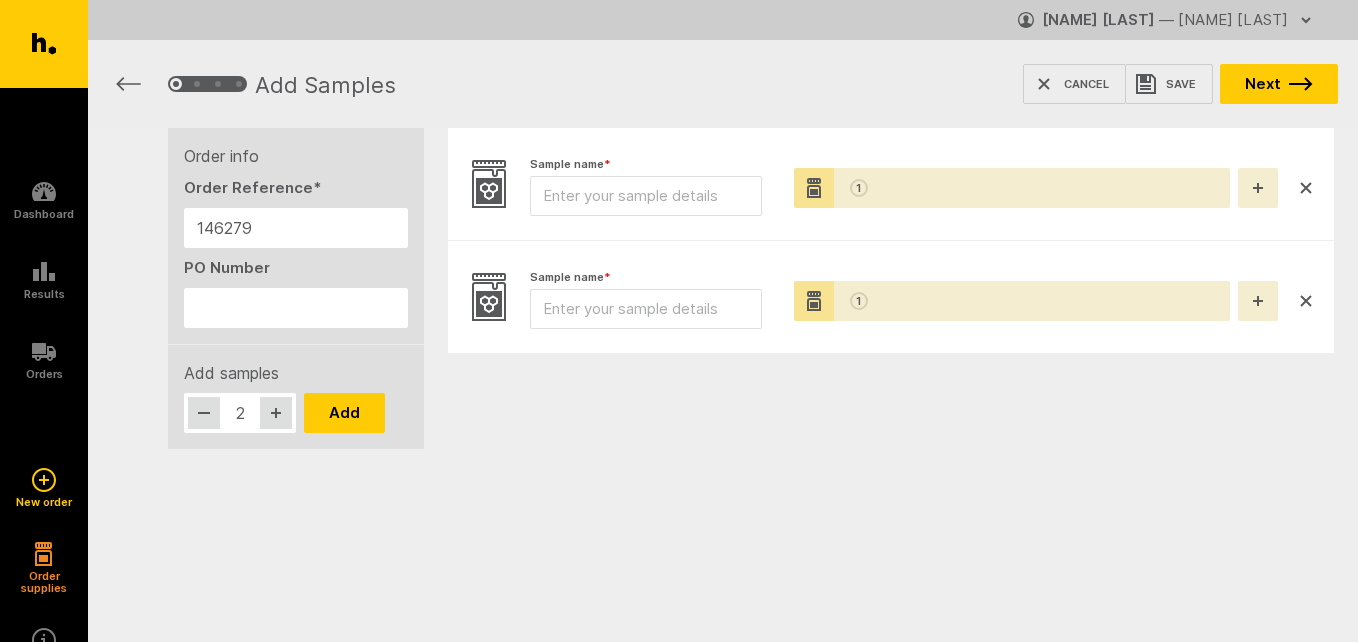 click on "Sample name * Pottles * 1 Sample name * Pottles * 1" at bounding box center (891, 336) 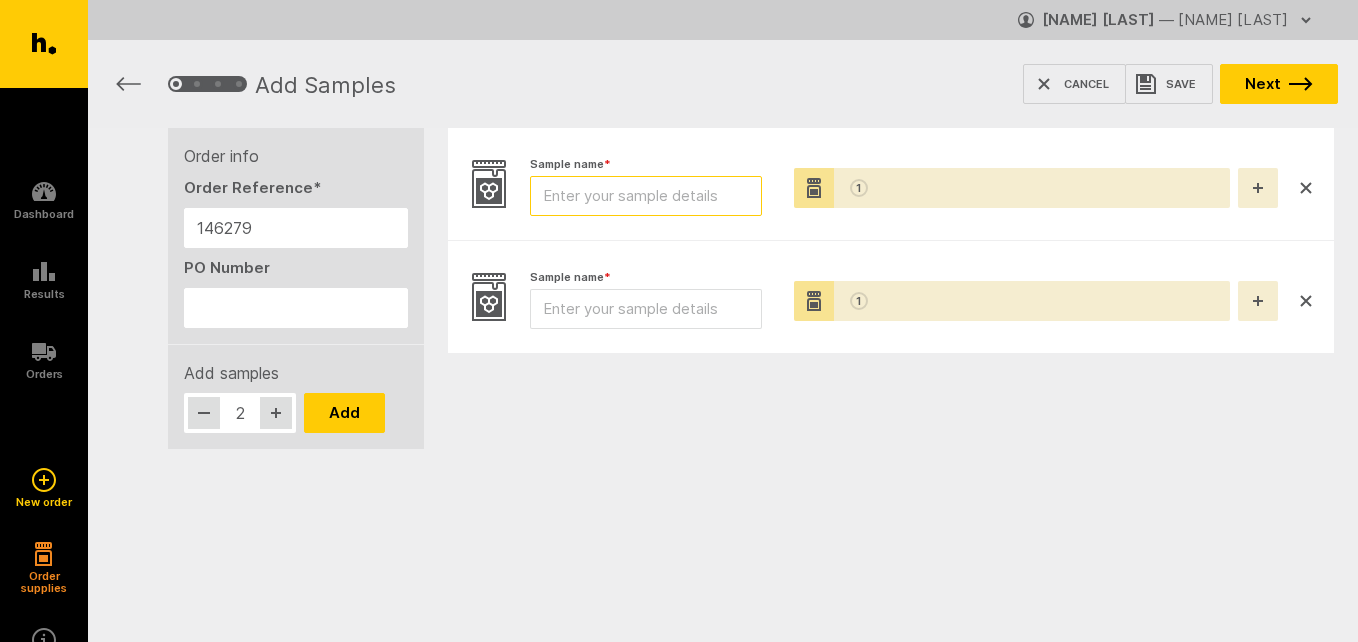 click on "Sample name *" at bounding box center [646, 196] 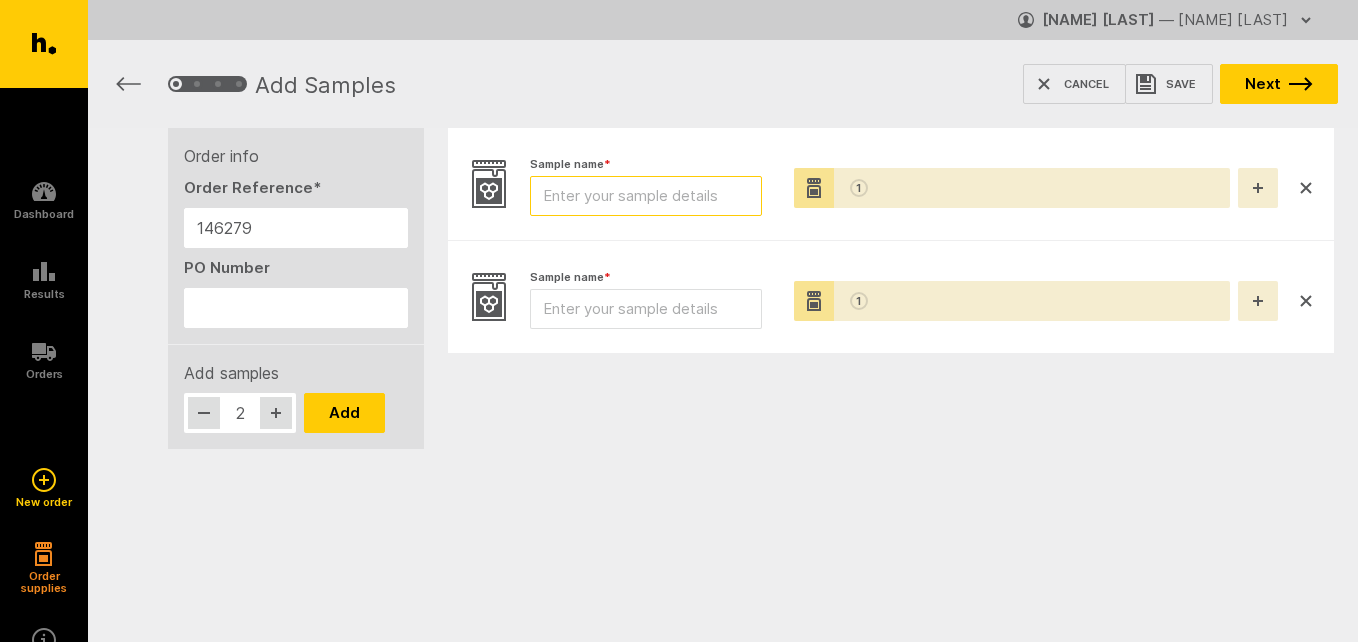 type on "Sample 1 Tutin test" 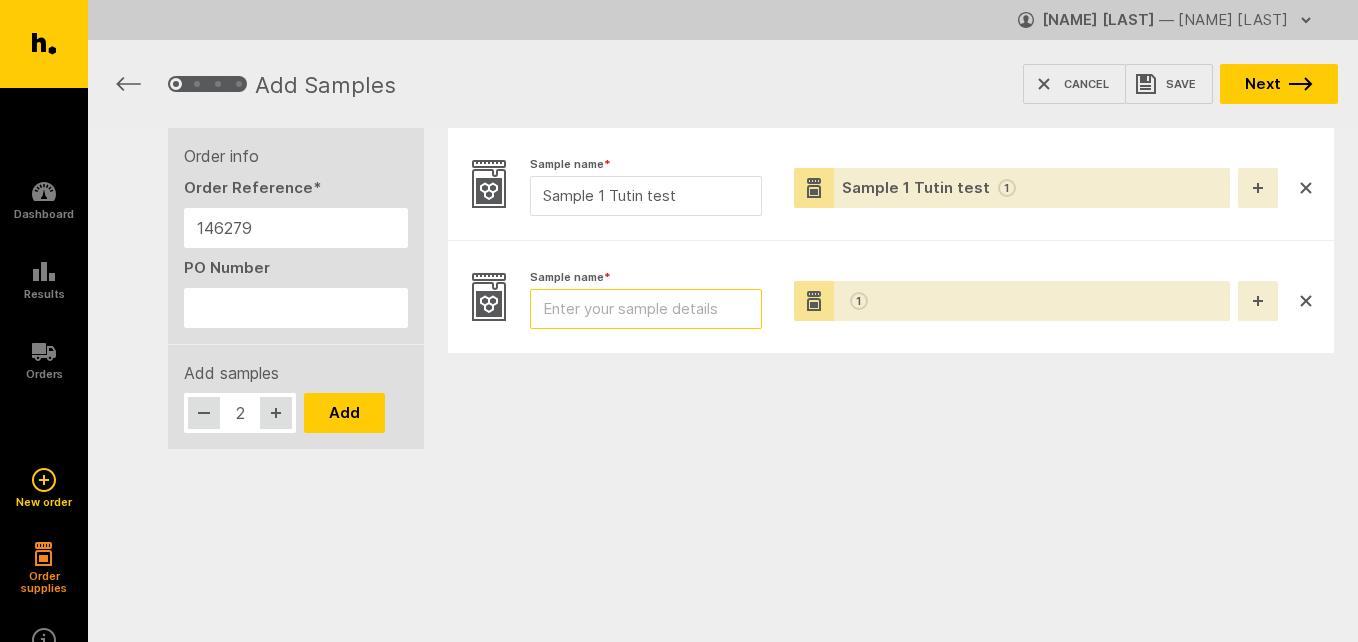 click on "Sample name *" at bounding box center (646, 309) 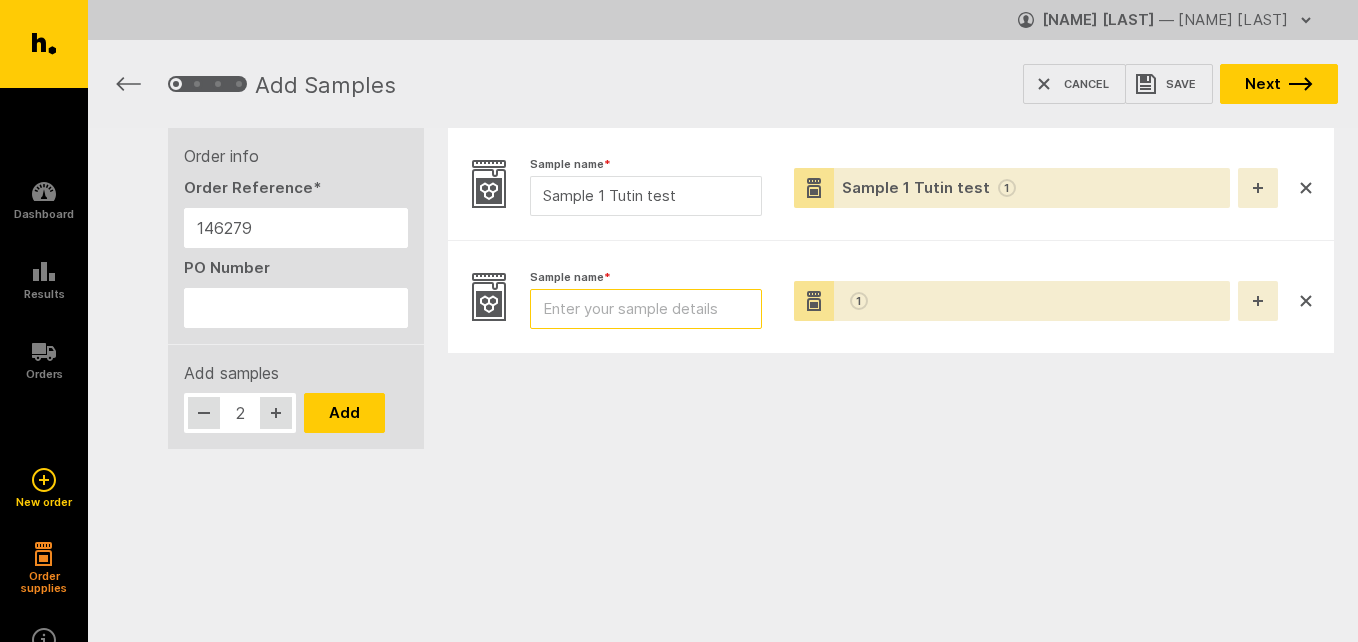 type on "Sample 2 Tutin test" 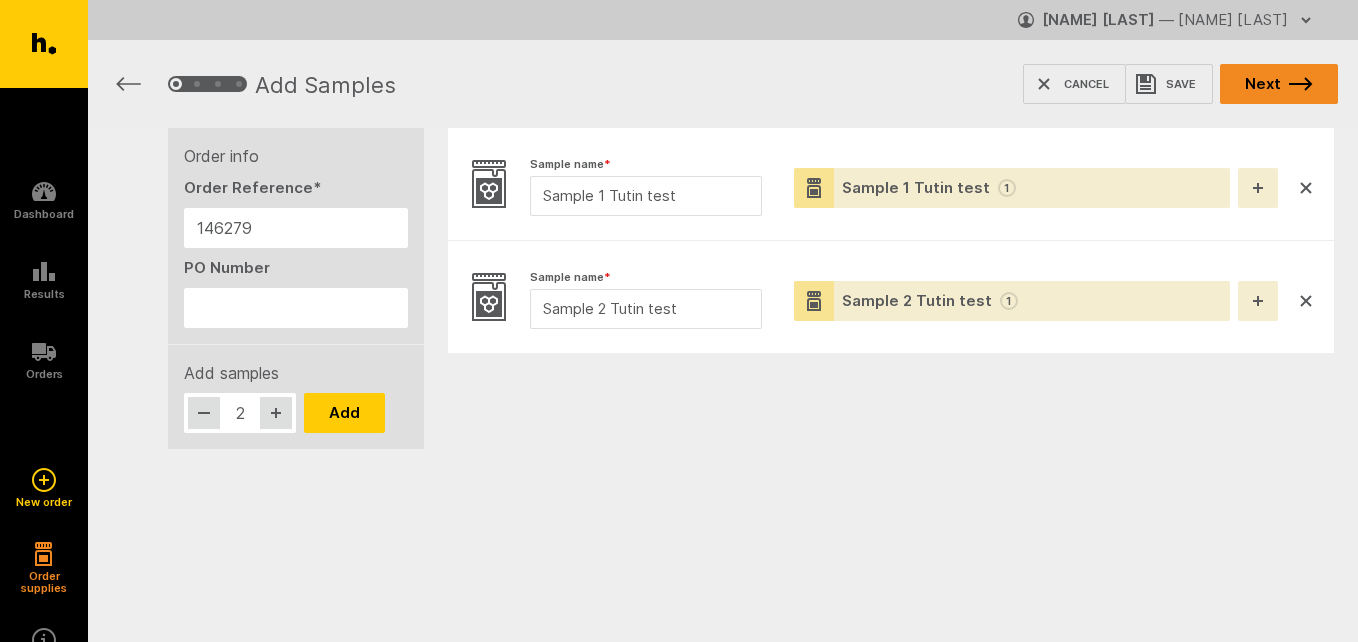 click on "Next" at bounding box center [1279, 84] 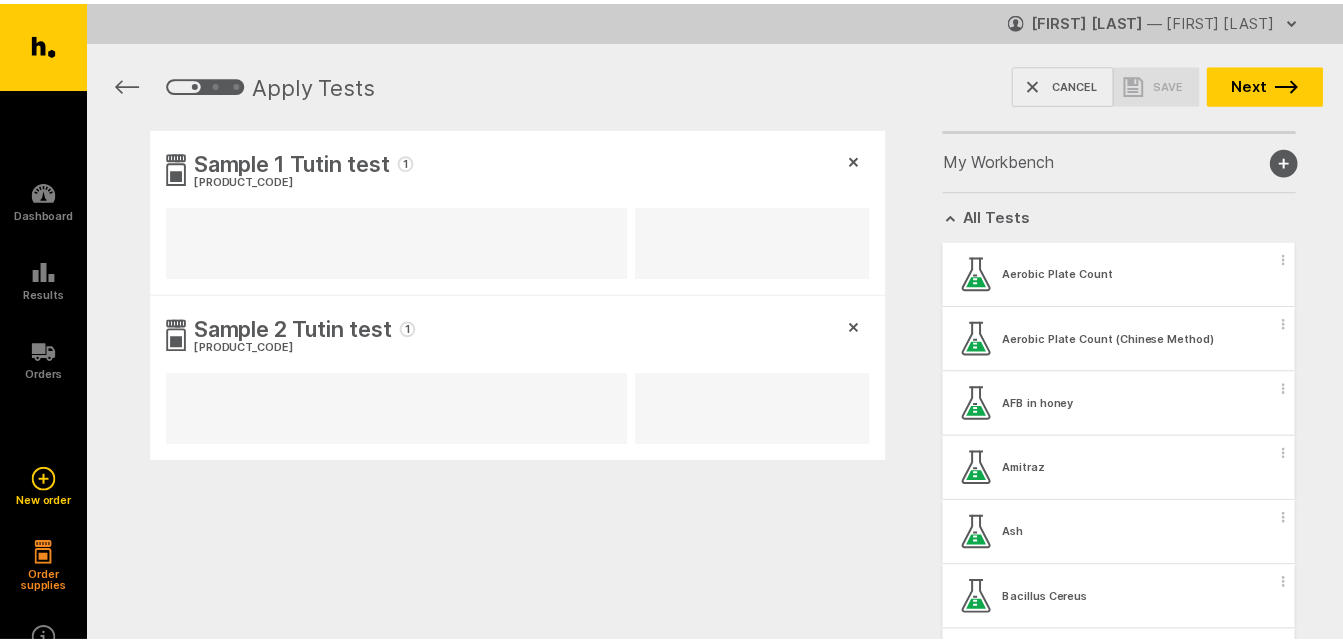 scroll, scrollTop: 0, scrollLeft: 0, axis: both 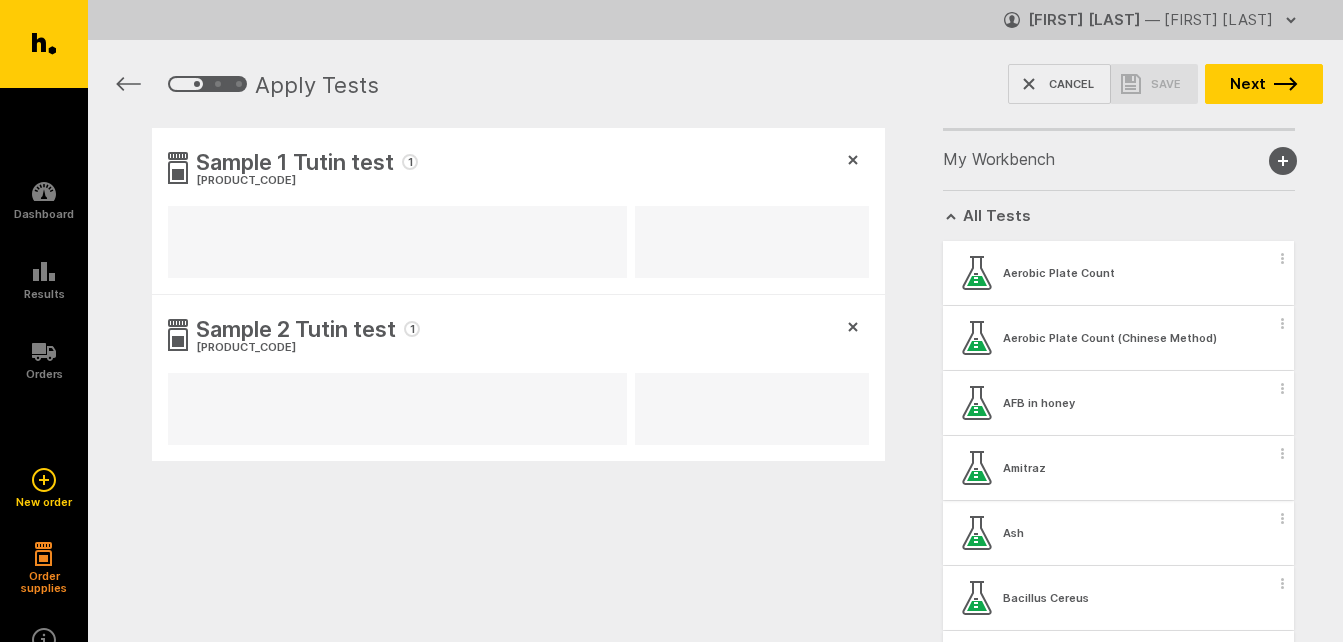click on "Amitraz" at bounding box center [1118, 468] 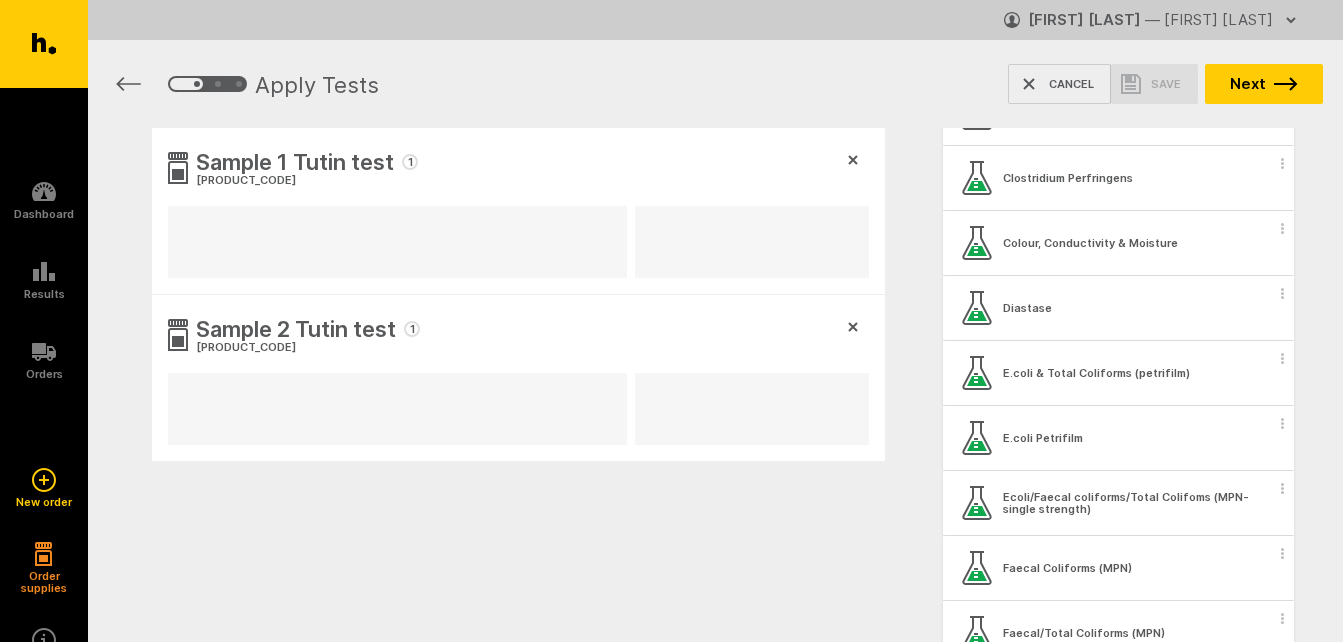 scroll, scrollTop: 720, scrollLeft: 0, axis: vertical 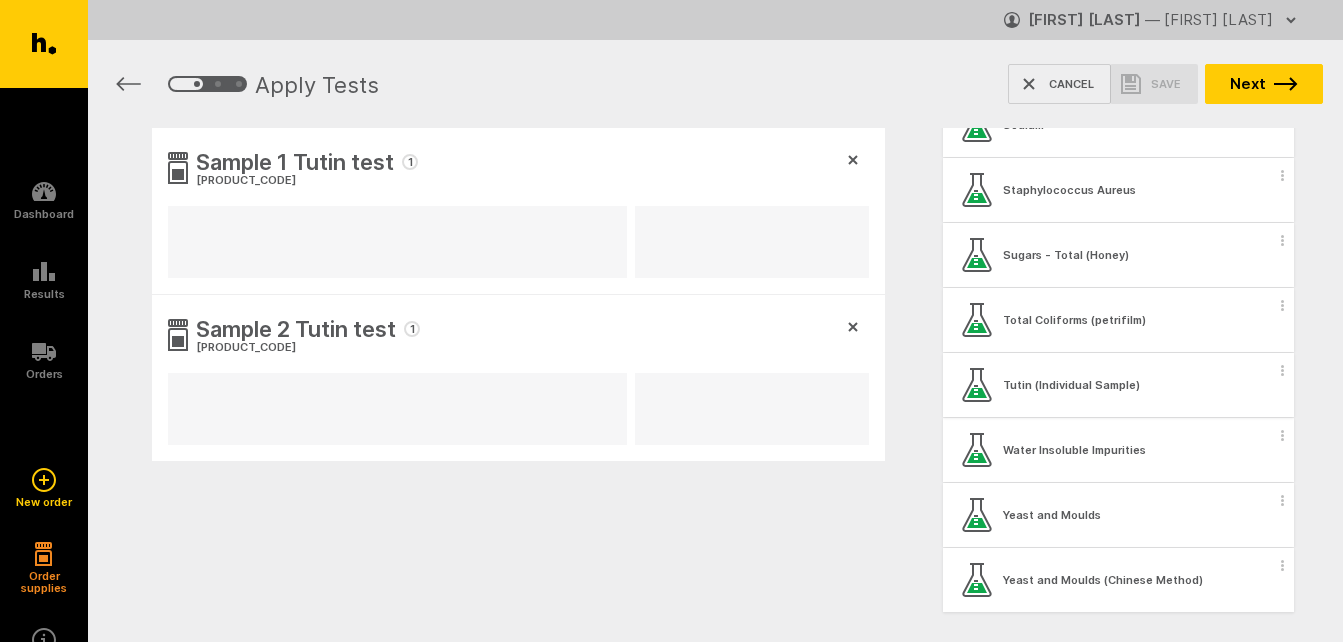 click 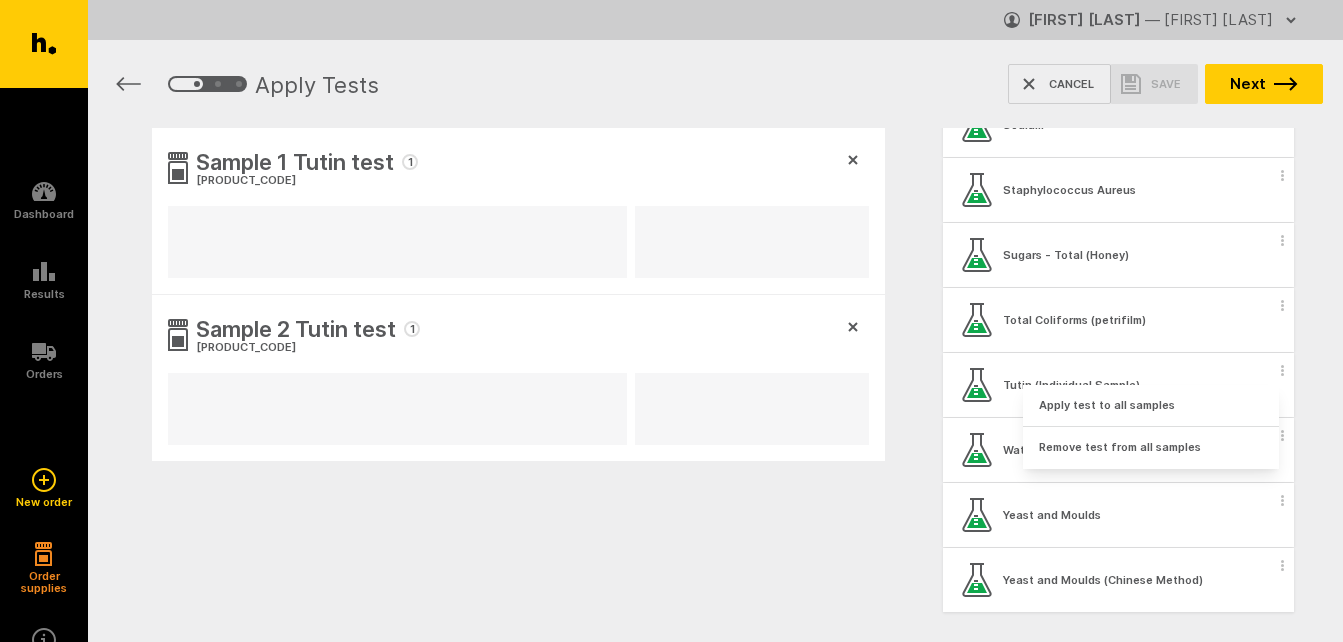 click on "My Workbench Add new group All Tests Aerobic Plate Count Aerobic Plate Count (Chinese Method) AFB  in honey Amitraz Ash Bacillus Cereus Brix (total soluble sugar content) C4 Sugars (AOAC) C4 Sugars (Screen) Clostridium Perfringens Colour, Conductivity & Moisture Diastase E.coli & Total Coliforms (petrifilm) E.coli Petrifilm Ecoli/Faecal coliforms/Total Colifoms (MPN-single strength) Faecal Coliforms (MPN) Faecal/Total Coliforms (MPN) Fat - Saturated Fat - Total Foreign Matter Free Acidity Glyphosate (20 day TAT) Glyphosate Trace Glyphosate URGENT (5 day TAT) Heavy Metals (Pb+Zn) Heavy Metals Screen Leptosperin Mānuka 3 in 1  (MGO, DHA, HMF, NPA) Mānuka 3 in 1  (MGO, DHA, HMF, NPA) + Leptosperin Moisture MPI Mānuka Markers (4 chemical + DNA) MPI Mānuka Markers (4 chemical) MPI Markers (DNA only) Nutritional Information Panel - No Saturated Fat Nutritional Information Panel - with Saturated Fat Osmophillic yeasts (Chinese method) Protein (N x 6.25) Result Import Salmonella - MDS Salmonella - Standard Sodium" at bounding box center (1119, 385) 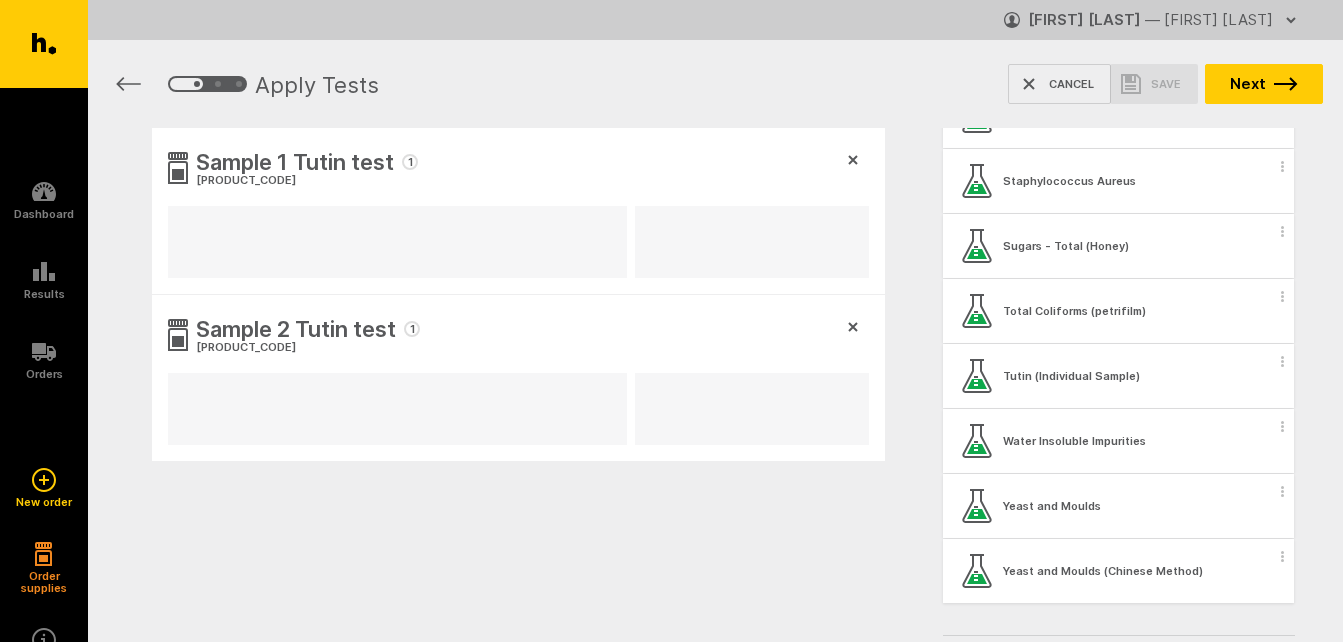 scroll, scrollTop: 2813, scrollLeft: 0, axis: vertical 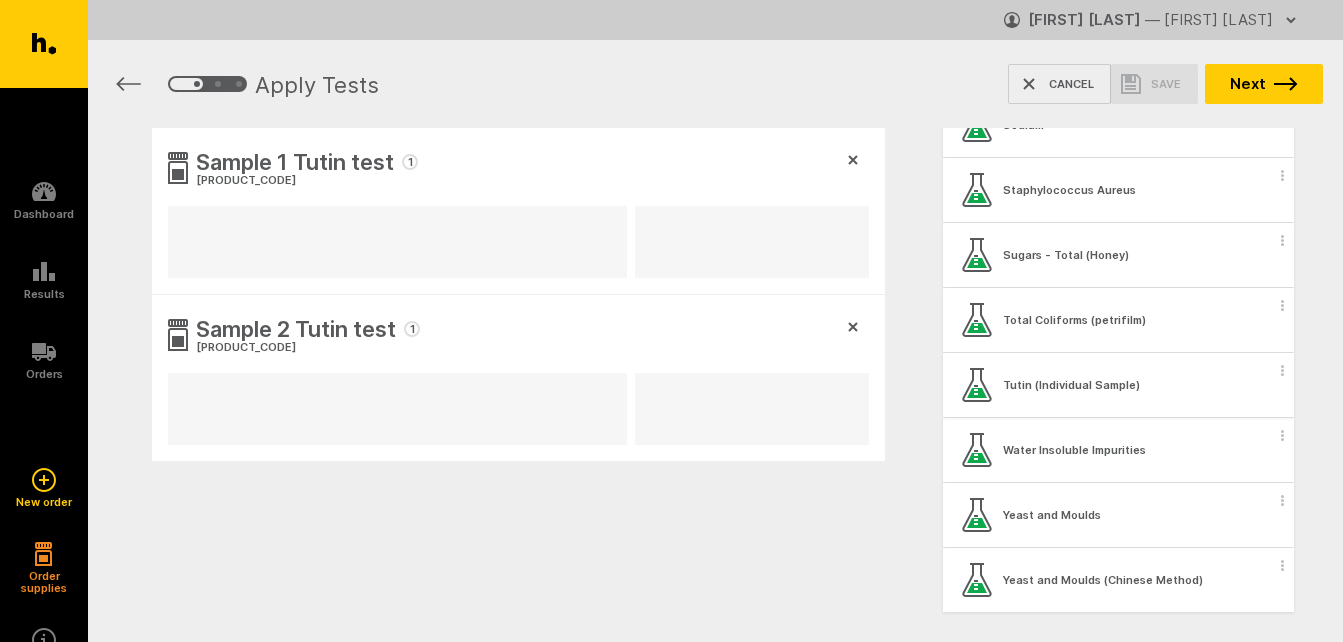 click 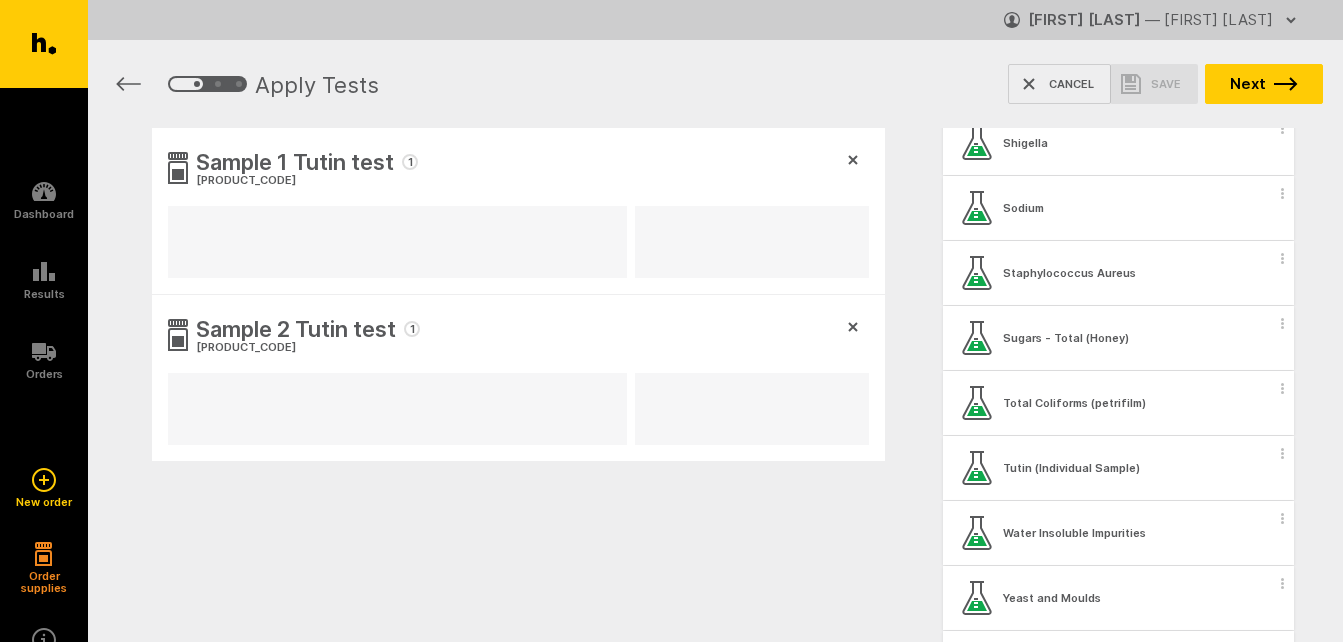scroll, scrollTop: 2693, scrollLeft: 0, axis: vertical 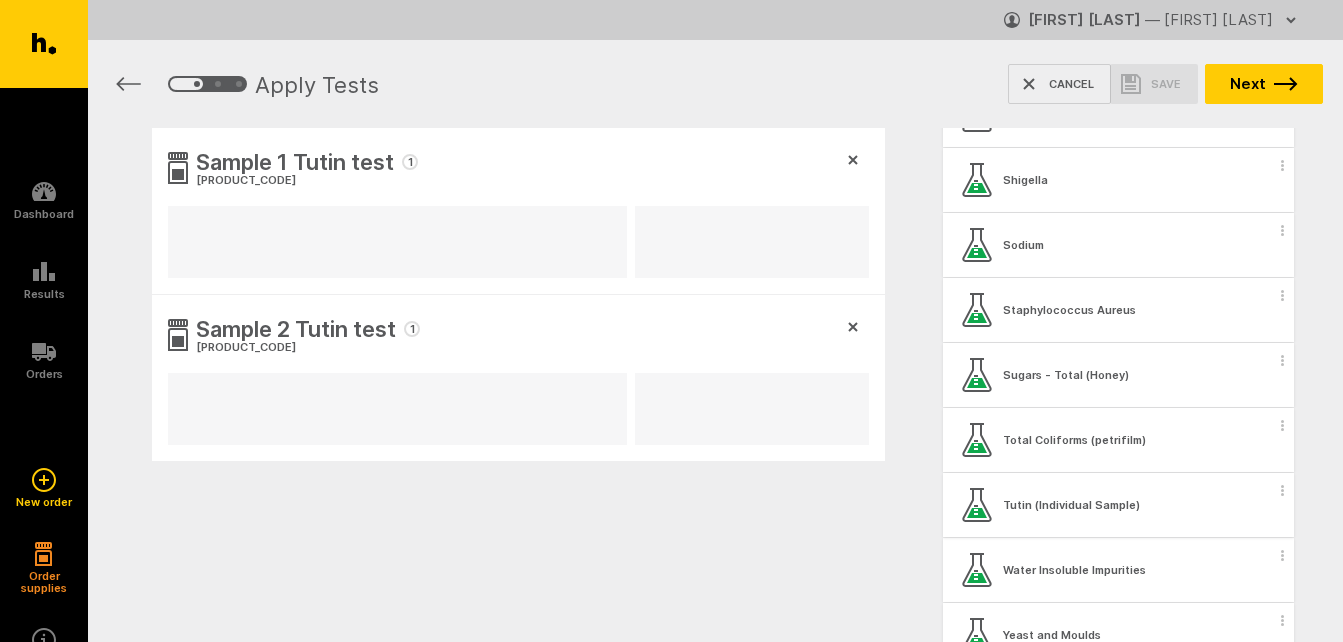 click 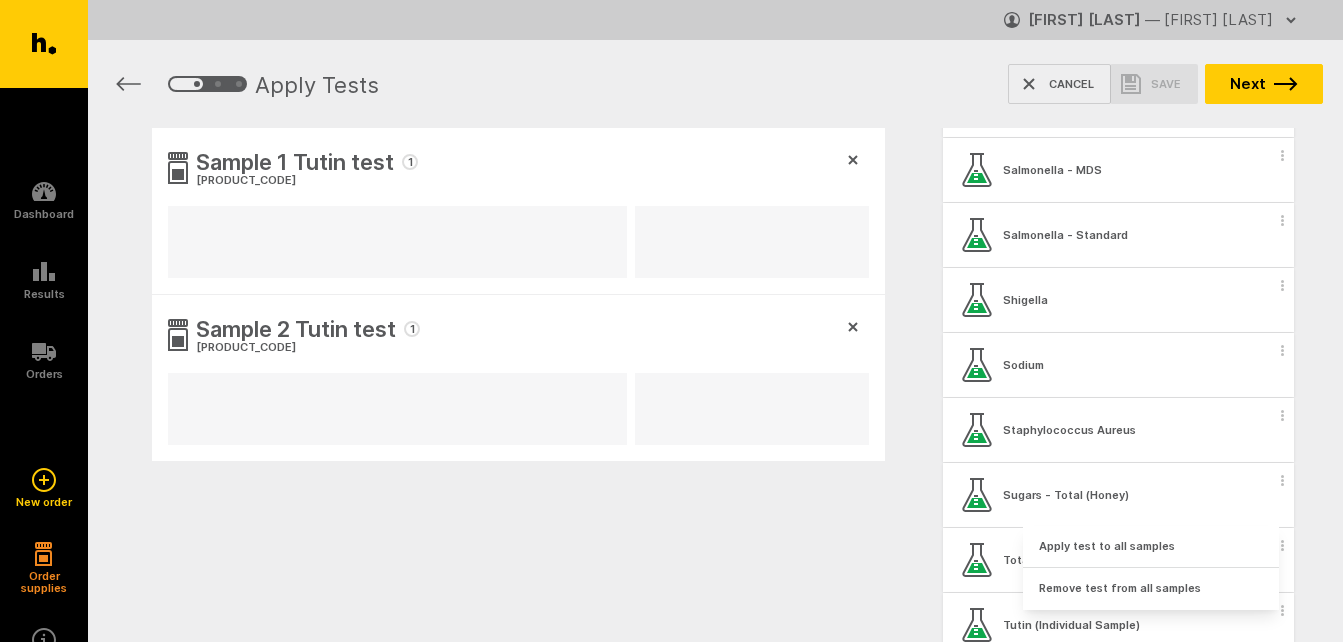 scroll, scrollTop: 2533, scrollLeft: 0, axis: vertical 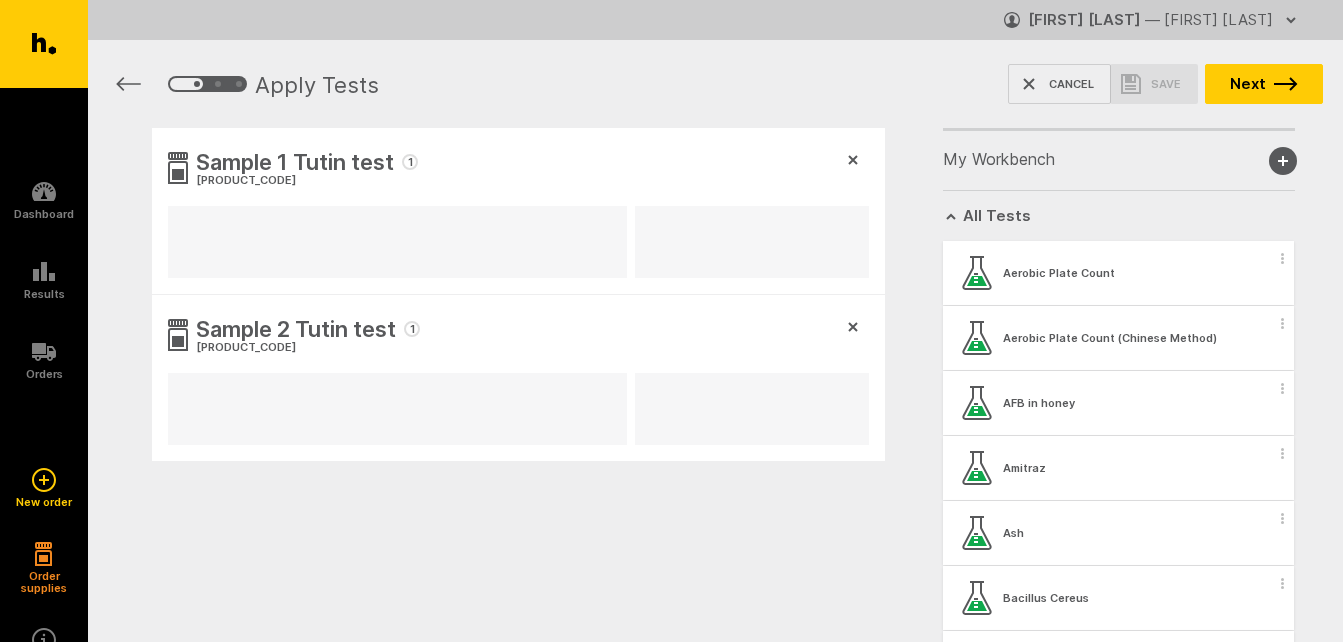 click 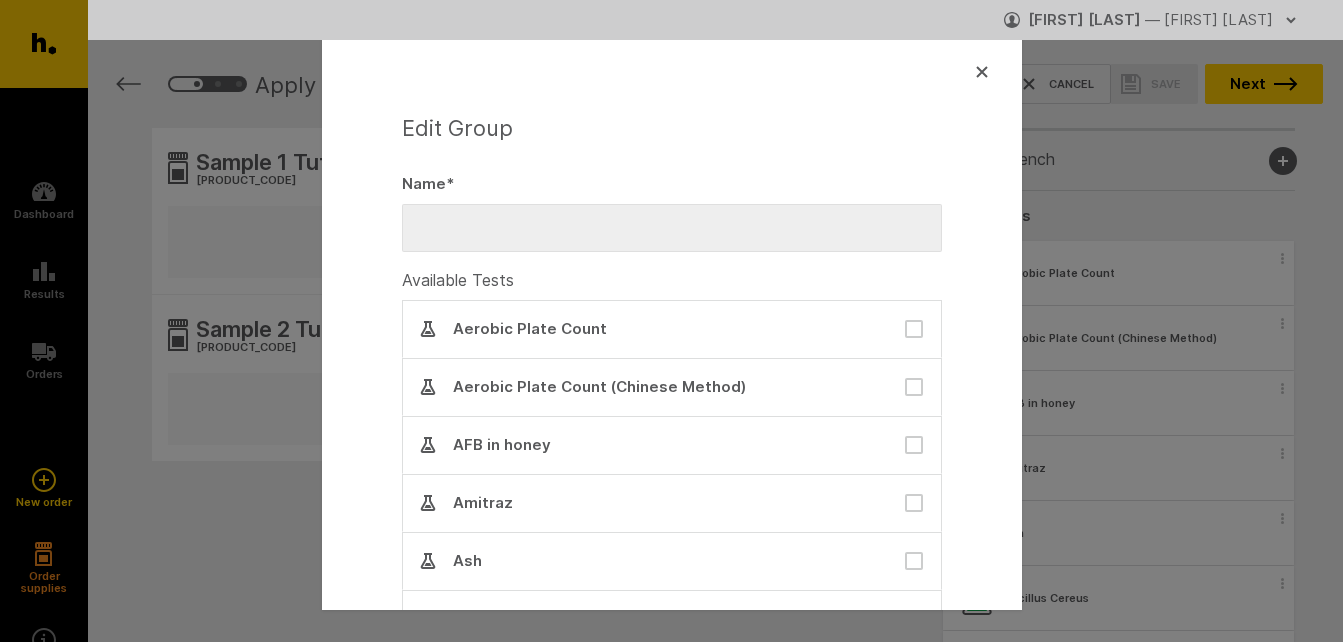 click on "Available Tests" at bounding box center (672, 280) 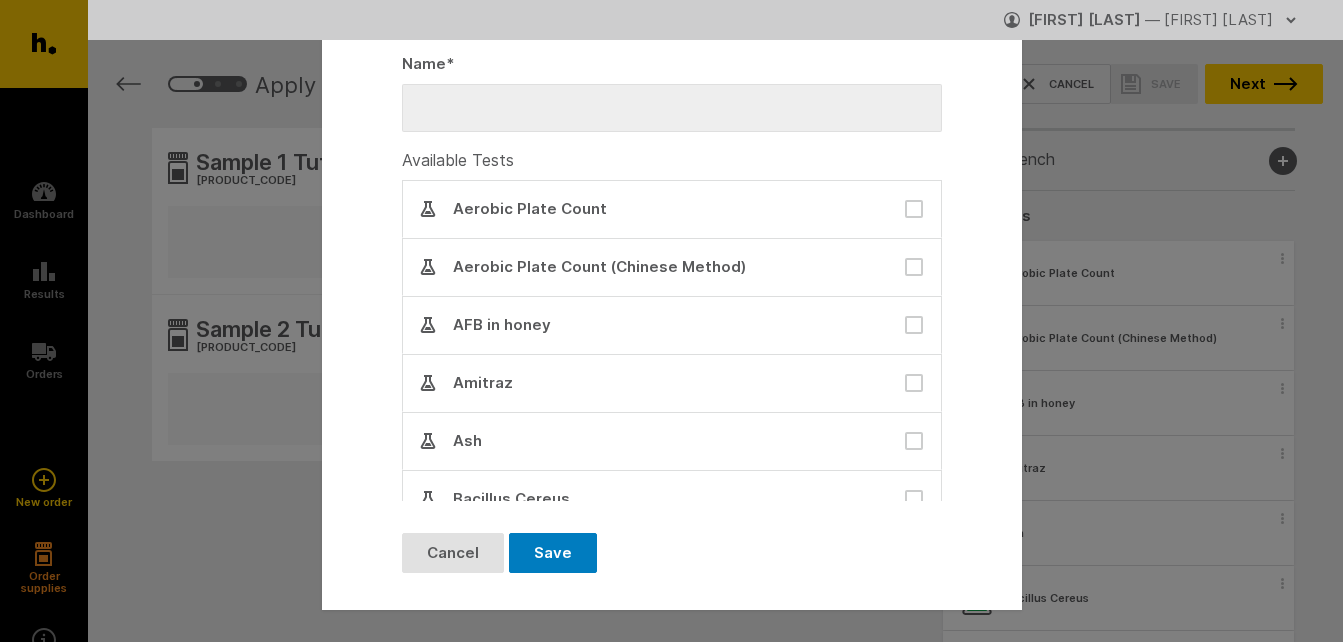 scroll, scrollTop: 160, scrollLeft: 0, axis: vertical 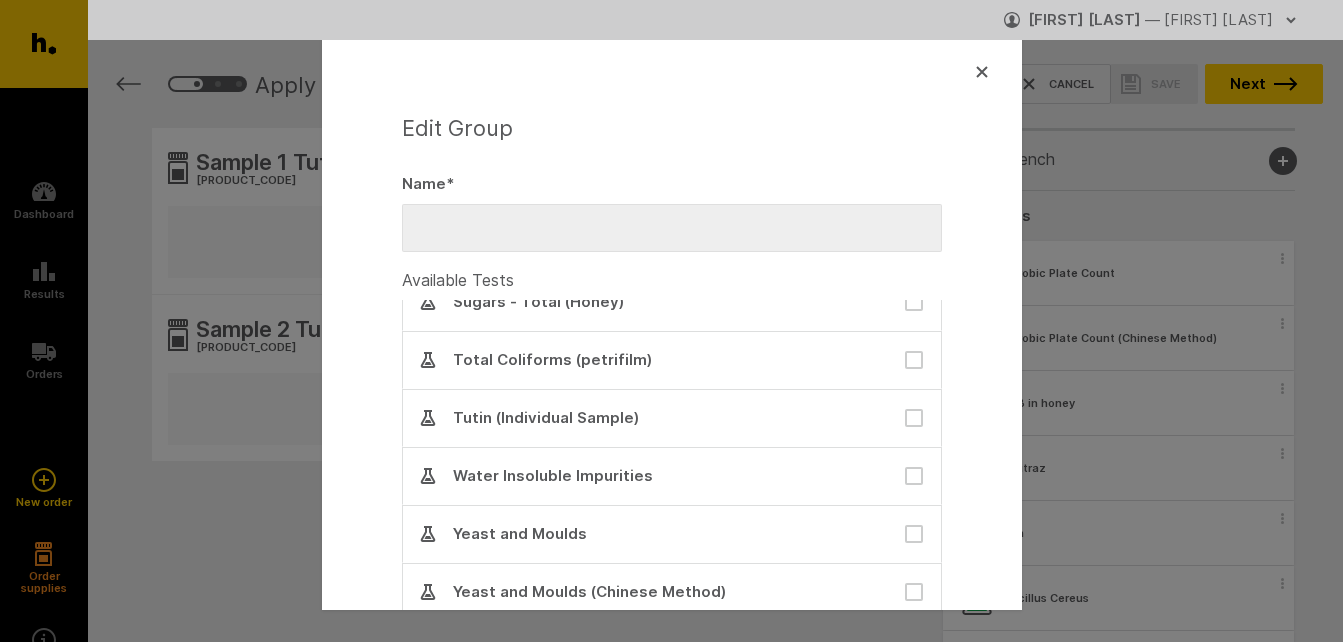 click on "Edit Group Name * Available Tests Aerobic Plate Count Aerobic Plate Count (Chinese Method) AFB  in honey Amitraz Ash Bacillus Cereus Brix (total soluble sugar content) C4 Sugars (AOAC) C4 Sugars (Screen) Clostridium Perfringens Colour, Conductivity & Moisture Diastase E.coli & Total Coliforms (petrifilm) E.coli Petrifilm Ecoli/Faecal coliforms/Total Colifoms (MPN-single strength) Faecal Coliforms (MPN) Faecal/Total Coliforms (MPN) Fat - Saturated Fat - Total Foreign Matter Free Acidity Glyphosate (20 day TAT) Glyphosate Trace Glyphosate URGENT (5 day TAT) Heavy Metals (Pb+Zn) Heavy Metals Screen Leptosperin Mānuka 3 in 1  (MGO, DHA, HMF, NPA) Mānuka 3 in 1  (MGO, DHA, HMF, NPA) + Leptosperin Moisture MPI Mānuka Markers (4 chemical + DNA) MPI Mānuka Markers (4 chemical) MPI Markers (DNA only) Nutritional Information Panel - No Saturated Fat Nutritional Information Panel - with Saturated Fat Osmophillic yeasts (Chinese method) Protein (N x 6.25) Result Import Salmonella - MDS Salmonella - Standard Shigella" at bounding box center (672, 321) 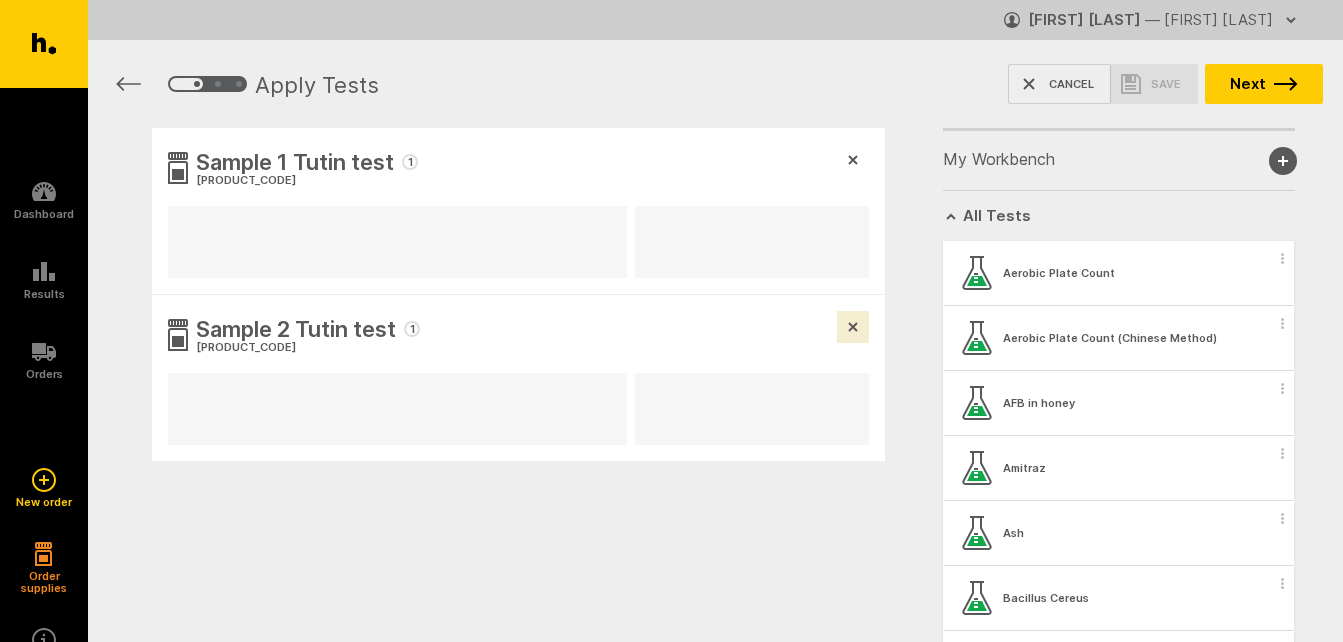 click 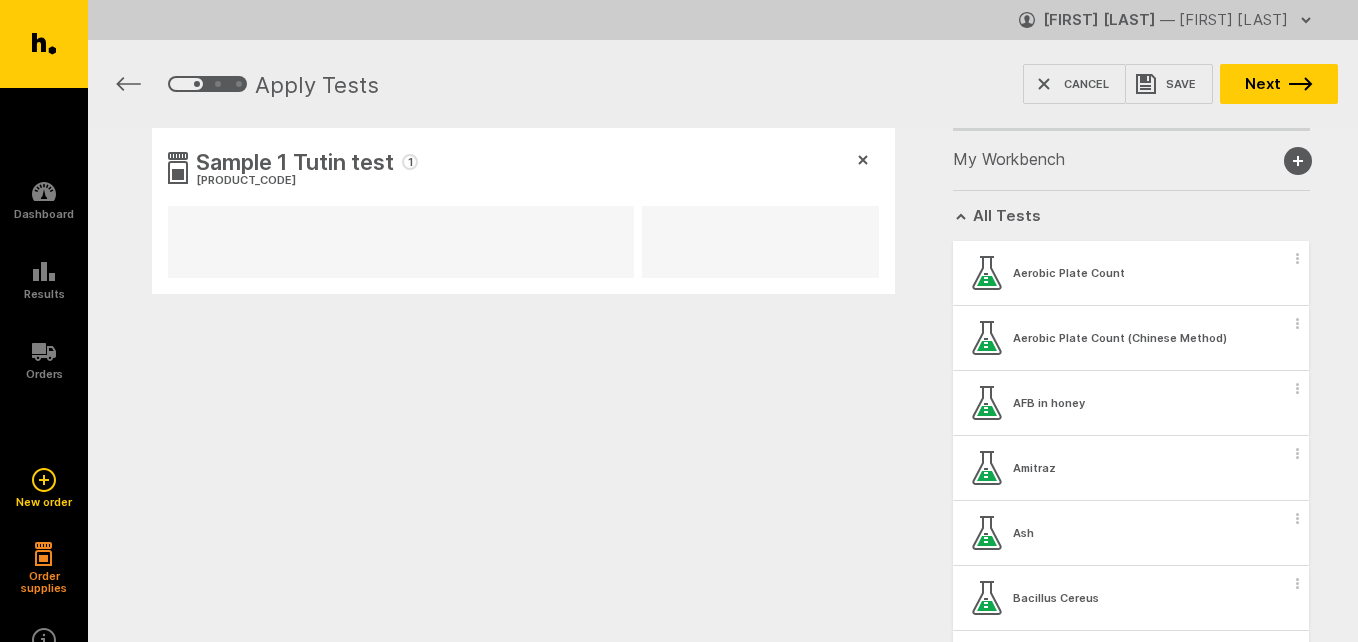 click 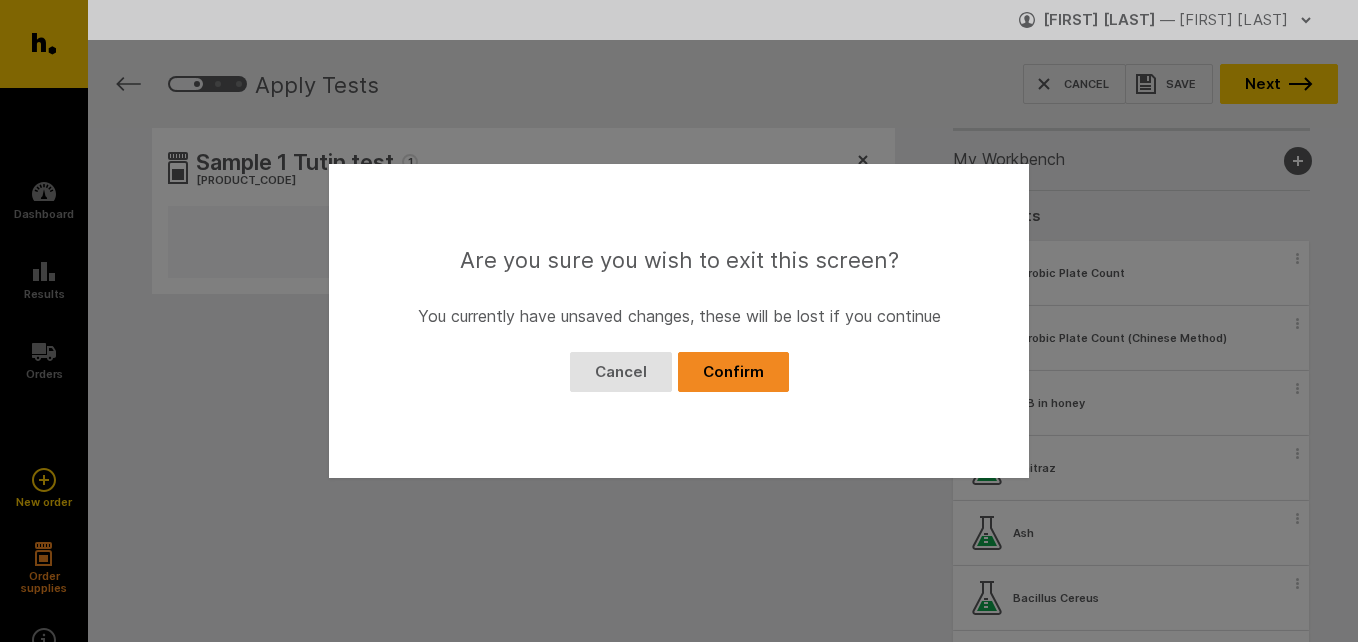 click on "Confirm" at bounding box center [733, 372] 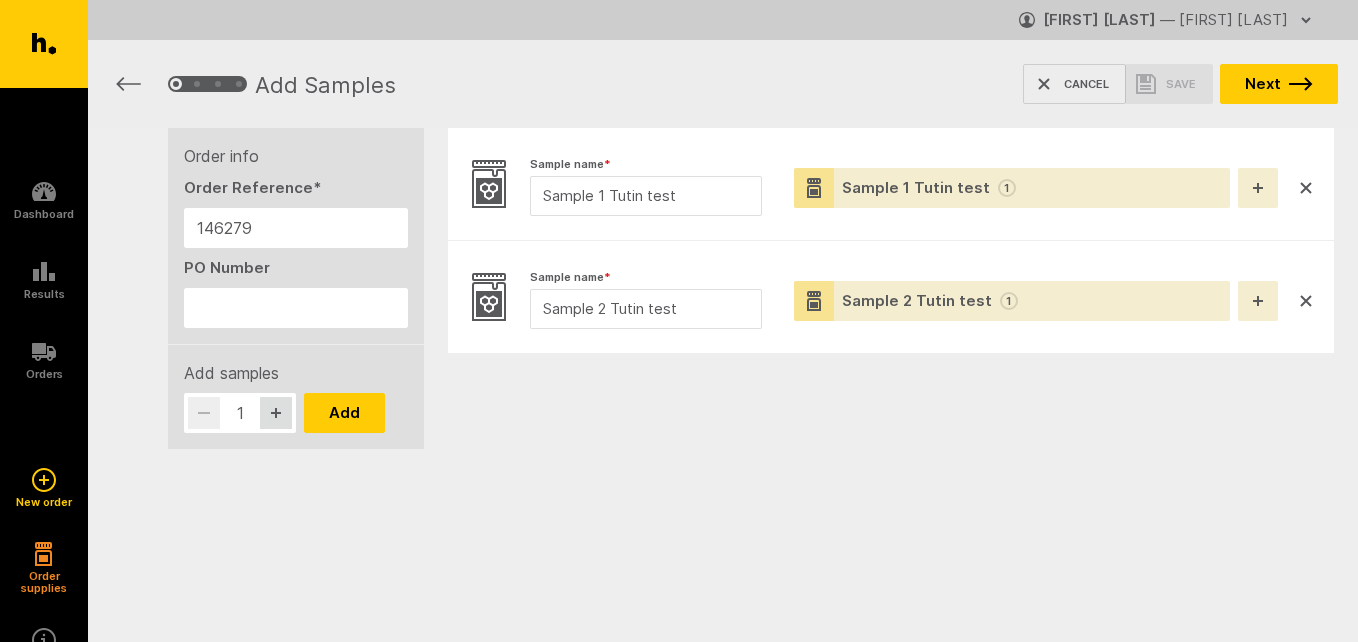 scroll, scrollTop: 0, scrollLeft: 0, axis: both 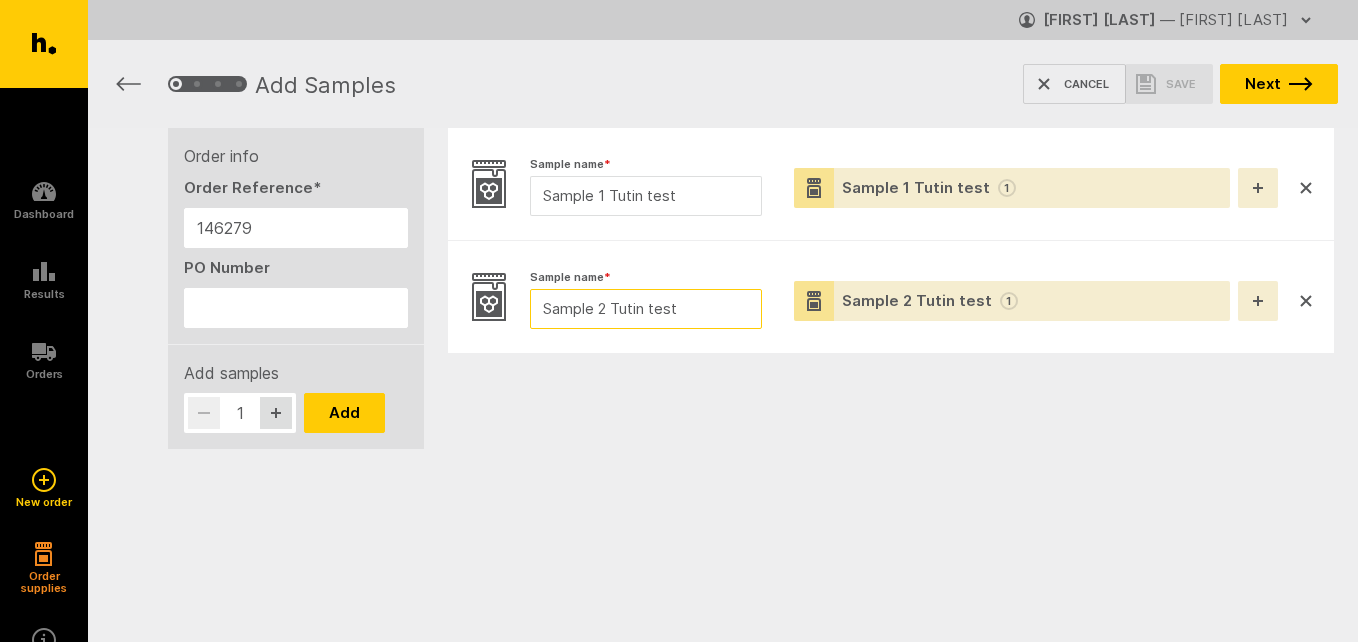 click on "Sample 2 Tutin test" at bounding box center (646, 309) 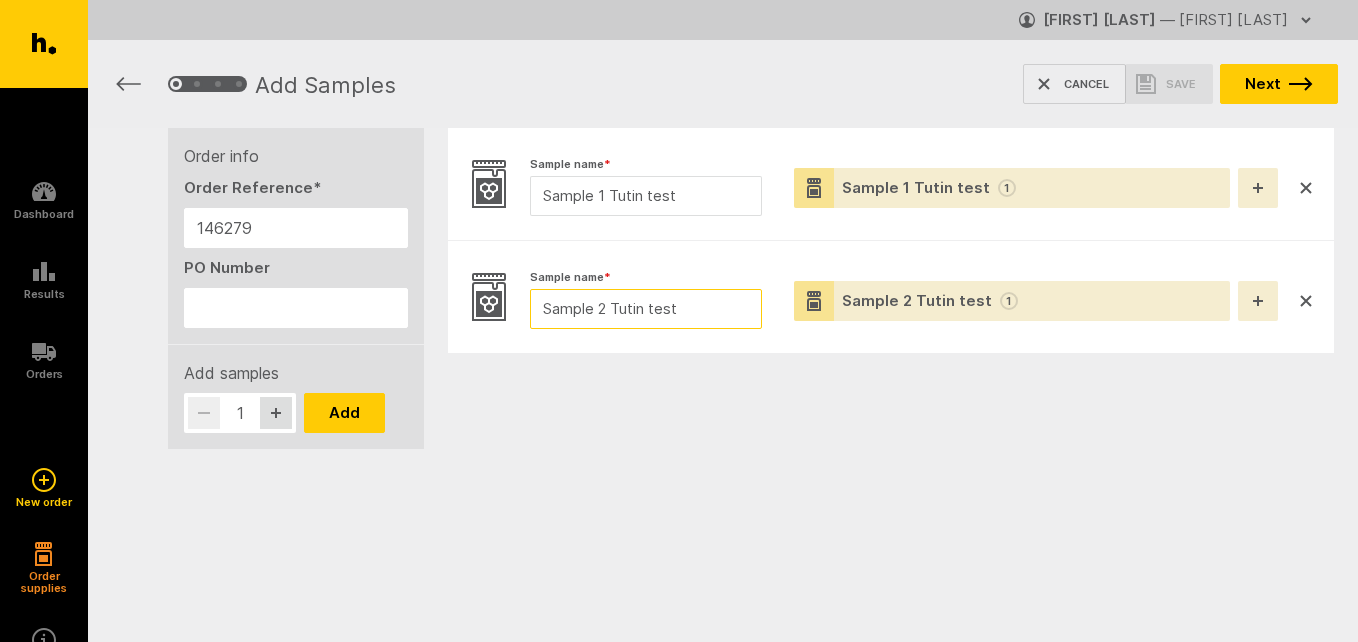 click on "Sample 2 Tutin test" at bounding box center [646, 309] 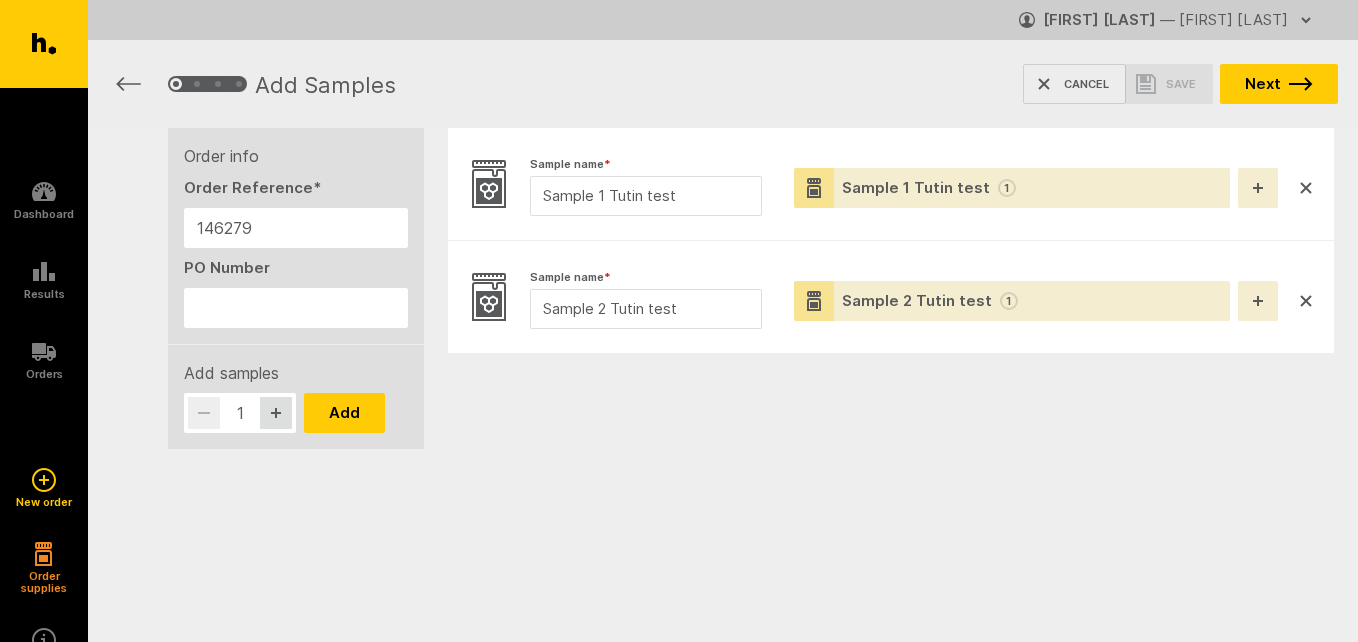 click 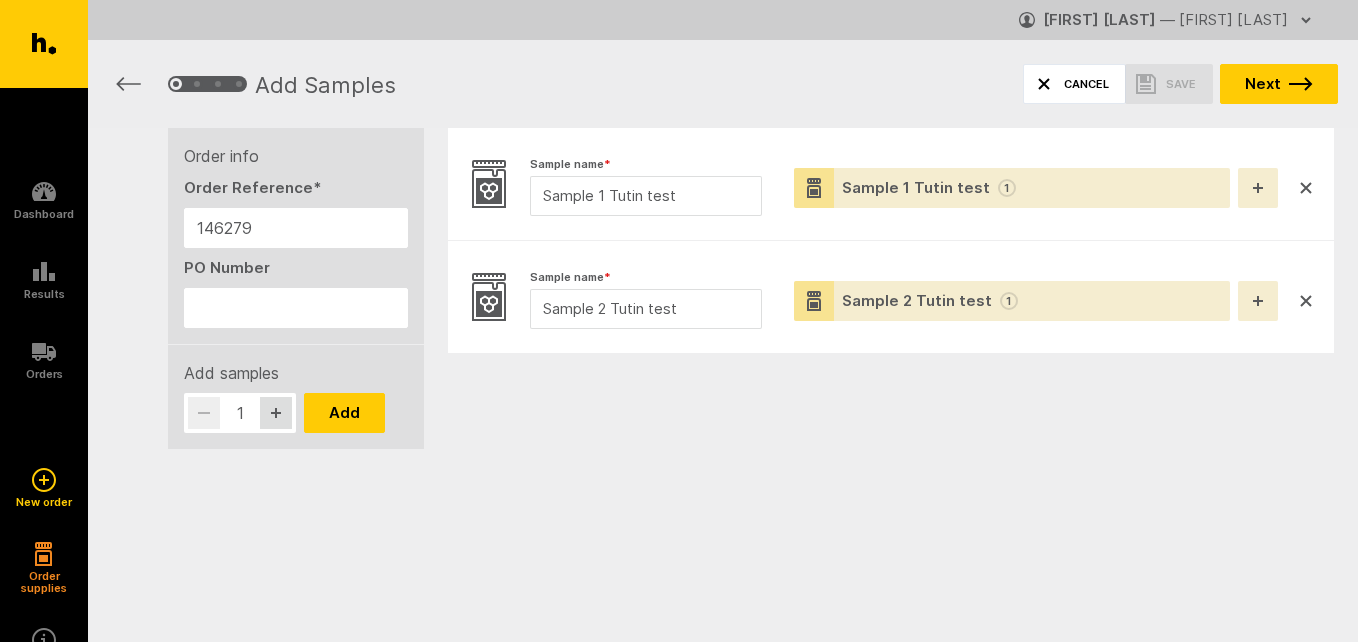 click on "Cancel" at bounding box center (1074, 84) 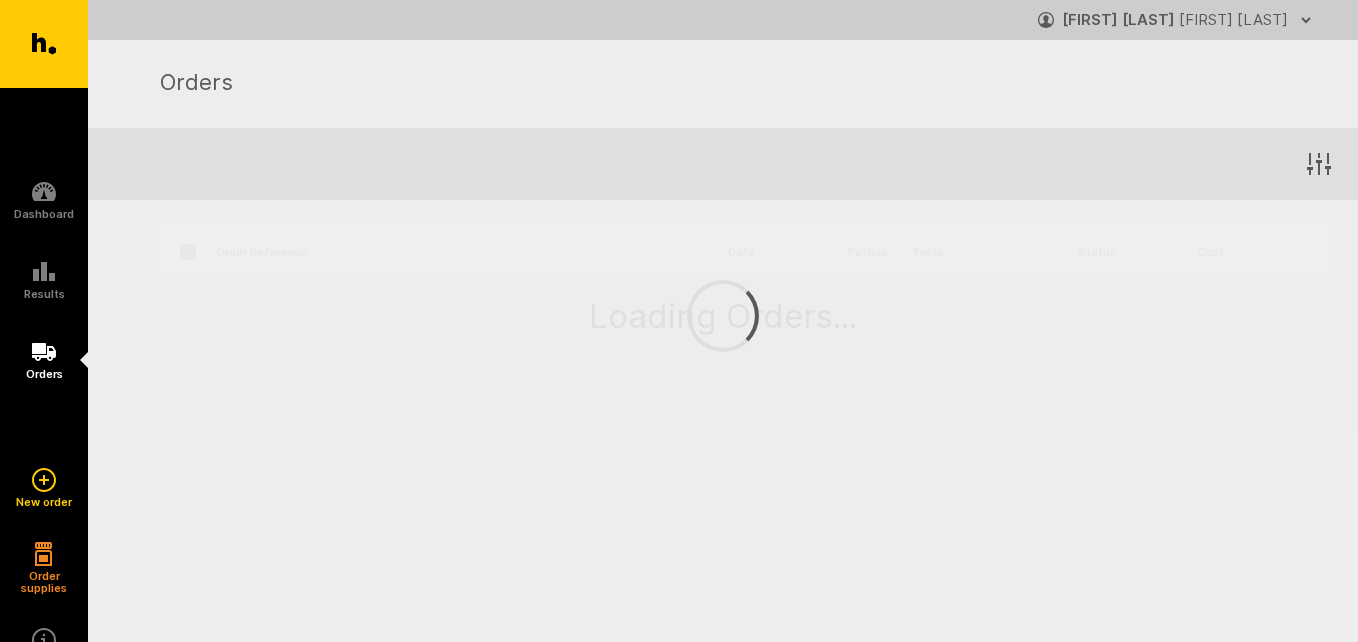scroll, scrollTop: 0, scrollLeft: 0, axis: both 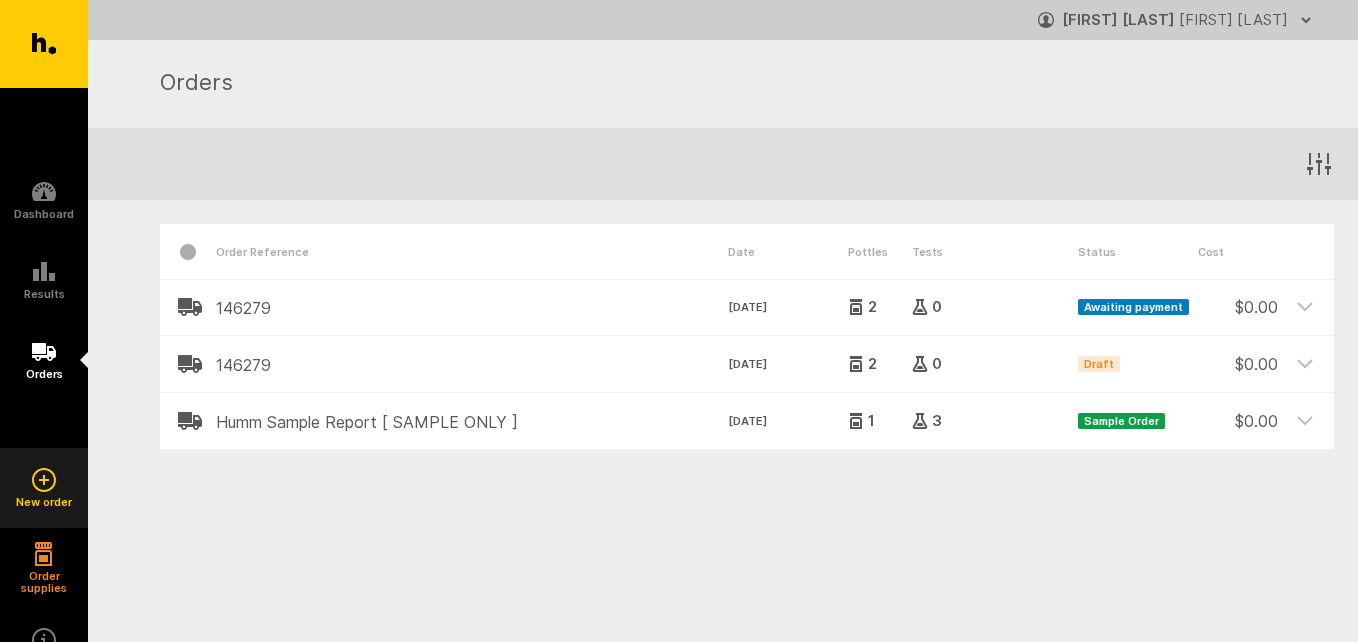 click 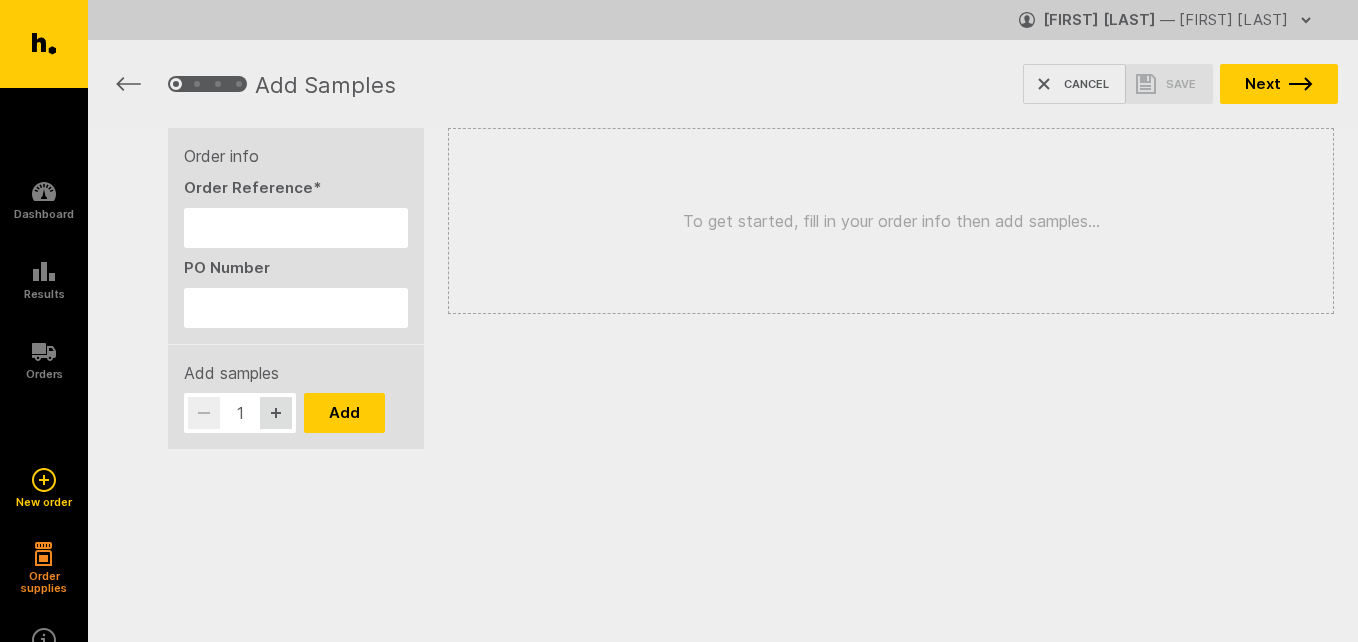 scroll, scrollTop: 0, scrollLeft: 0, axis: both 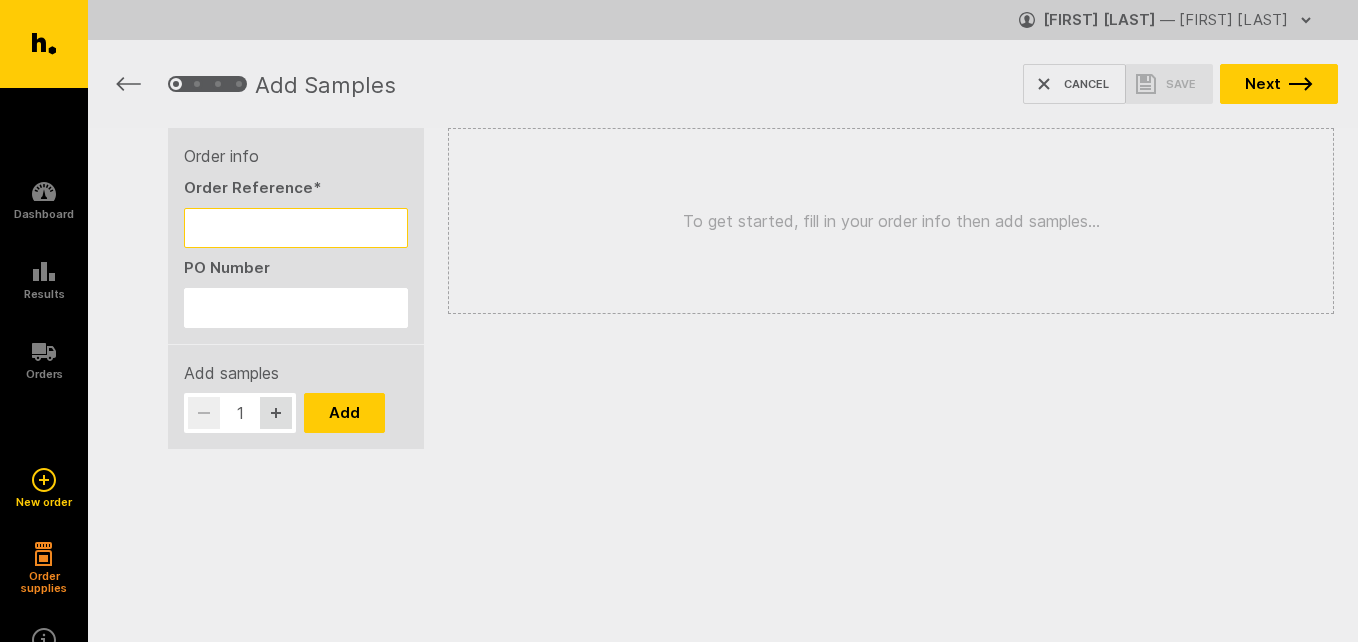 click on "Order Reference *" at bounding box center [296, 228] 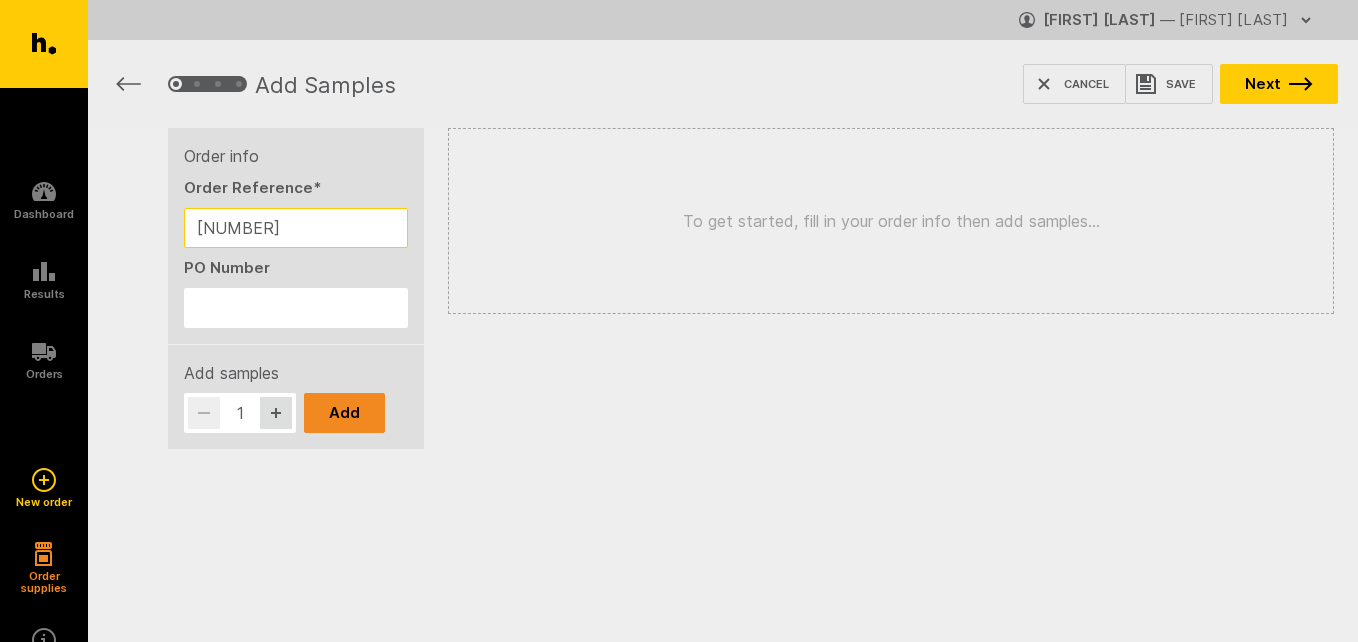 type on "[NUMBER]" 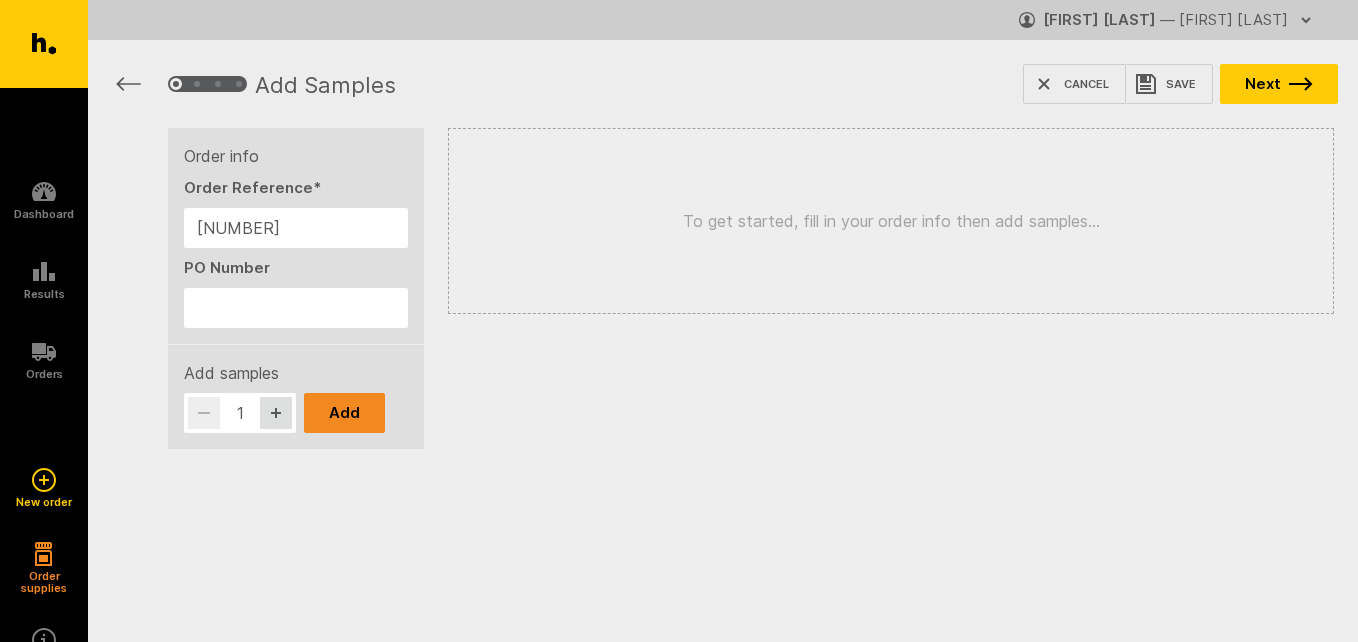click on "Add" at bounding box center (344, 413) 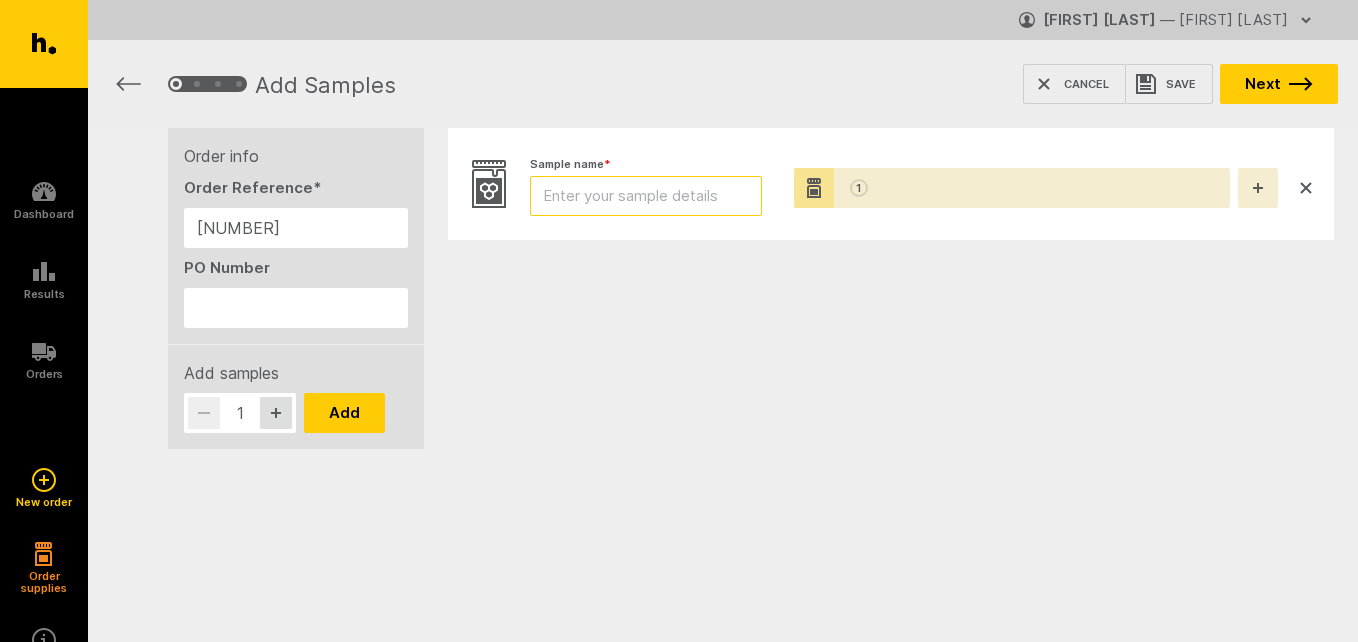 click on "Sample name *" at bounding box center (646, 196) 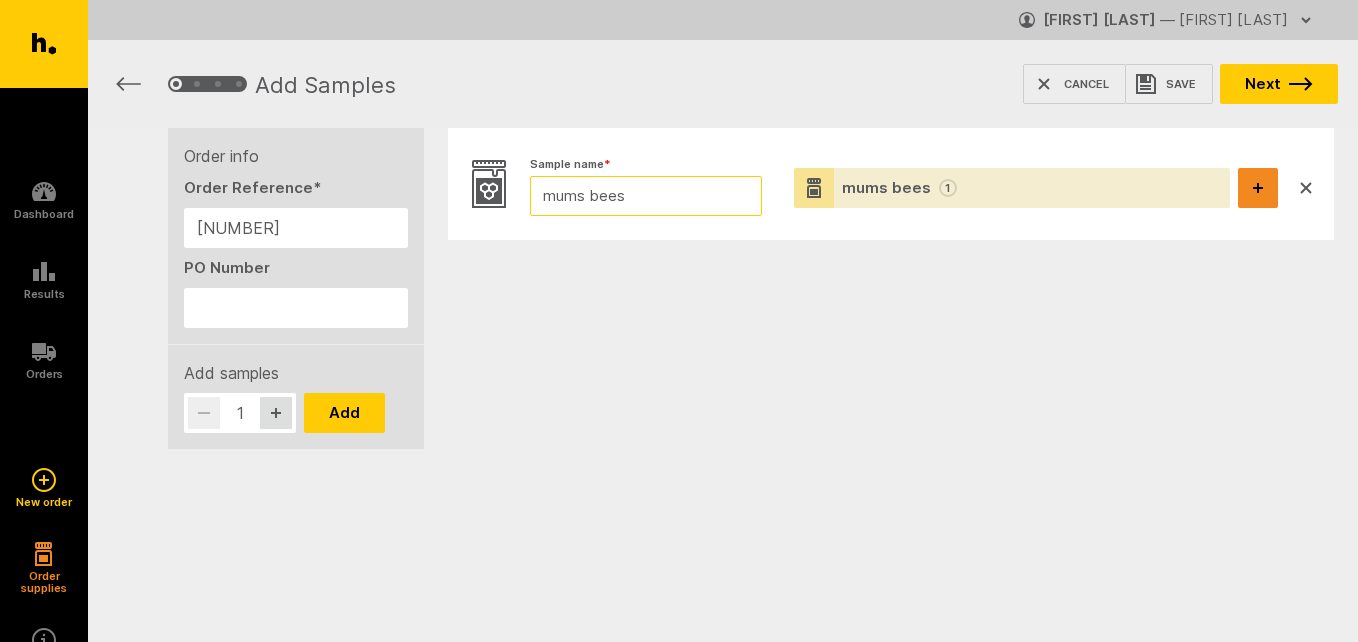 type on "mums bees" 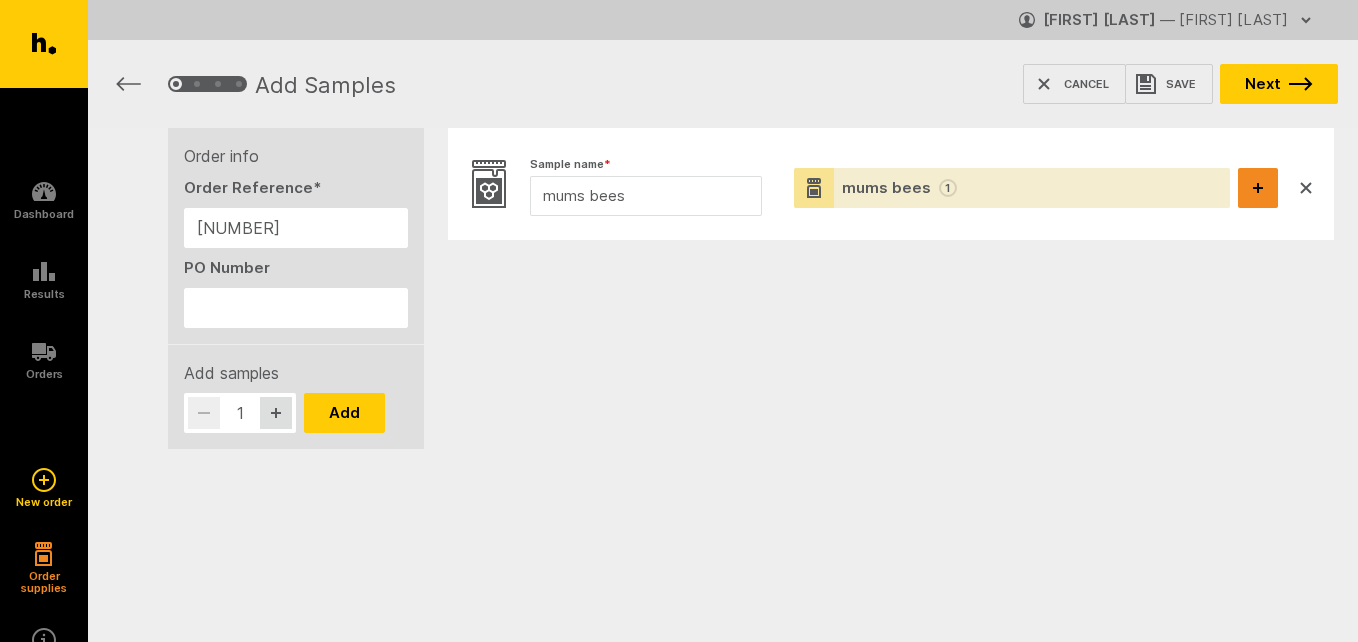 click 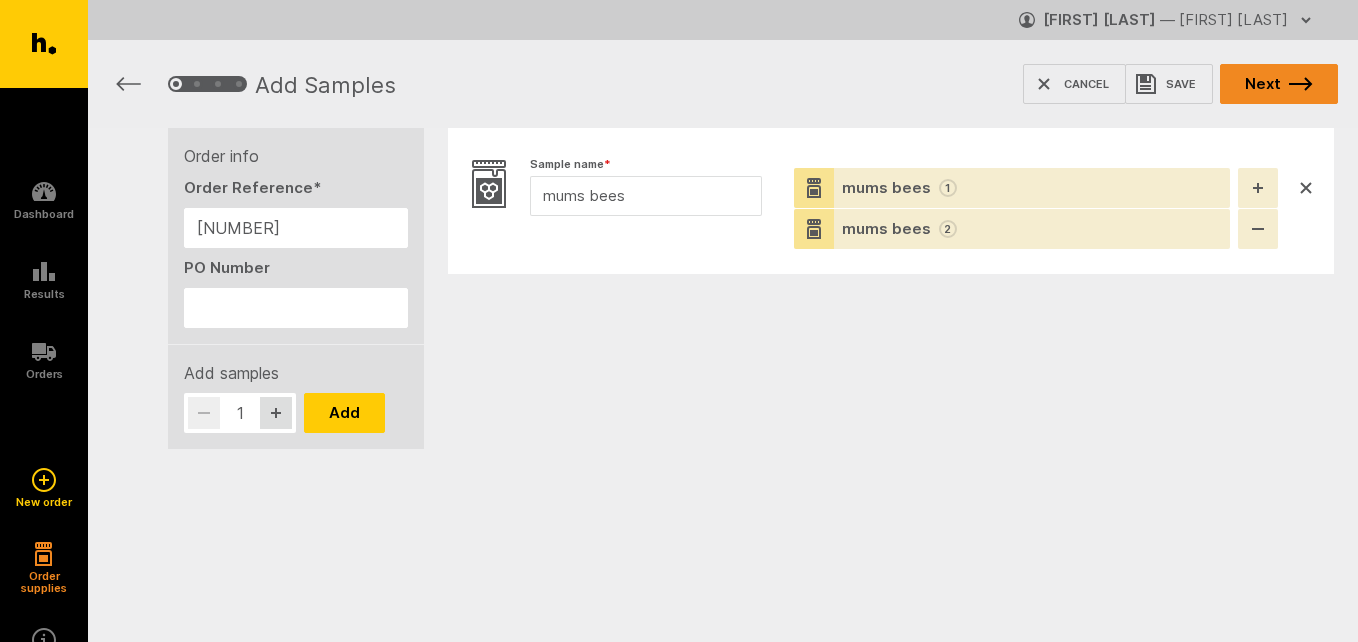 click on "Next" at bounding box center [1279, 84] 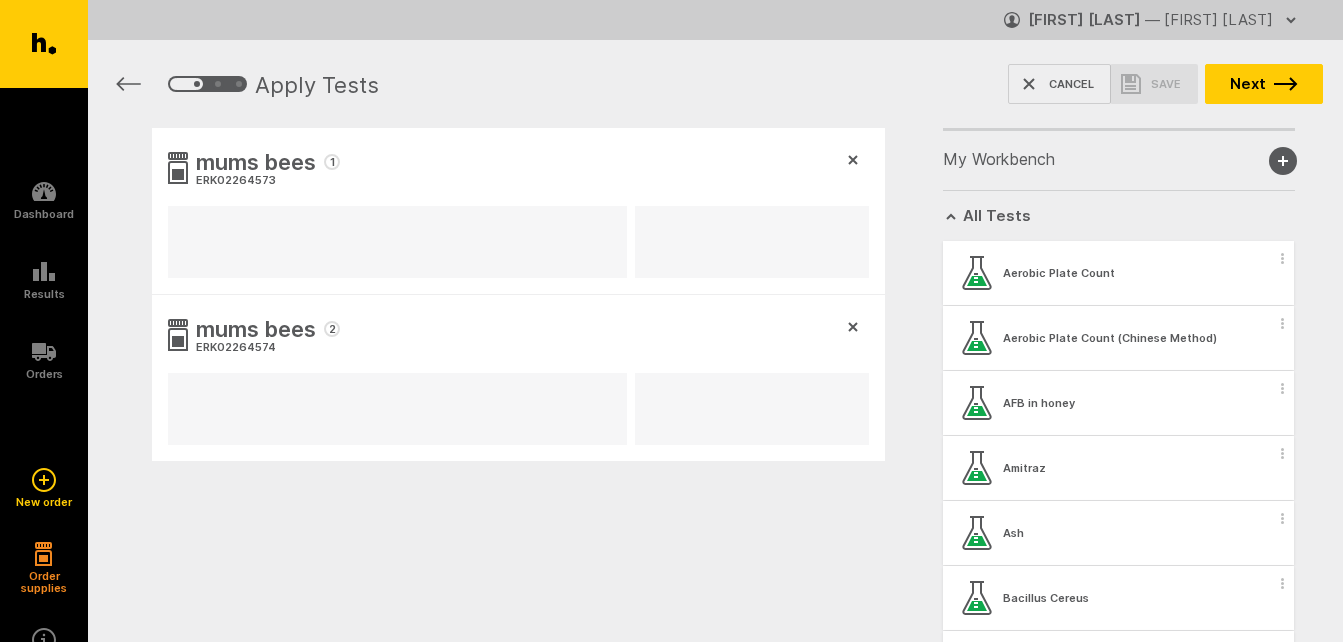 scroll, scrollTop: 0, scrollLeft: 0, axis: both 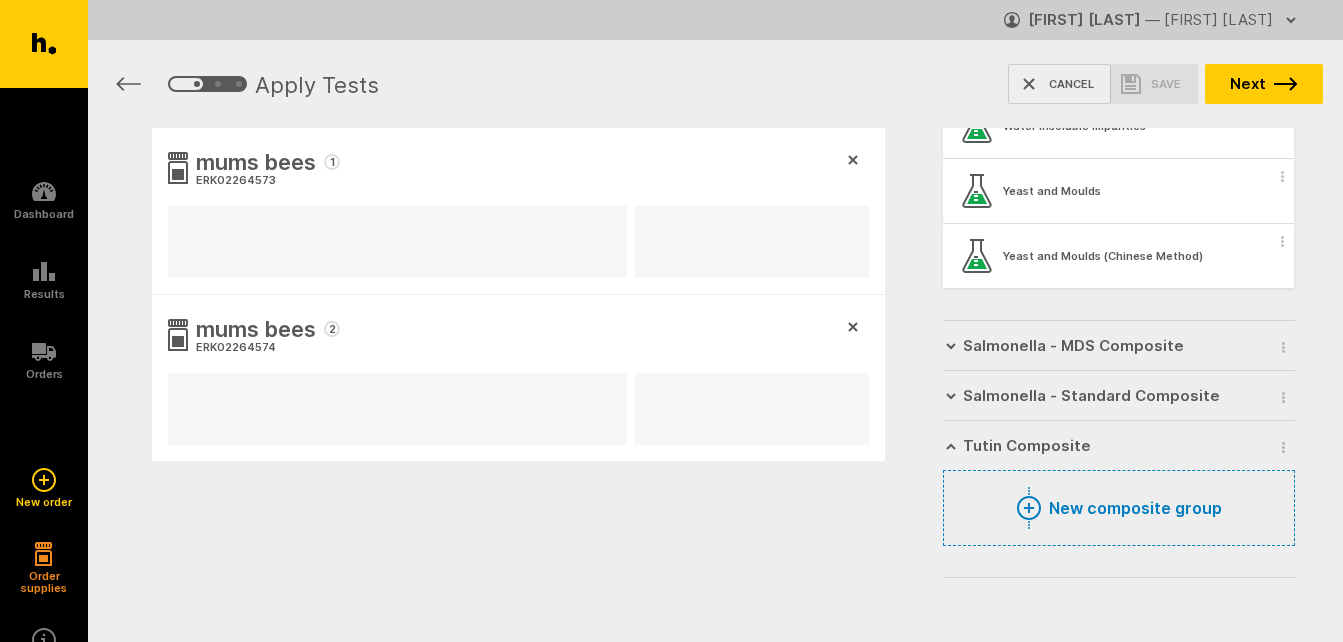 click on "New composite group" at bounding box center [1119, 508] 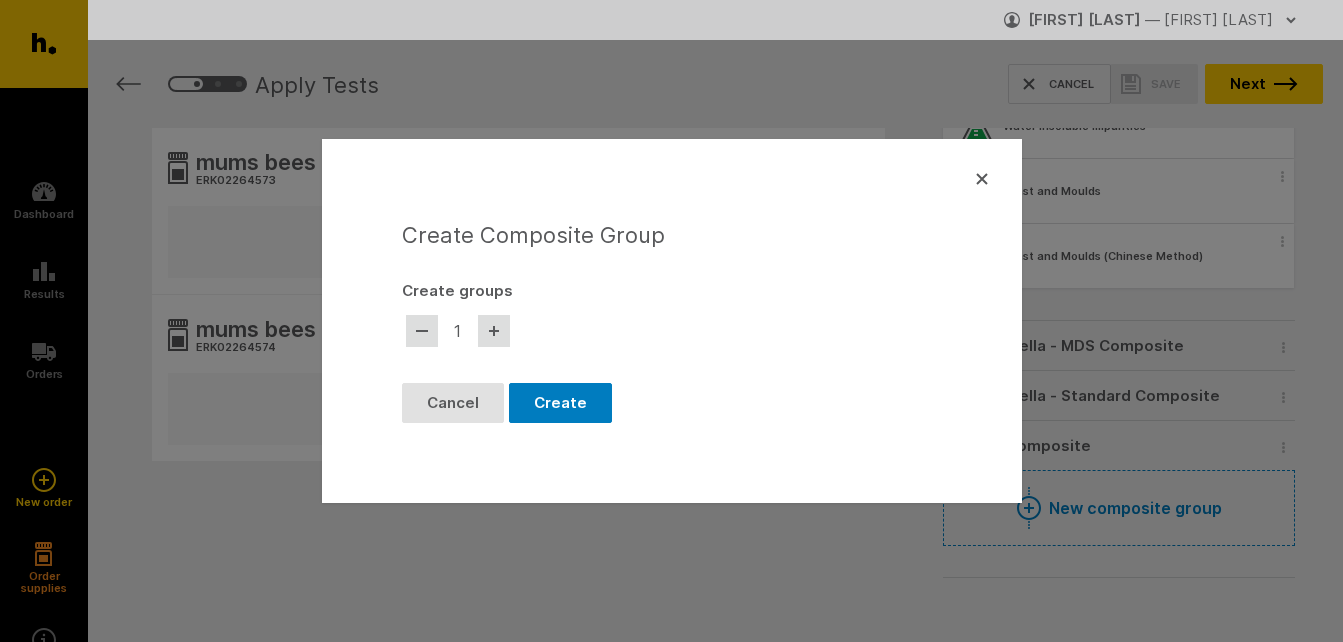 click 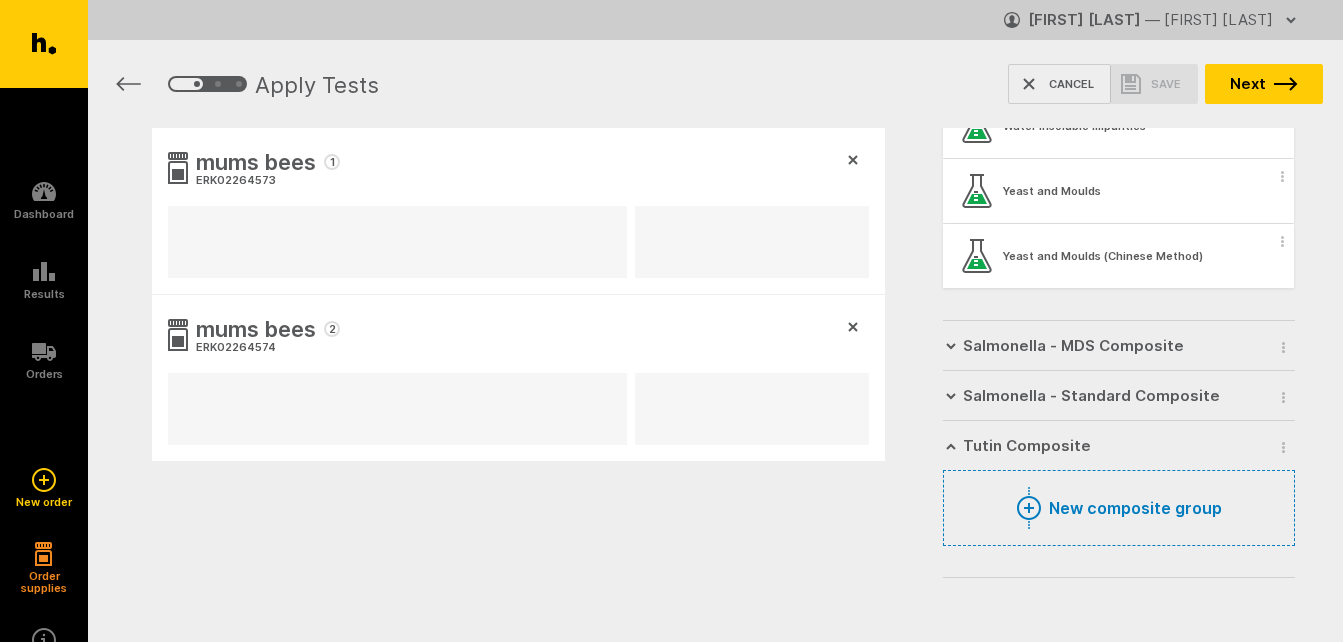 click on "New composite group" at bounding box center (1119, 508) 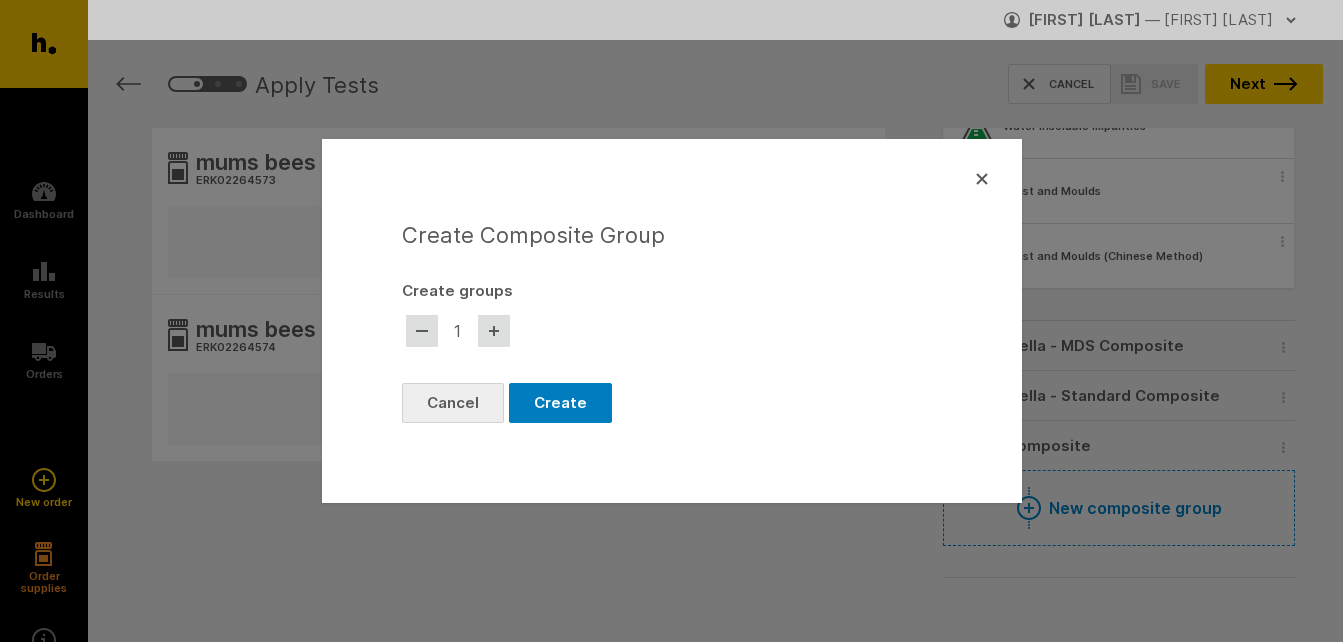 click on "Cancel" at bounding box center [453, 403] 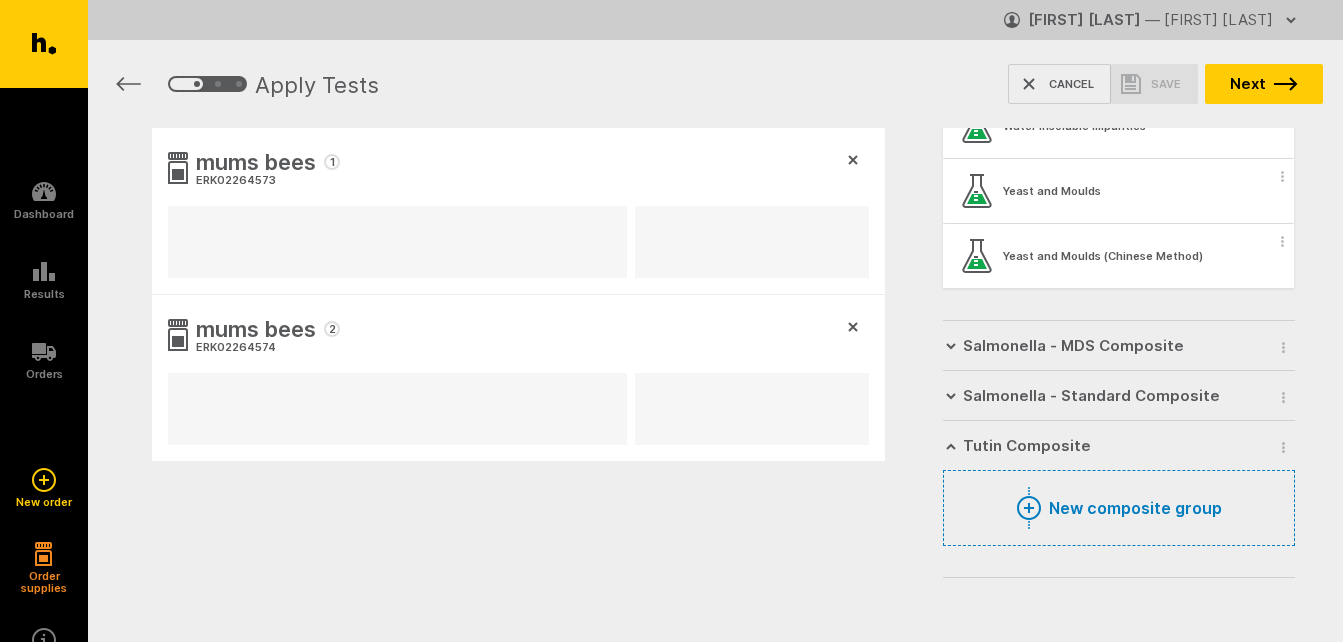 click on "New composite group" at bounding box center (1119, 508) 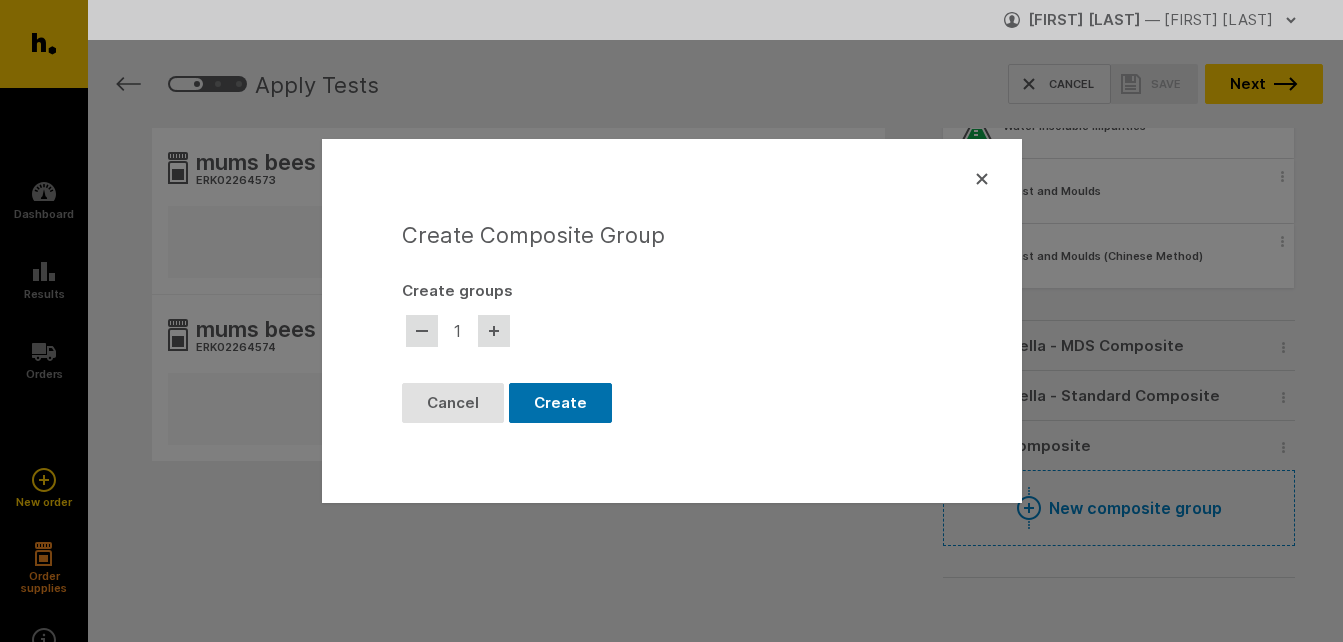 click on "Create" at bounding box center (560, 403) 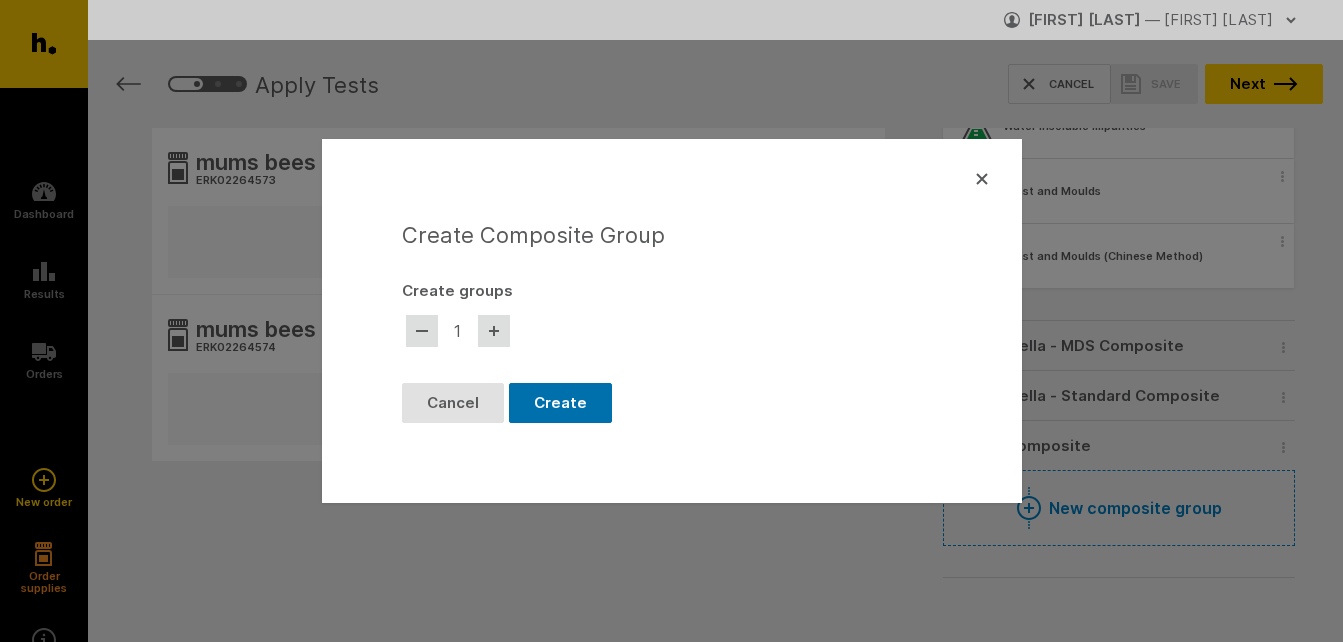 scroll, scrollTop: 3127, scrollLeft: 0, axis: vertical 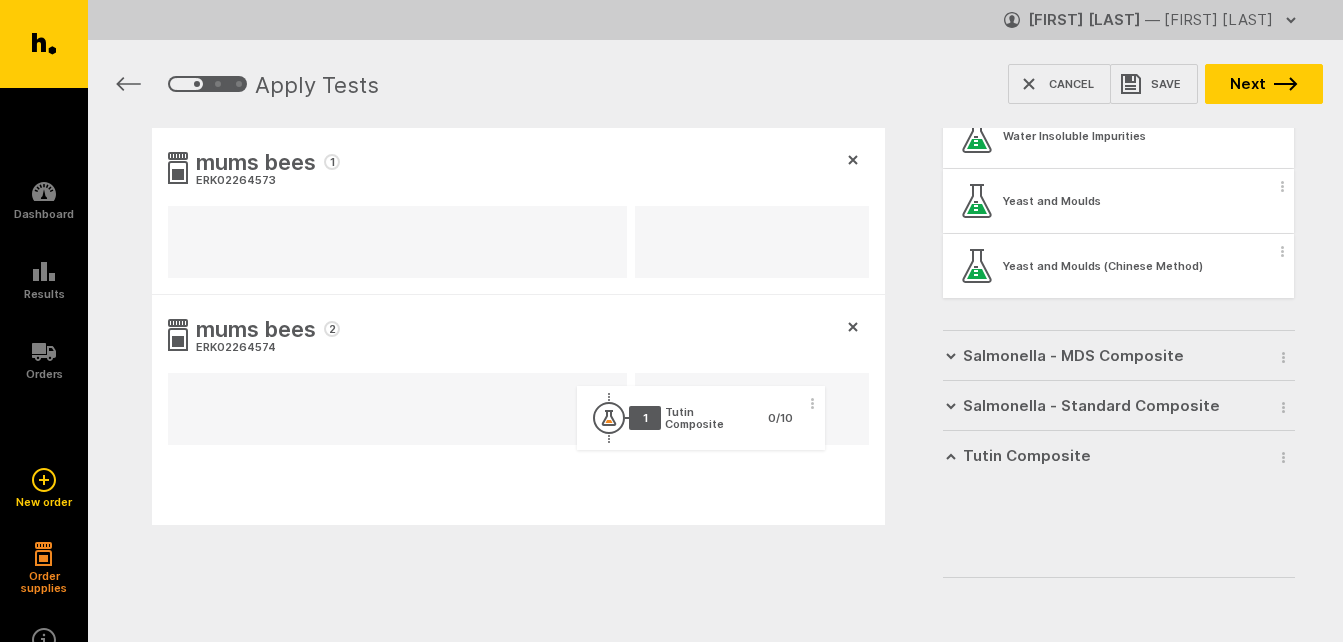 drag, startPoint x: 1042, startPoint y: 524, endPoint x: 654, endPoint y: 415, distance: 403.01984 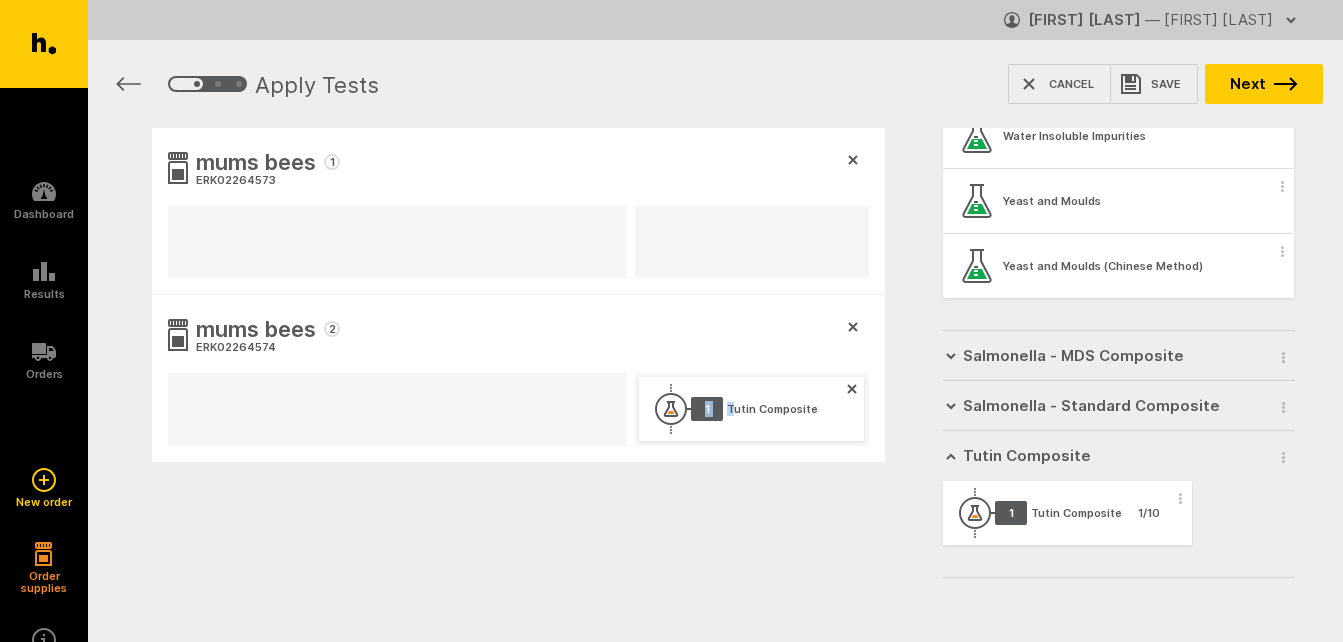 drag, startPoint x: 703, startPoint y: 410, endPoint x: 739, endPoint y: 415, distance: 36.345562 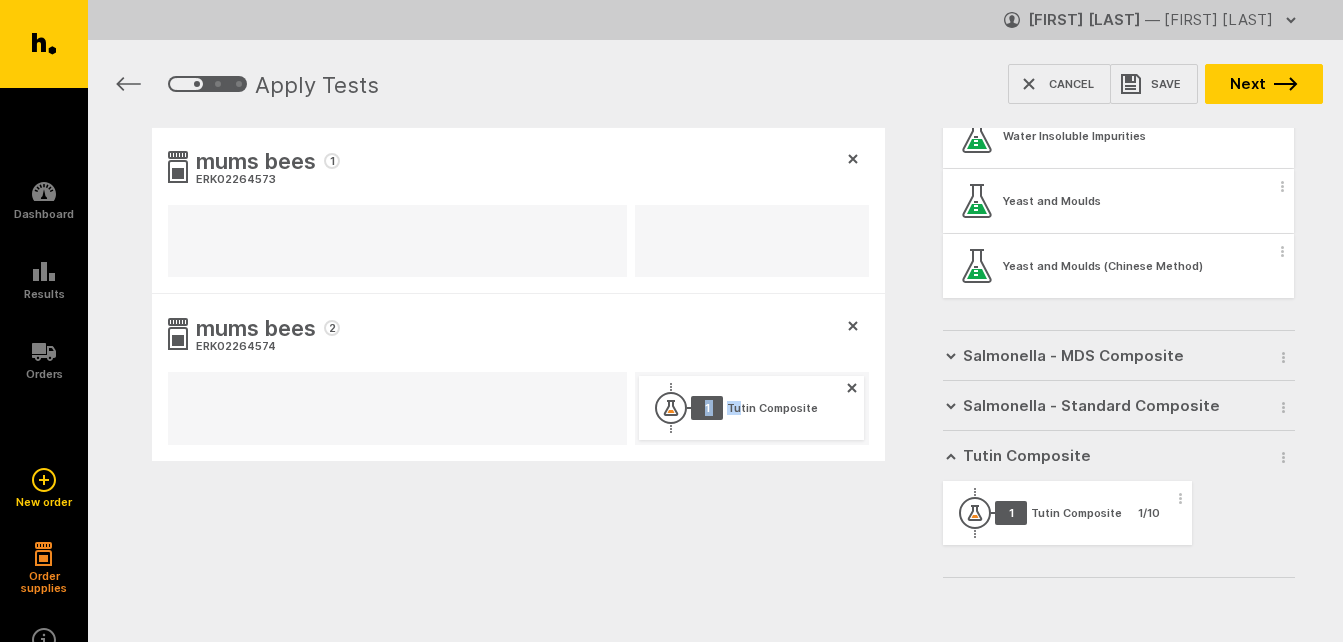 scroll, scrollTop: 0, scrollLeft: 0, axis: both 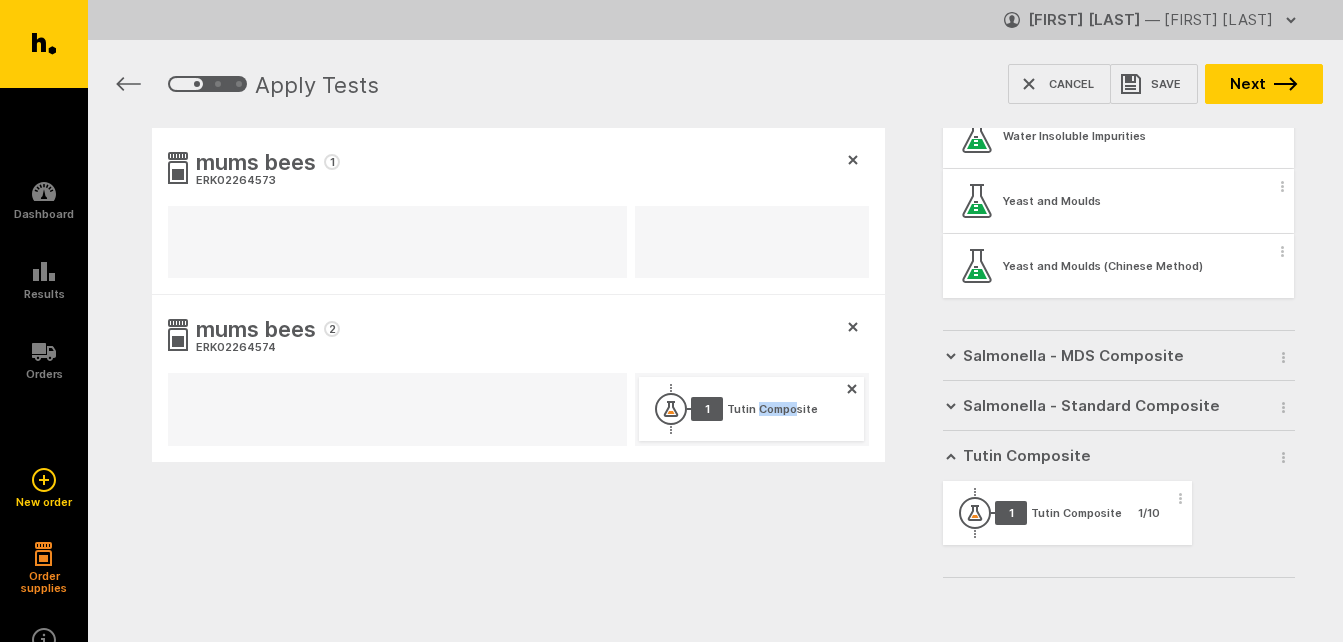 drag, startPoint x: 794, startPoint y: 416, endPoint x: 758, endPoint y: 406, distance: 37.363083 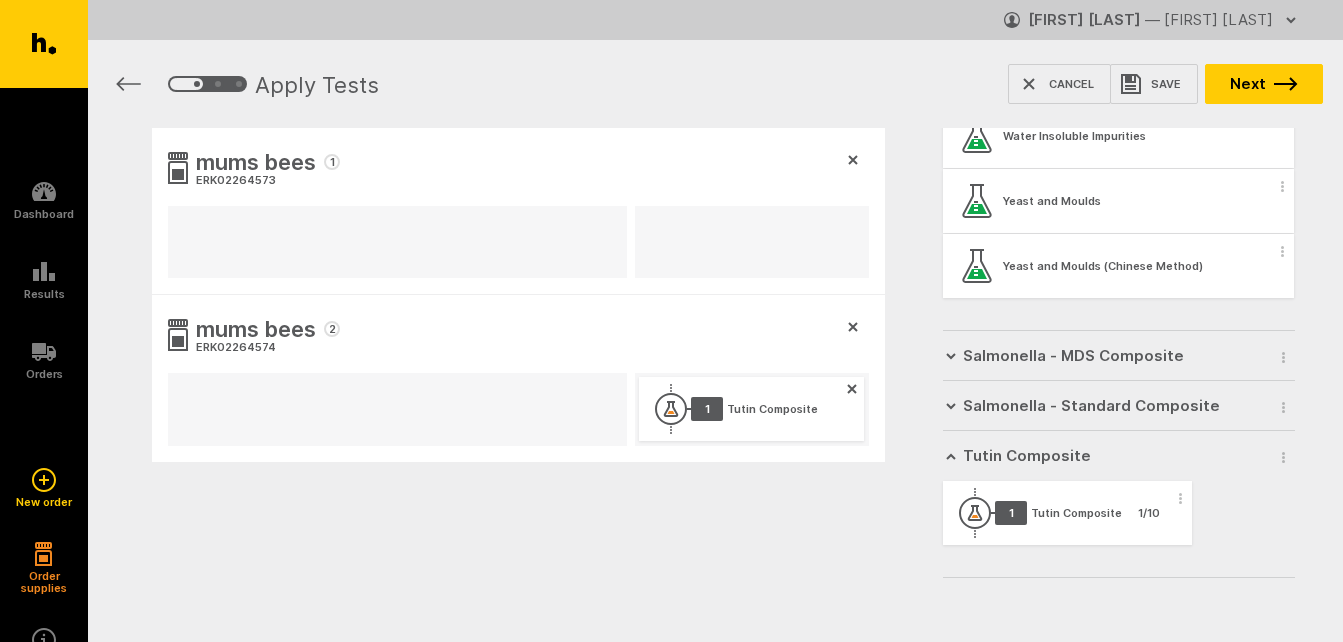 drag, startPoint x: 758, startPoint y: 406, endPoint x: 622, endPoint y: 354, distance: 145.6022 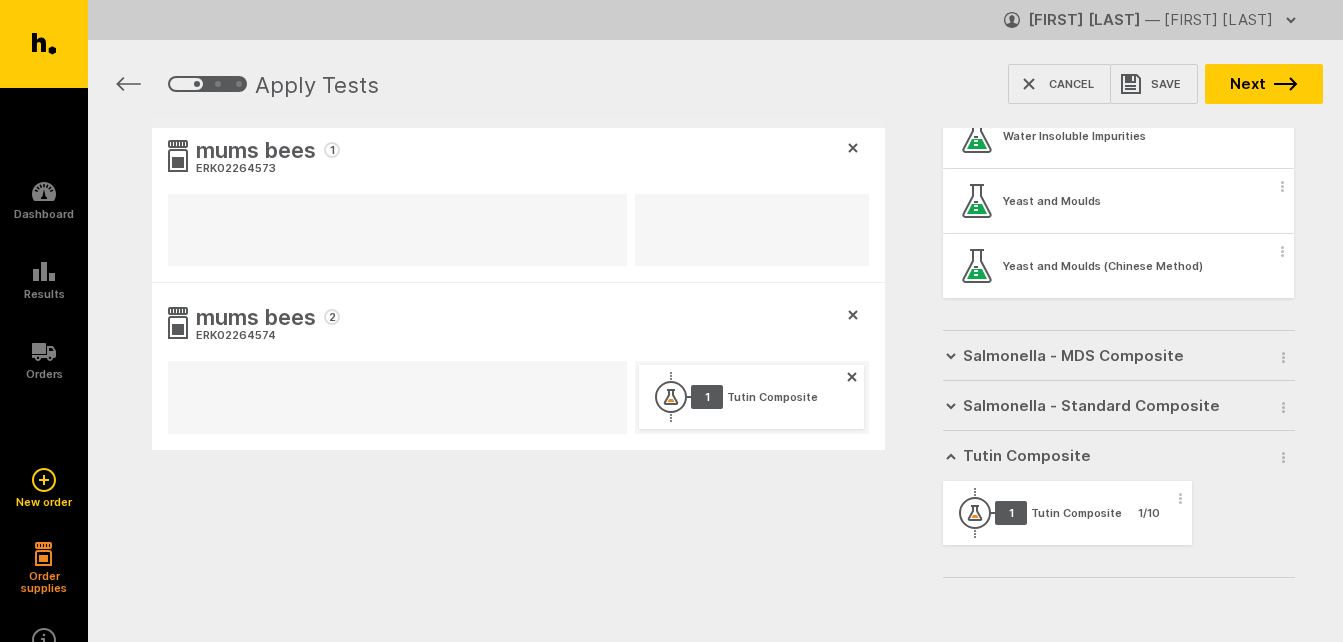 scroll, scrollTop: 0, scrollLeft: 0, axis: both 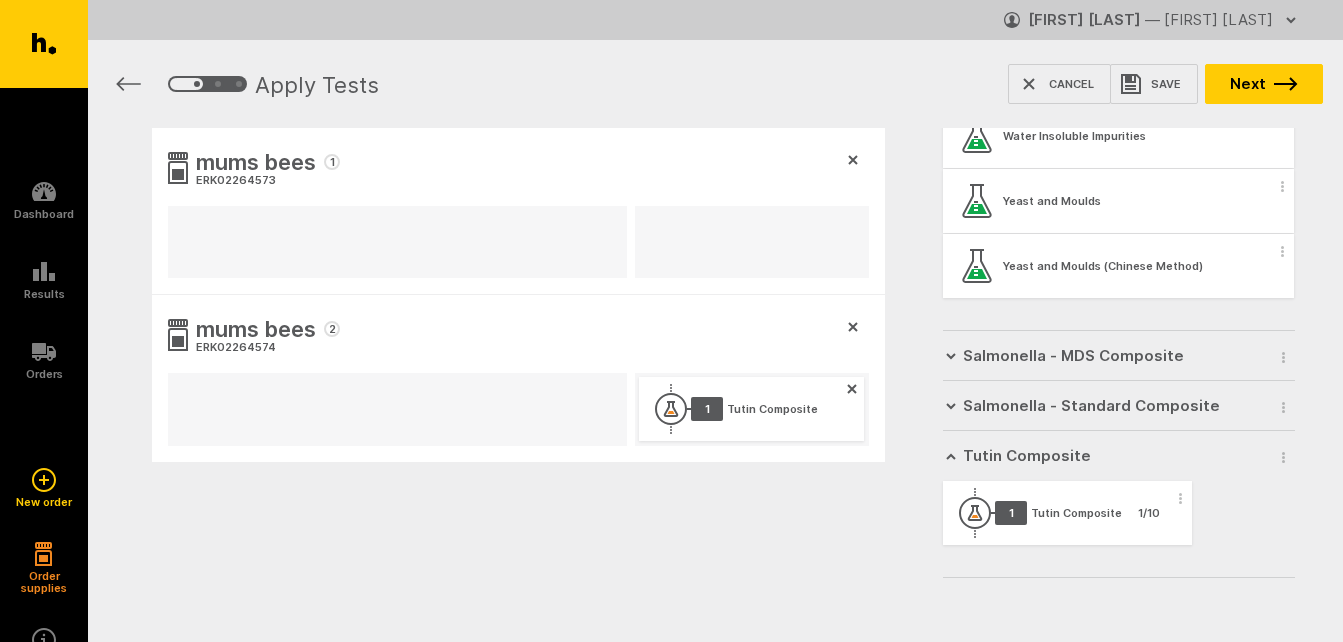 click on "mums bees 1 ERK02264573" at bounding box center [518, 167] 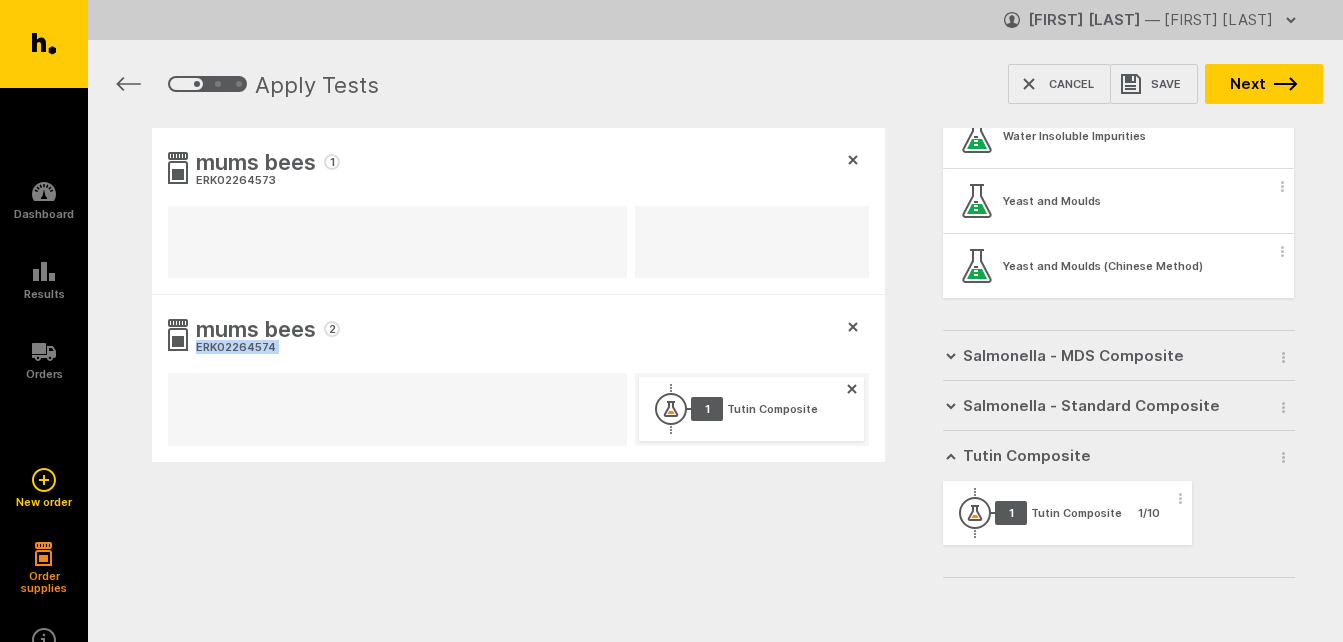 drag, startPoint x: 674, startPoint y: 414, endPoint x: 550, endPoint y: 289, distance: 176.07101 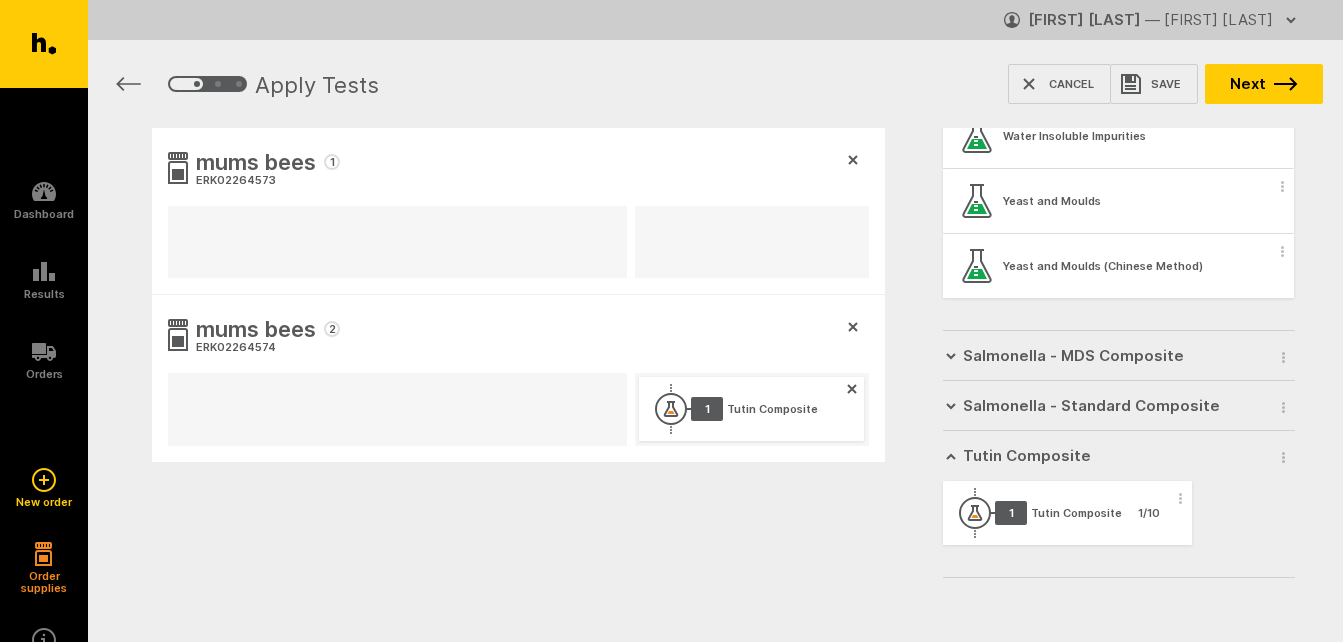 drag, startPoint x: 550, startPoint y: 289, endPoint x: 456, endPoint y: 171, distance: 150.86418 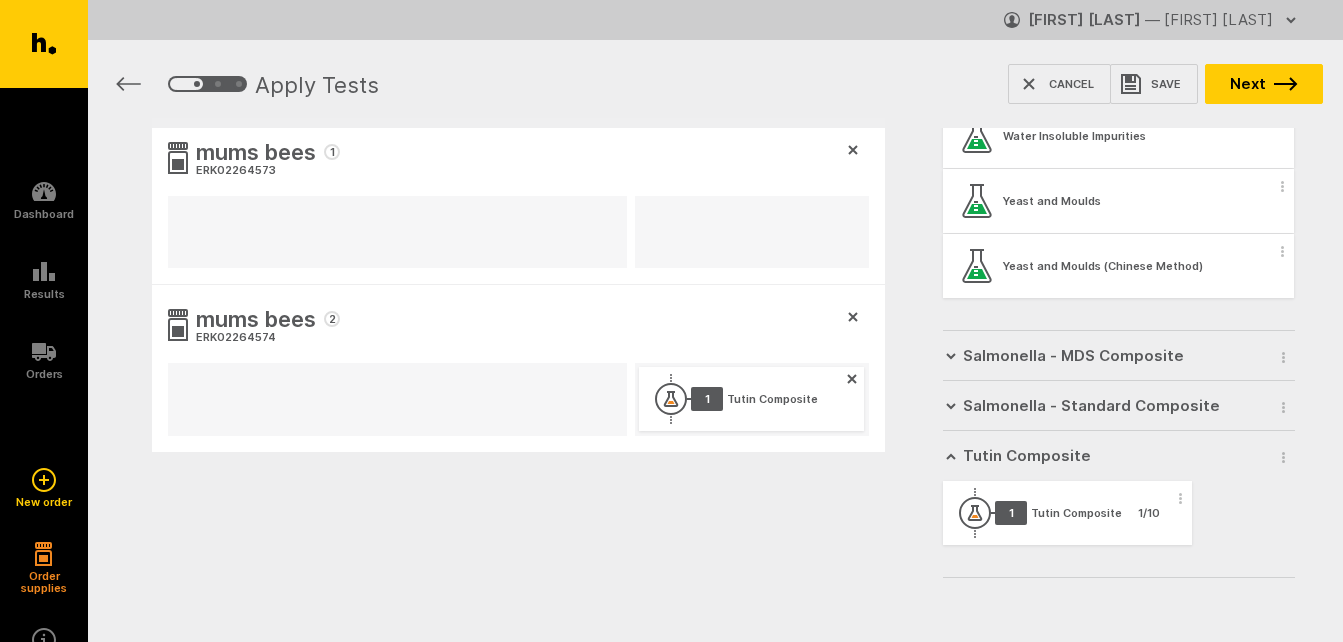 scroll, scrollTop: 9, scrollLeft: 0, axis: vertical 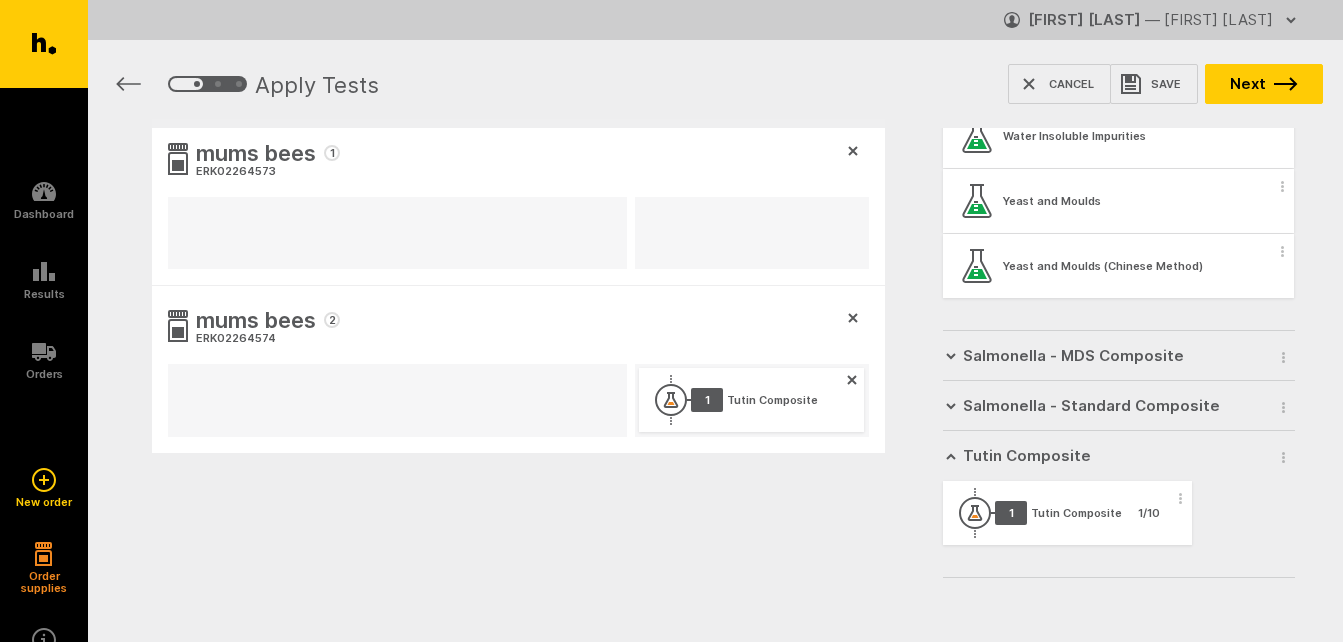drag, startPoint x: 670, startPoint y: 399, endPoint x: 661, endPoint y: 374, distance: 26.57066 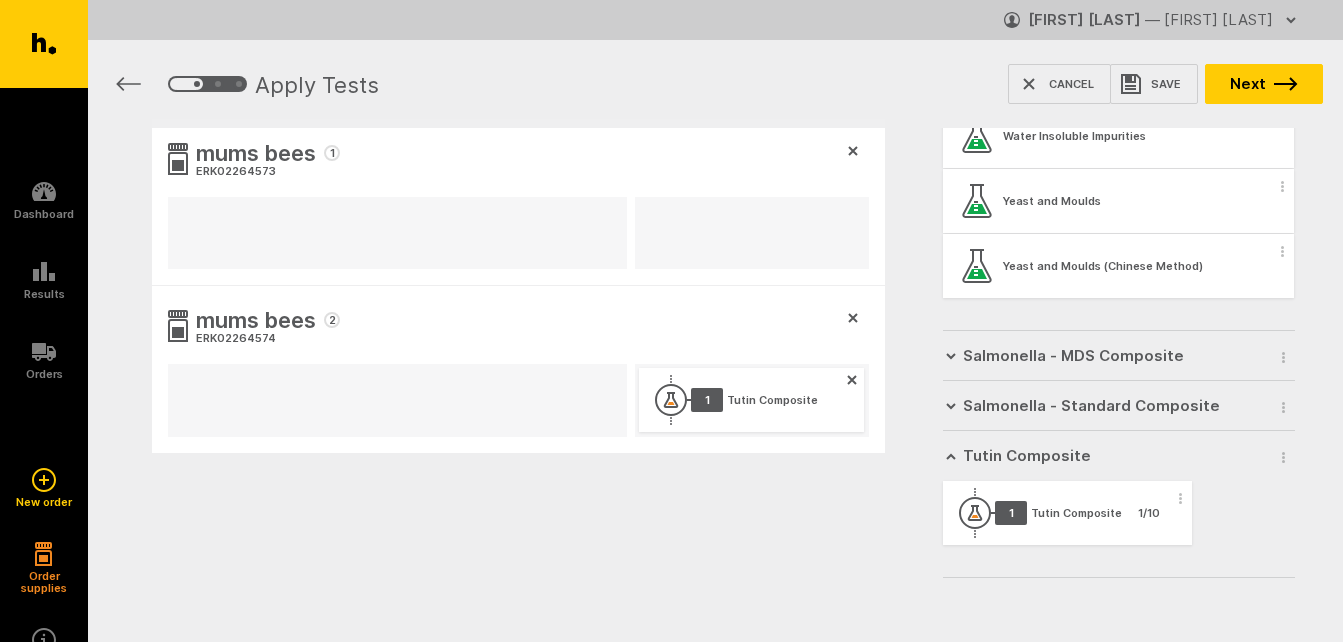 drag, startPoint x: 661, startPoint y: 374, endPoint x: 694, endPoint y: 398, distance: 40.804413 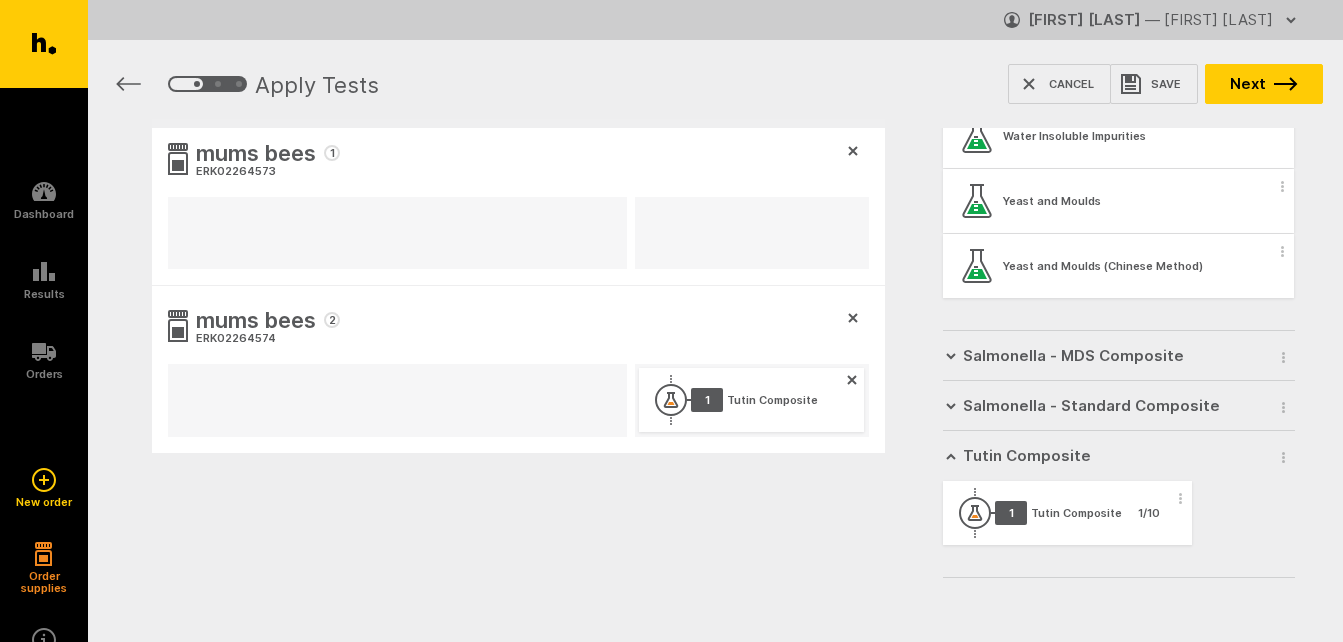 click on "mums bees 2 ERK02264574" at bounding box center [518, 325] 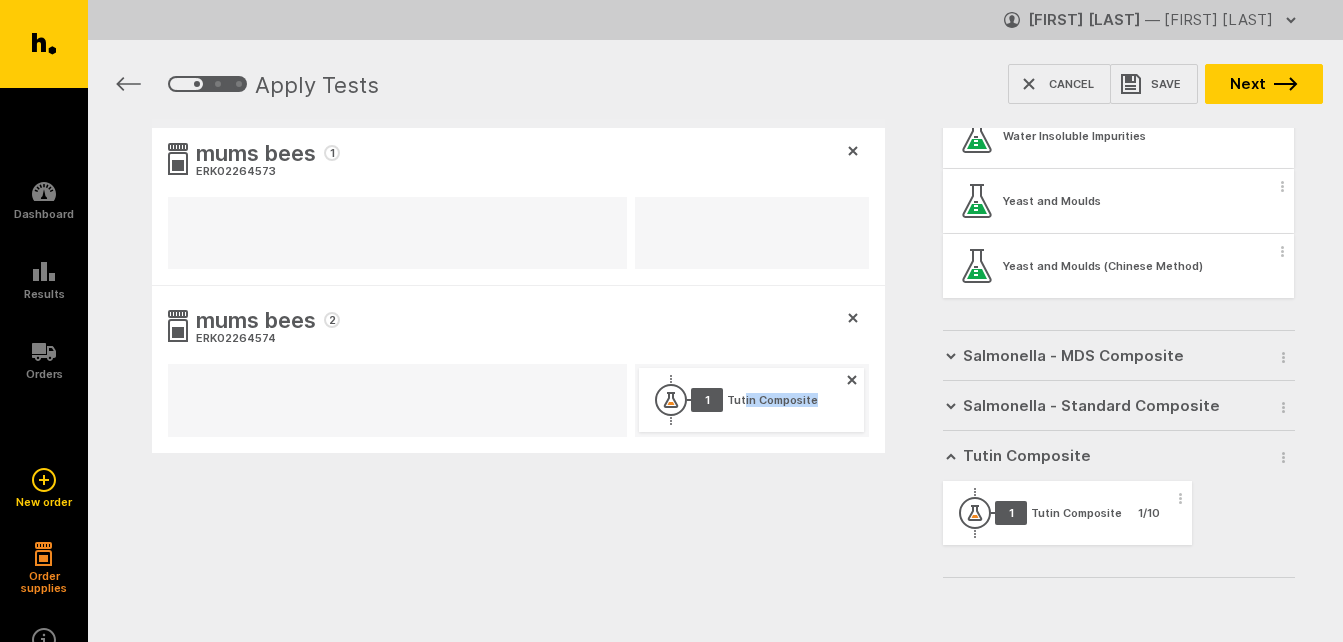 drag, startPoint x: 829, startPoint y: 588, endPoint x: 743, endPoint y: 422, distance: 186.95454 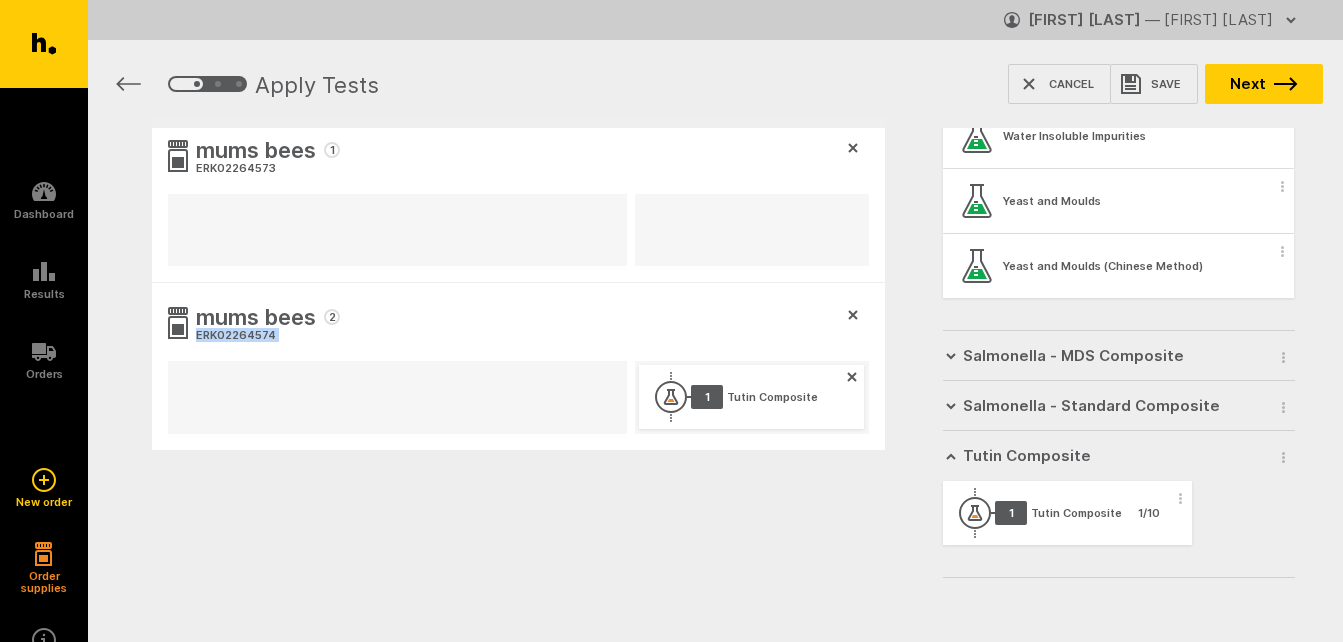drag, startPoint x: 699, startPoint y: 397, endPoint x: 522, endPoint y: 280, distance: 212.17445 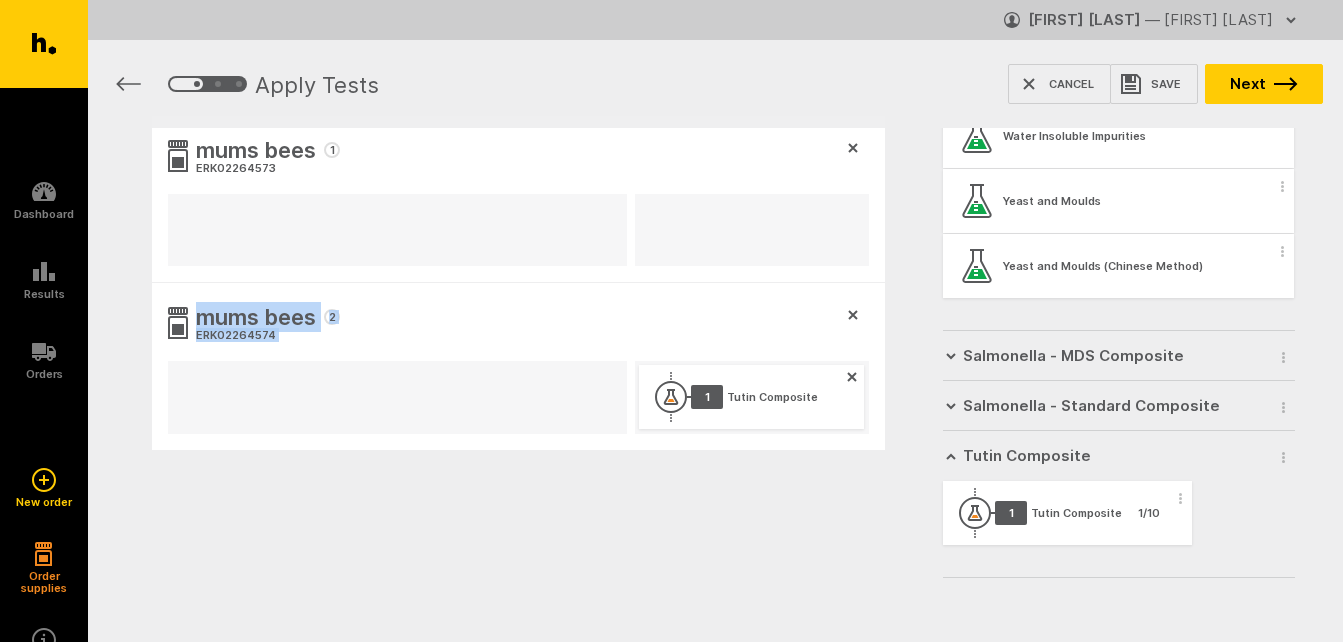 click on "mums bees 2 ERK02264574" at bounding box center [518, 322] 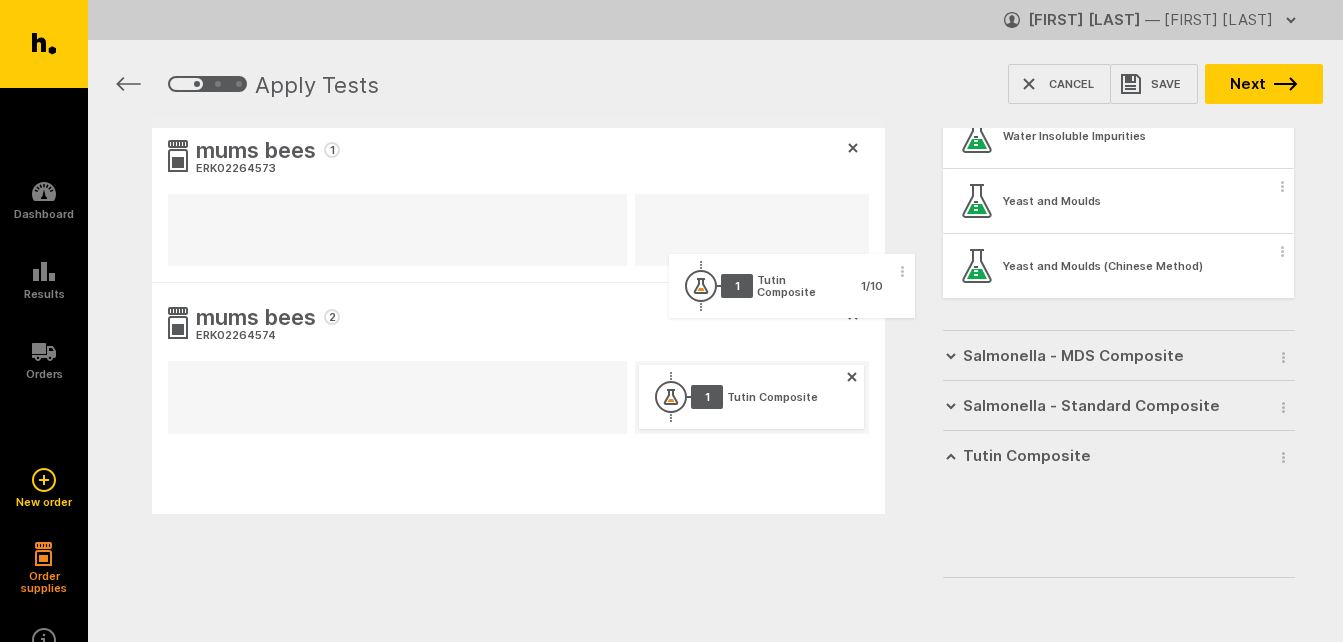 drag, startPoint x: 1051, startPoint y: 522, endPoint x: 740, endPoint y: 267, distance: 402.17657 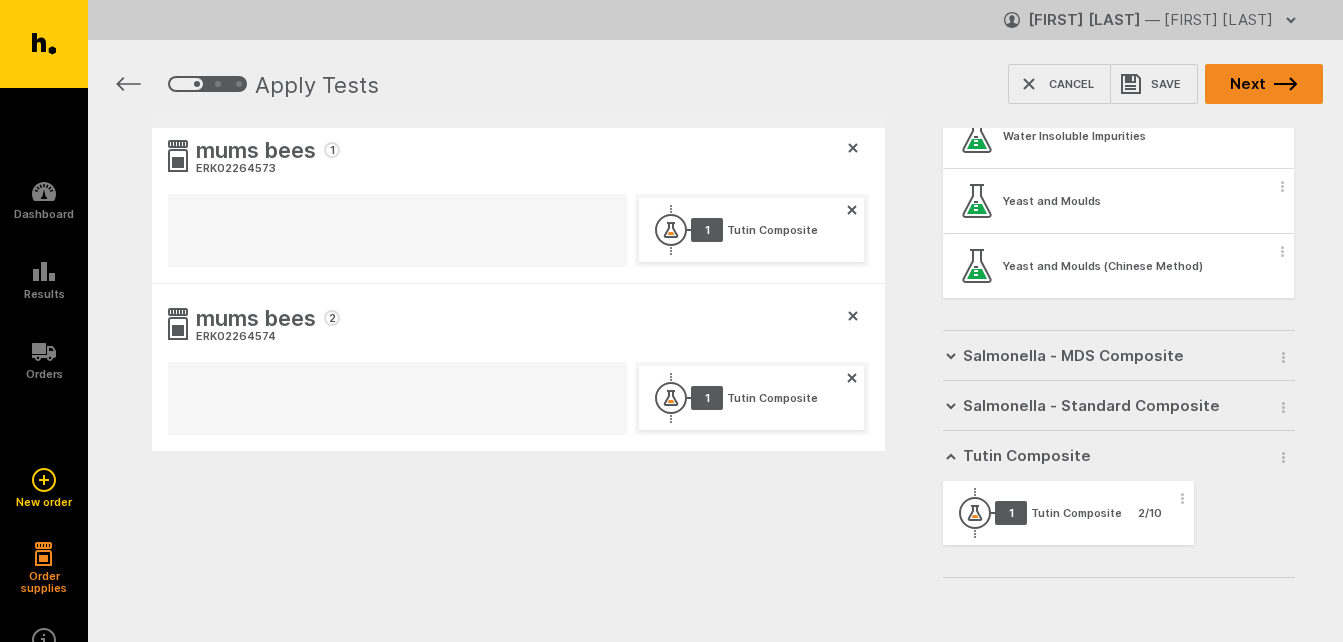 click on "Next" at bounding box center (1264, 84) 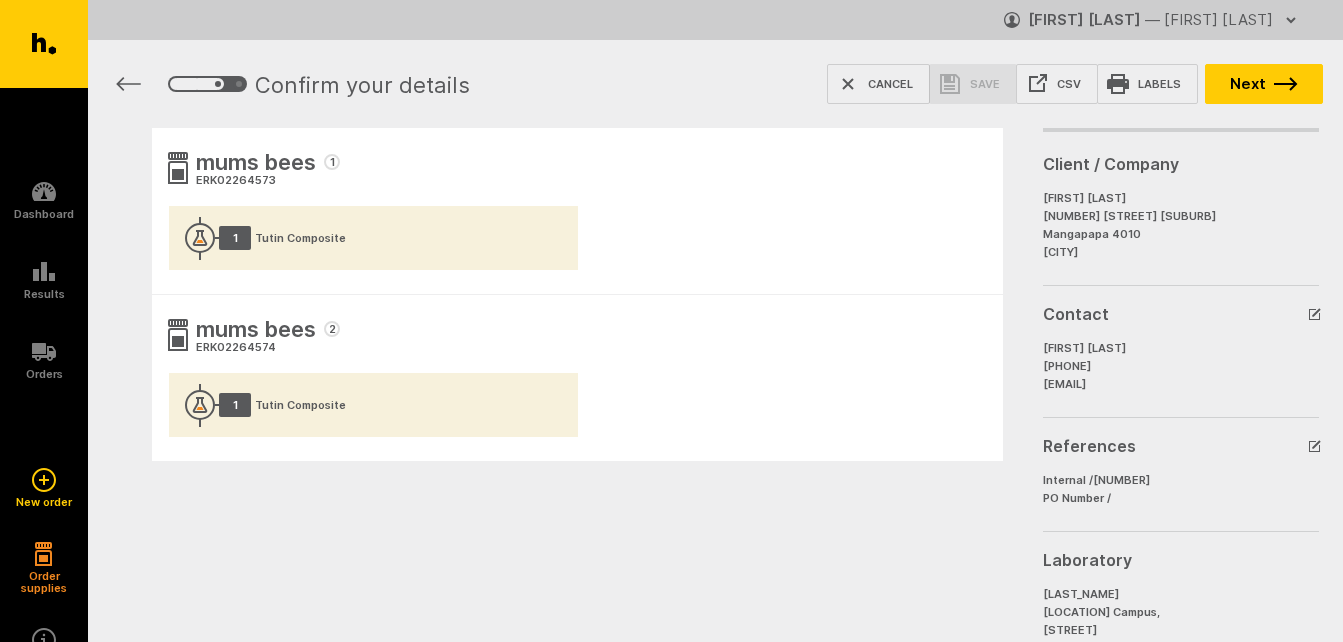 scroll, scrollTop: 0, scrollLeft: 0, axis: both 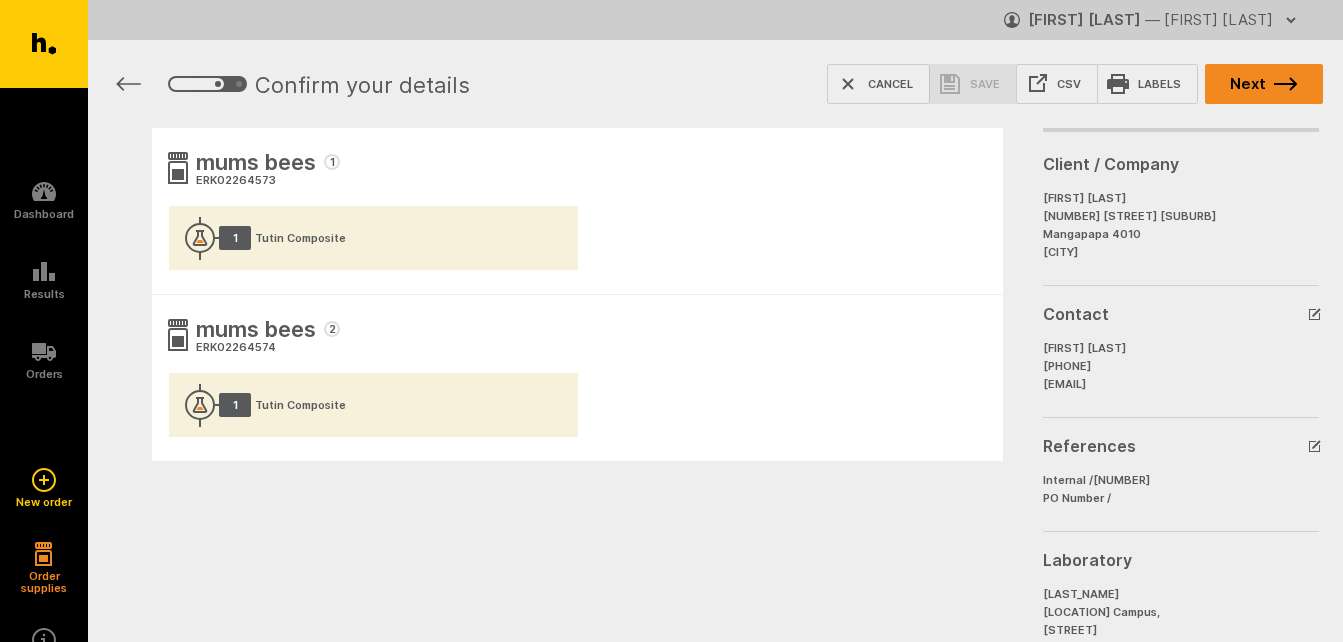 click on "Next" at bounding box center [1264, 84] 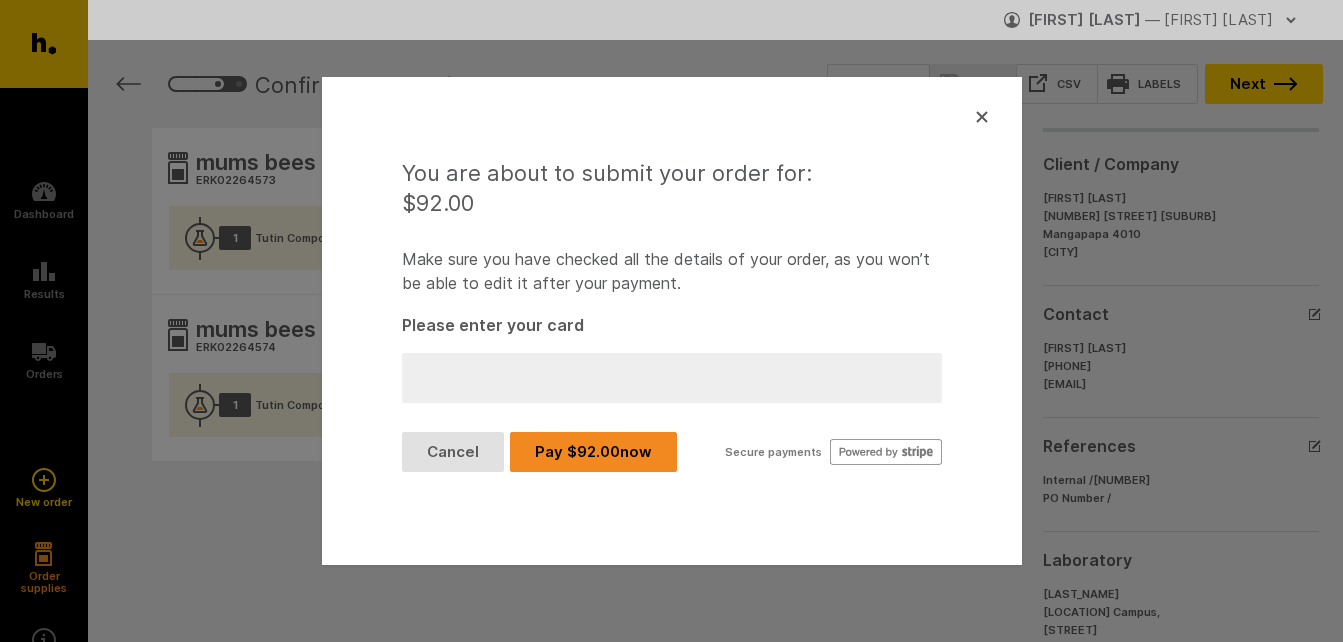click on "Pay $ 92.00  now" at bounding box center (593, 452) 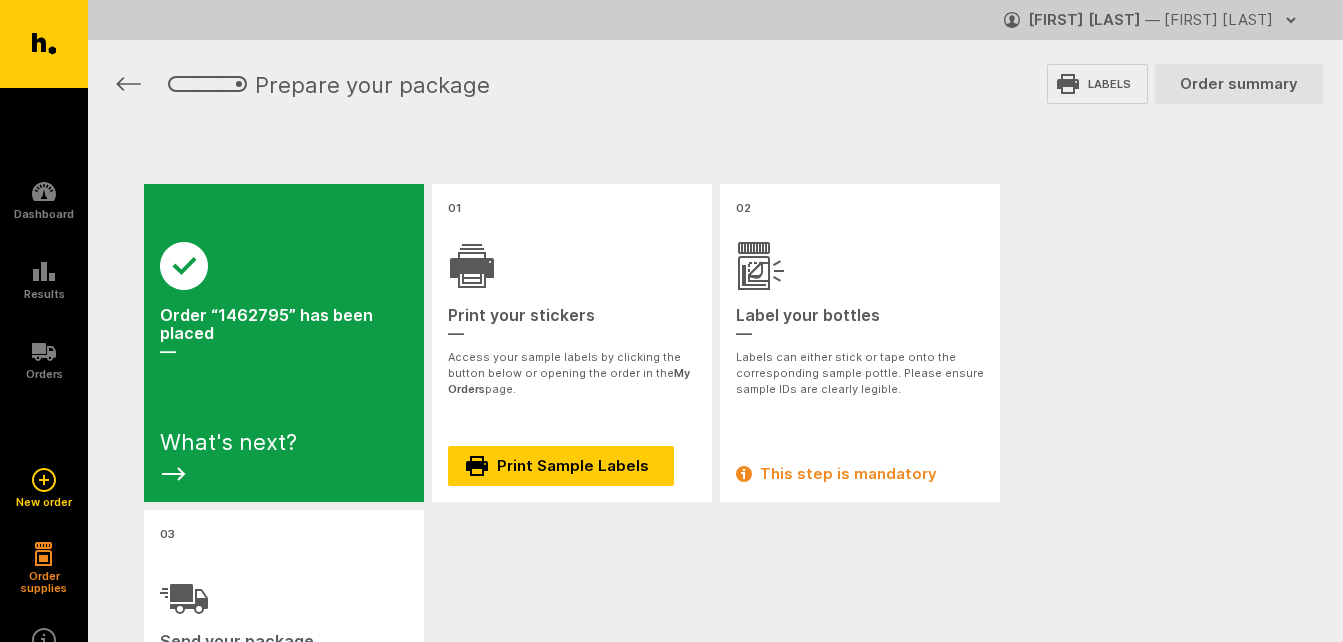 scroll, scrollTop: 0, scrollLeft: 0, axis: both 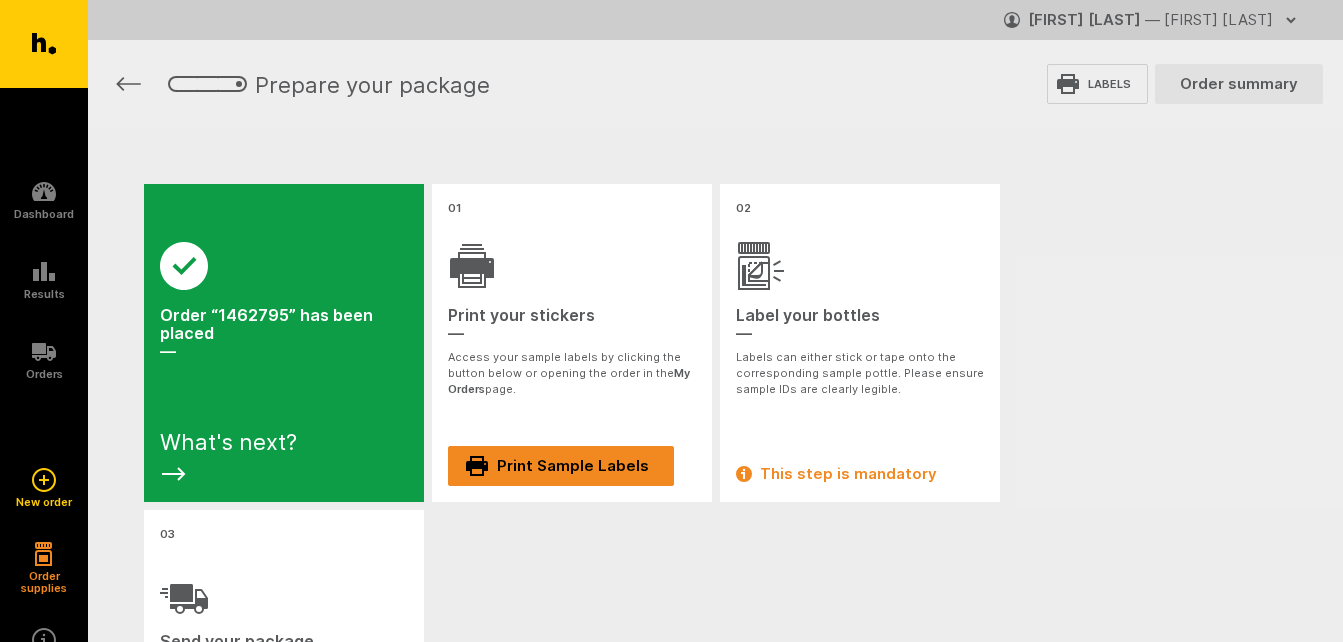 click on "Print Sample Labels" at bounding box center (561, 466) 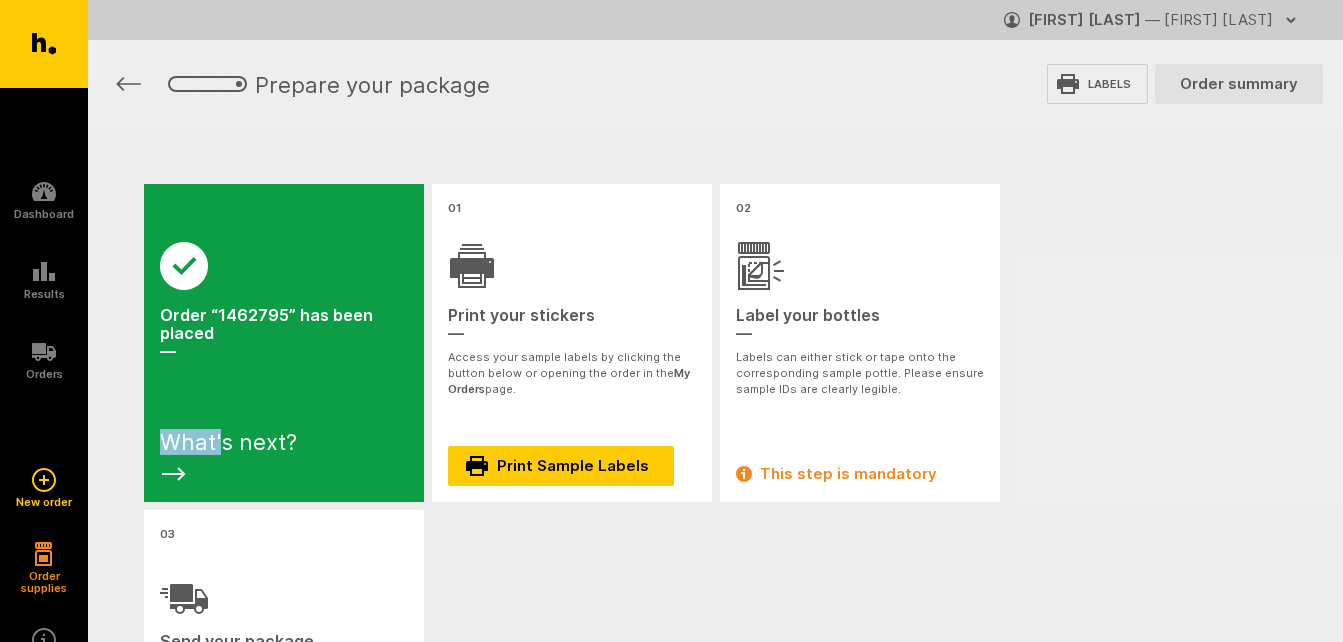 drag, startPoint x: 223, startPoint y: 372, endPoint x: 219, endPoint y: 446, distance: 74.10803 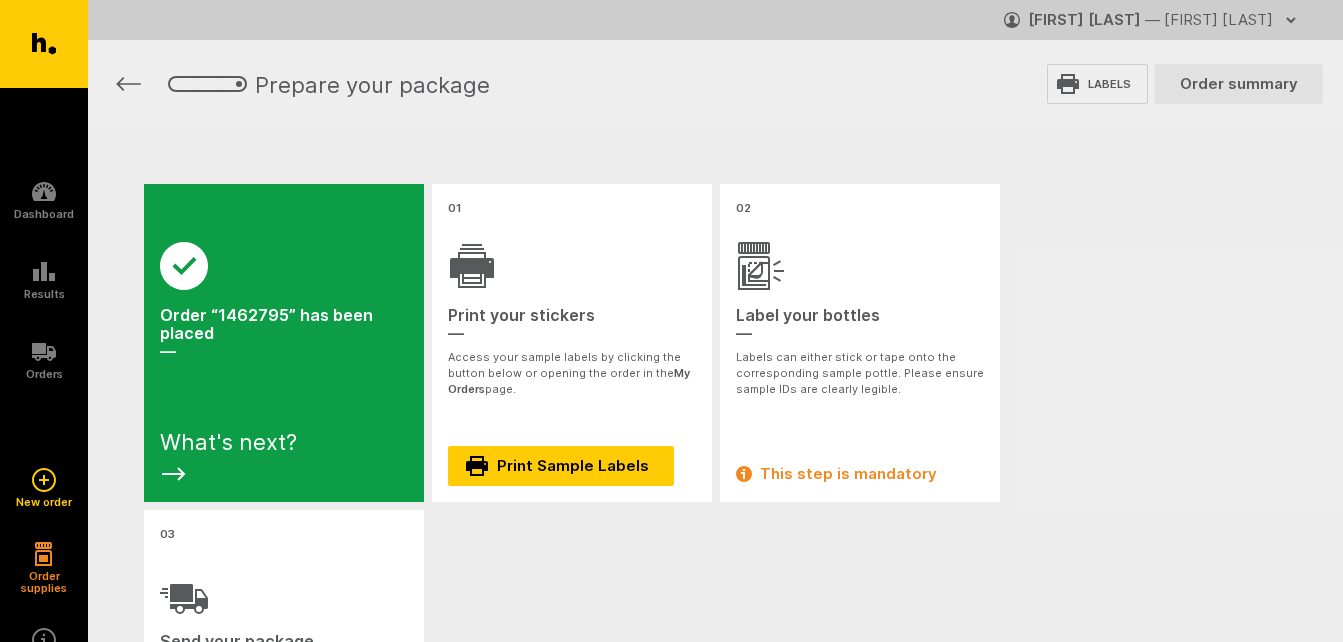 click 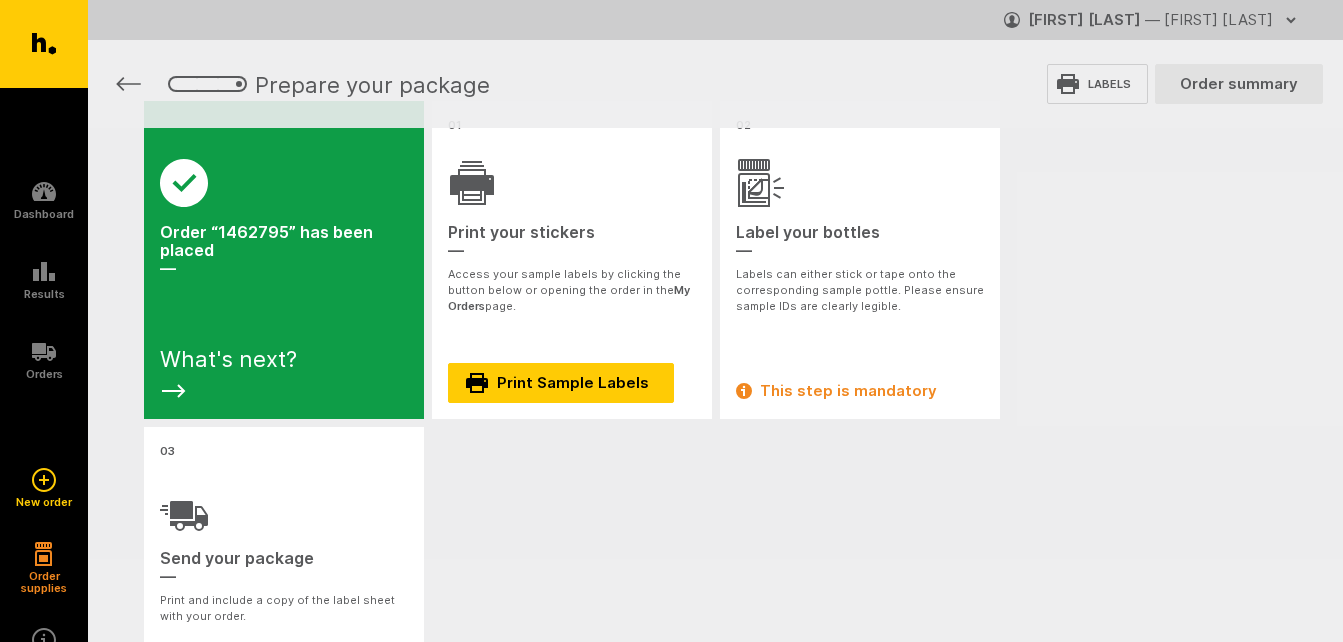 scroll, scrollTop: 120, scrollLeft: 0, axis: vertical 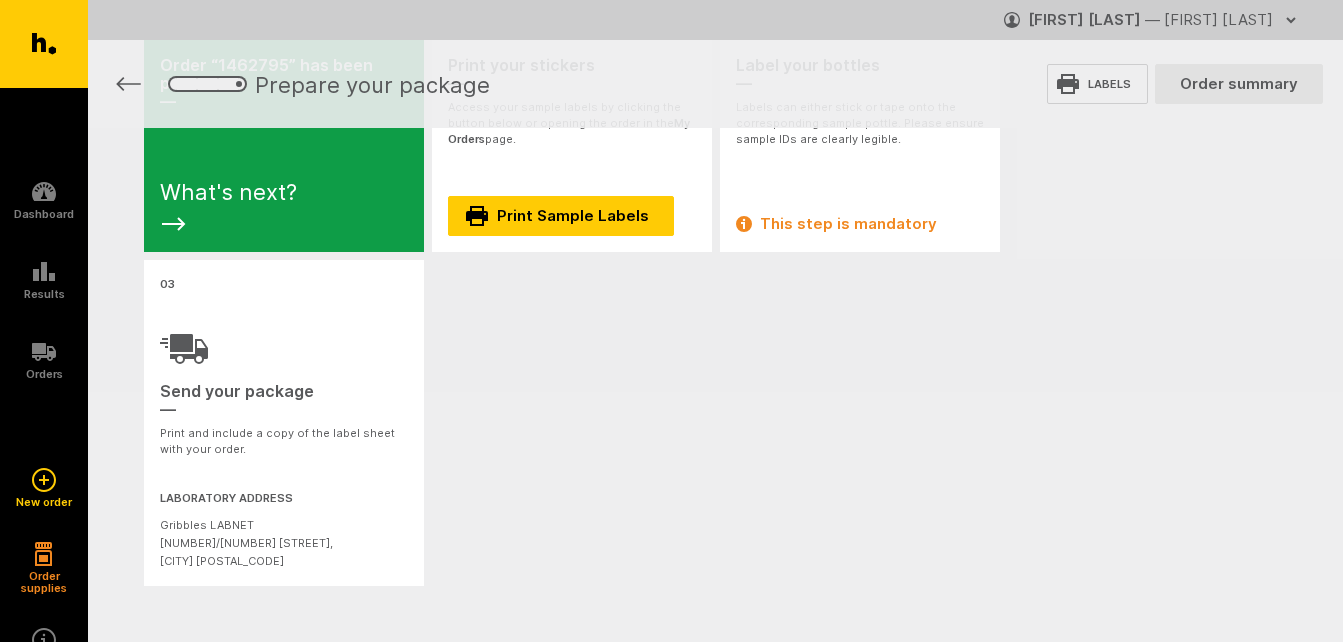 click 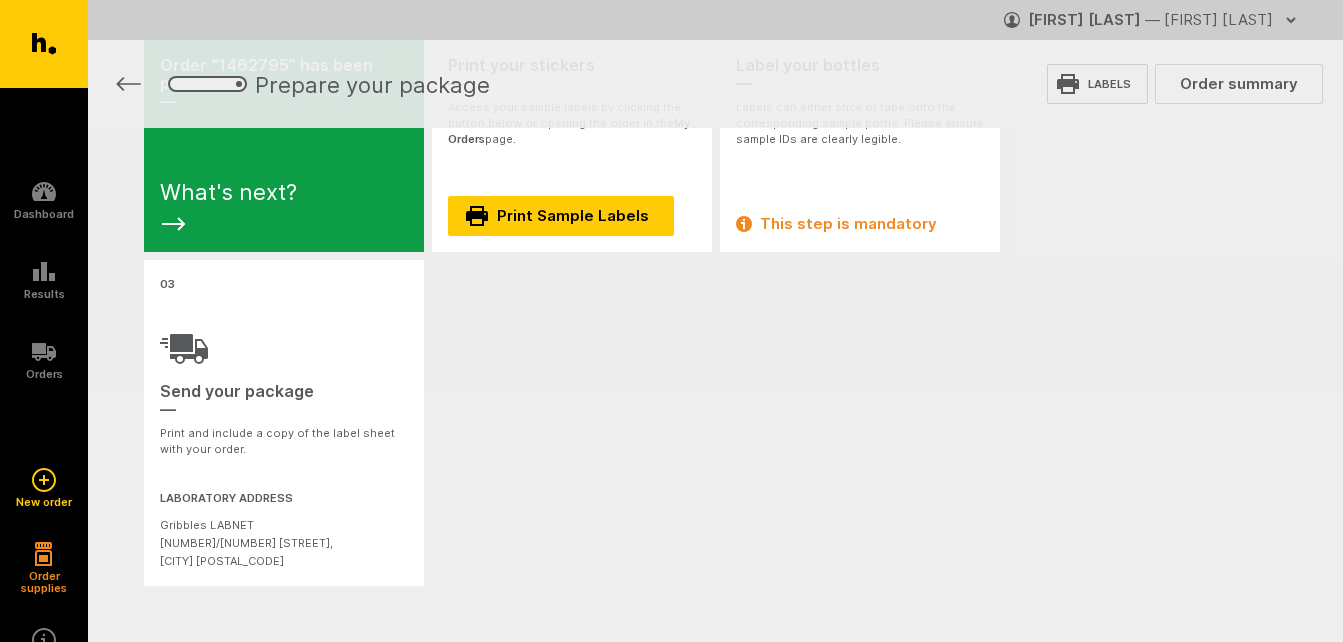 click on "Order summary" at bounding box center (1239, 84) 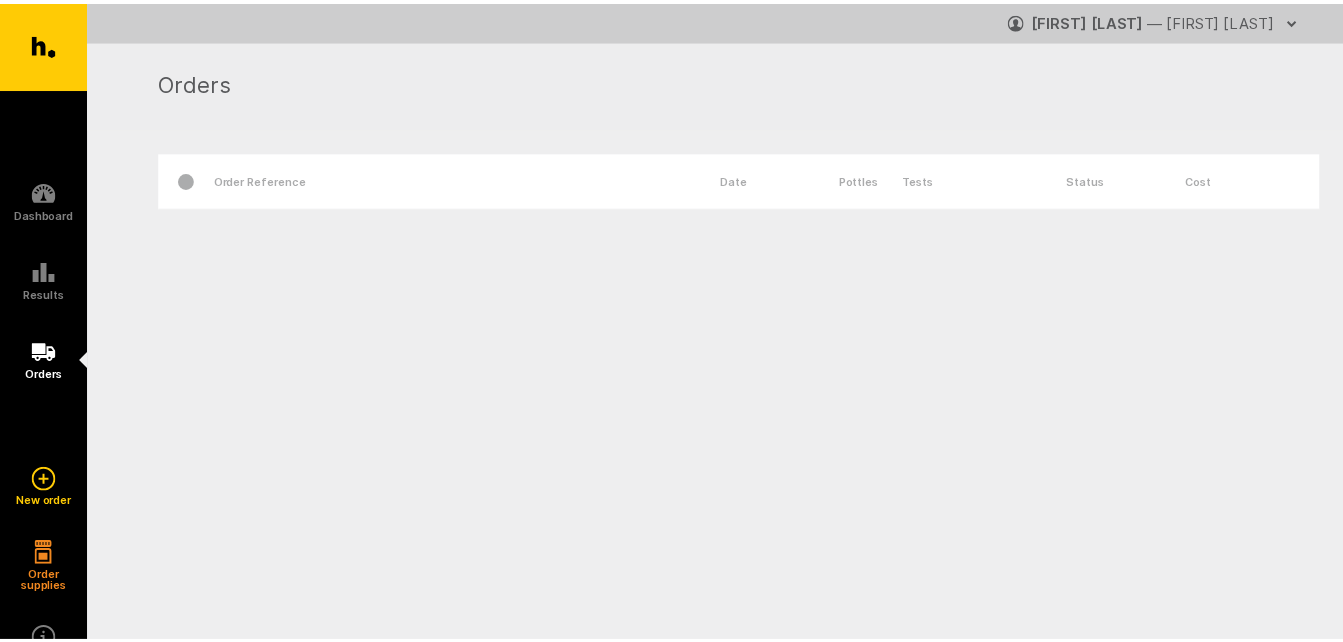 scroll, scrollTop: 0, scrollLeft: 0, axis: both 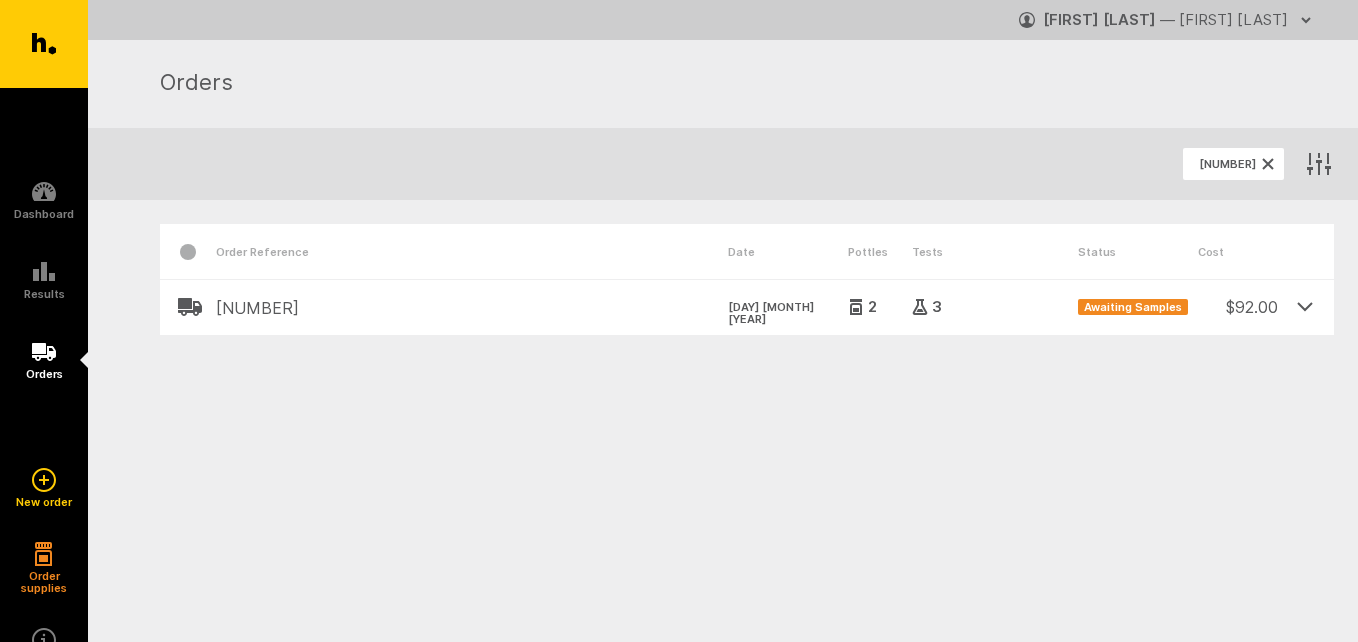click 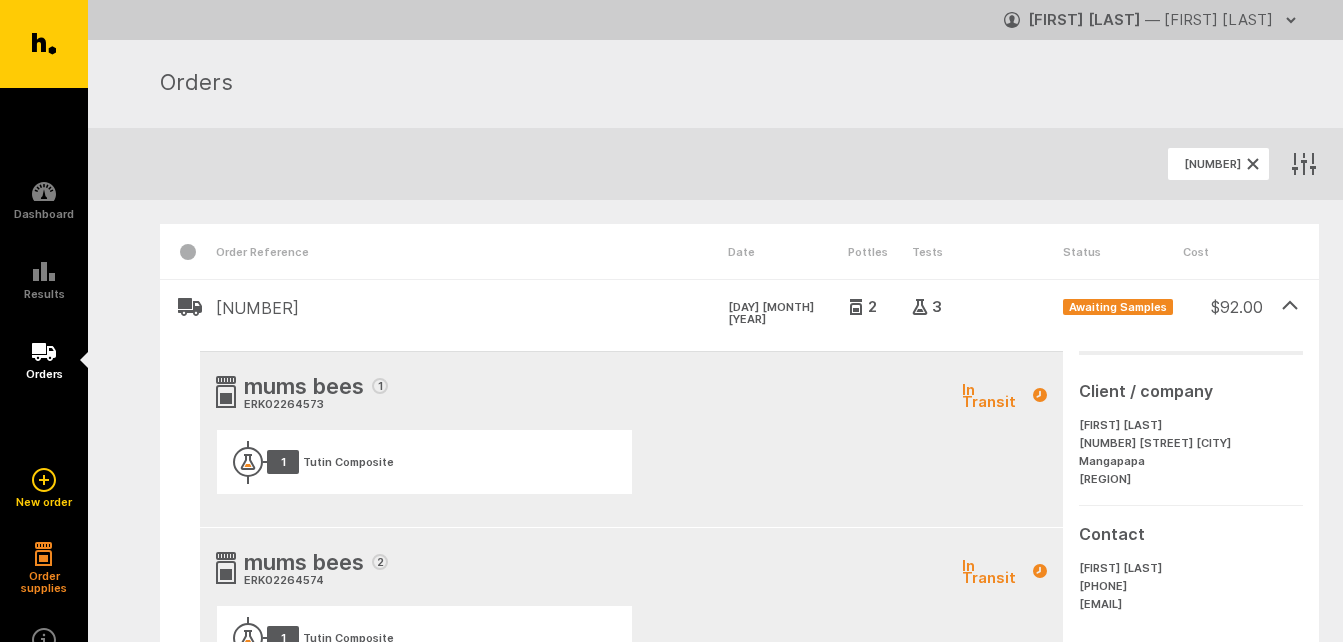 click on "Orders" at bounding box center [727, 84] 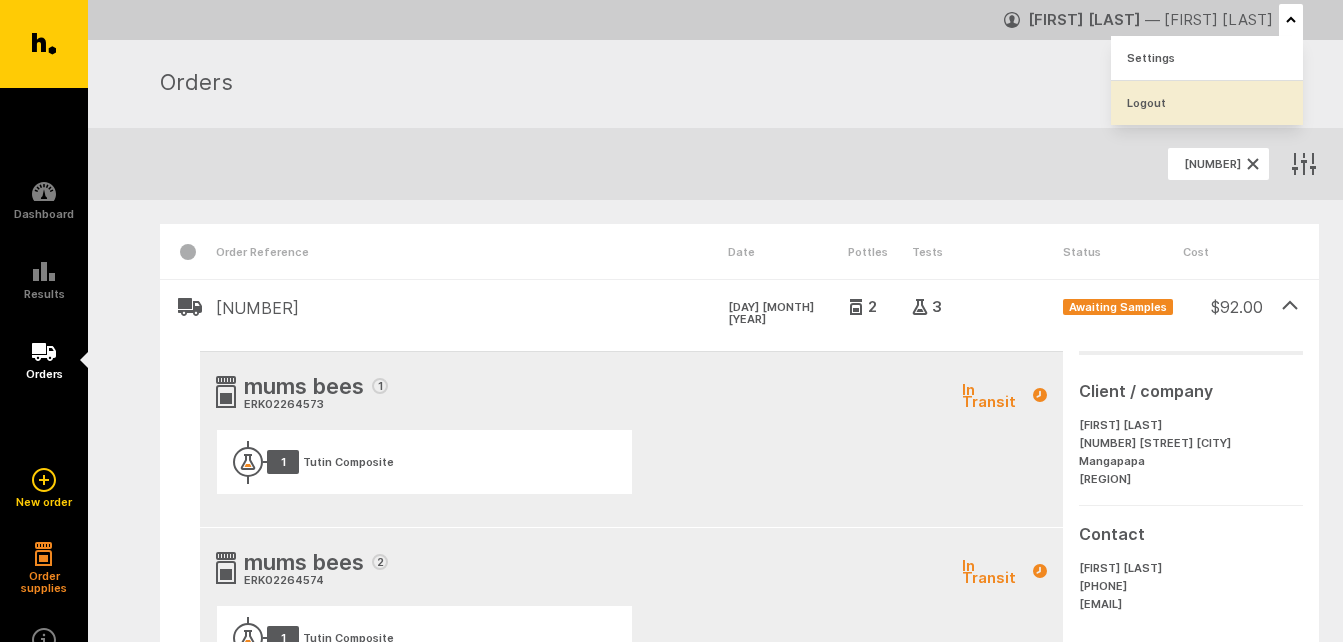 click on "Logout" at bounding box center [1207, 103] 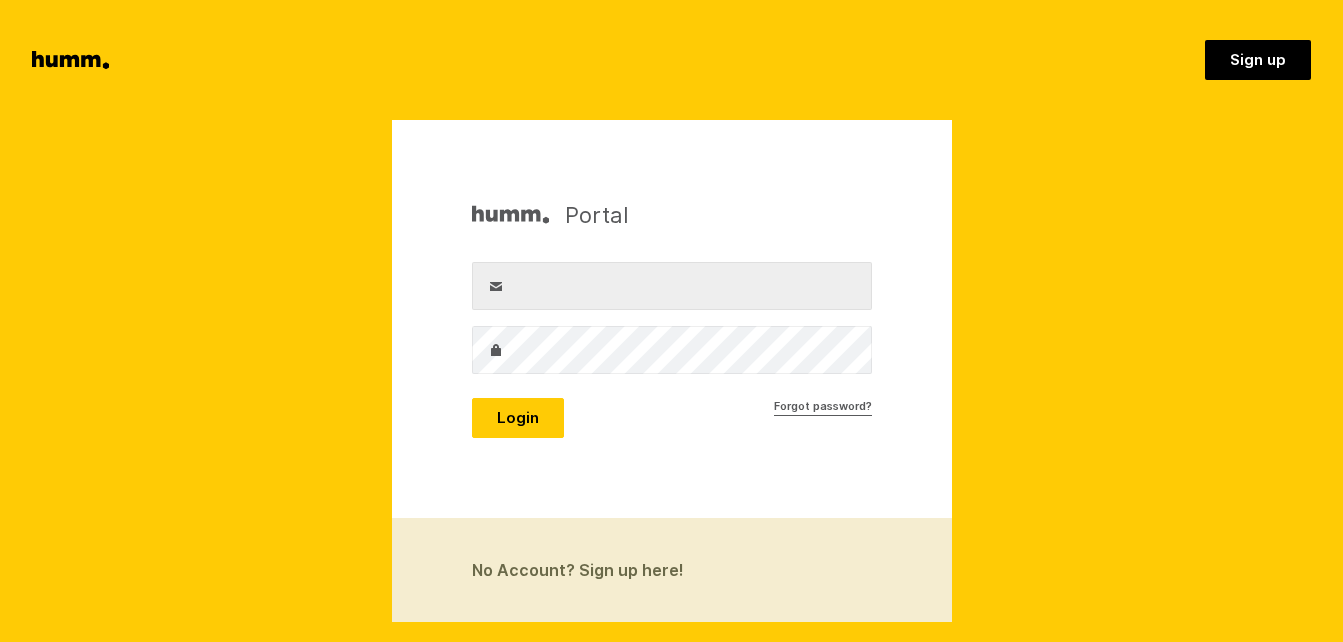 scroll, scrollTop: 0, scrollLeft: 0, axis: both 